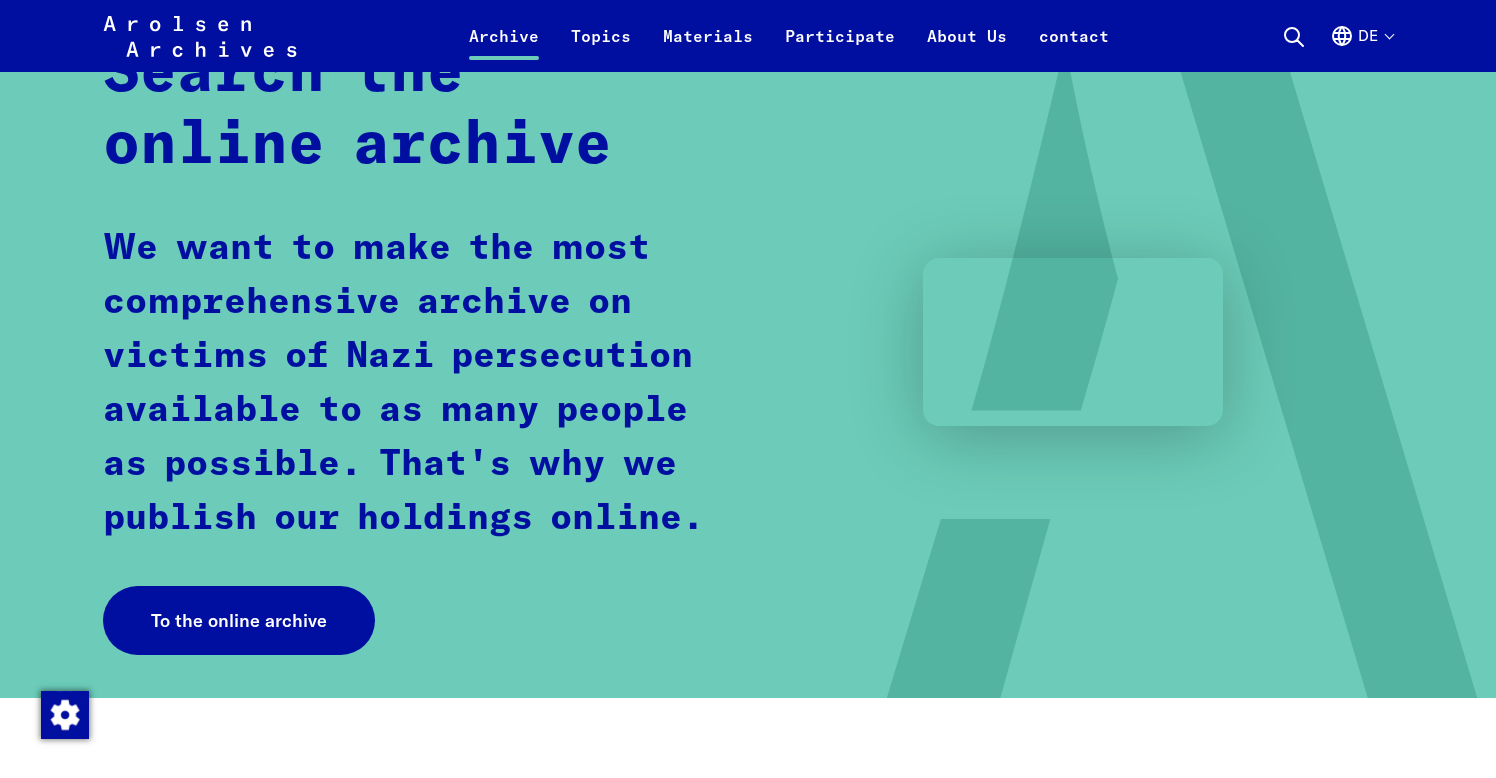 scroll, scrollTop: 203, scrollLeft: 0, axis: vertical 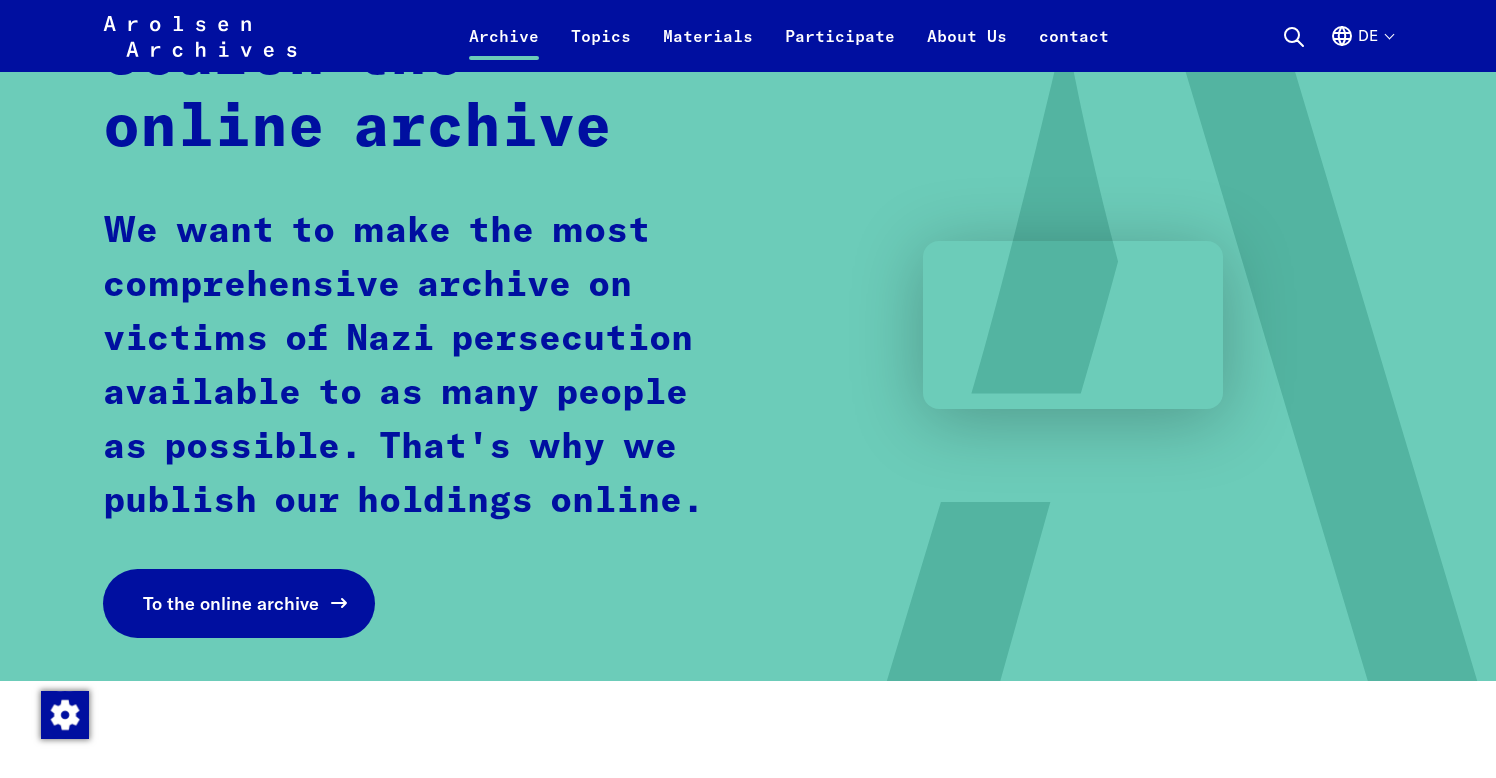 click on "To the online archive" at bounding box center (231, 603) 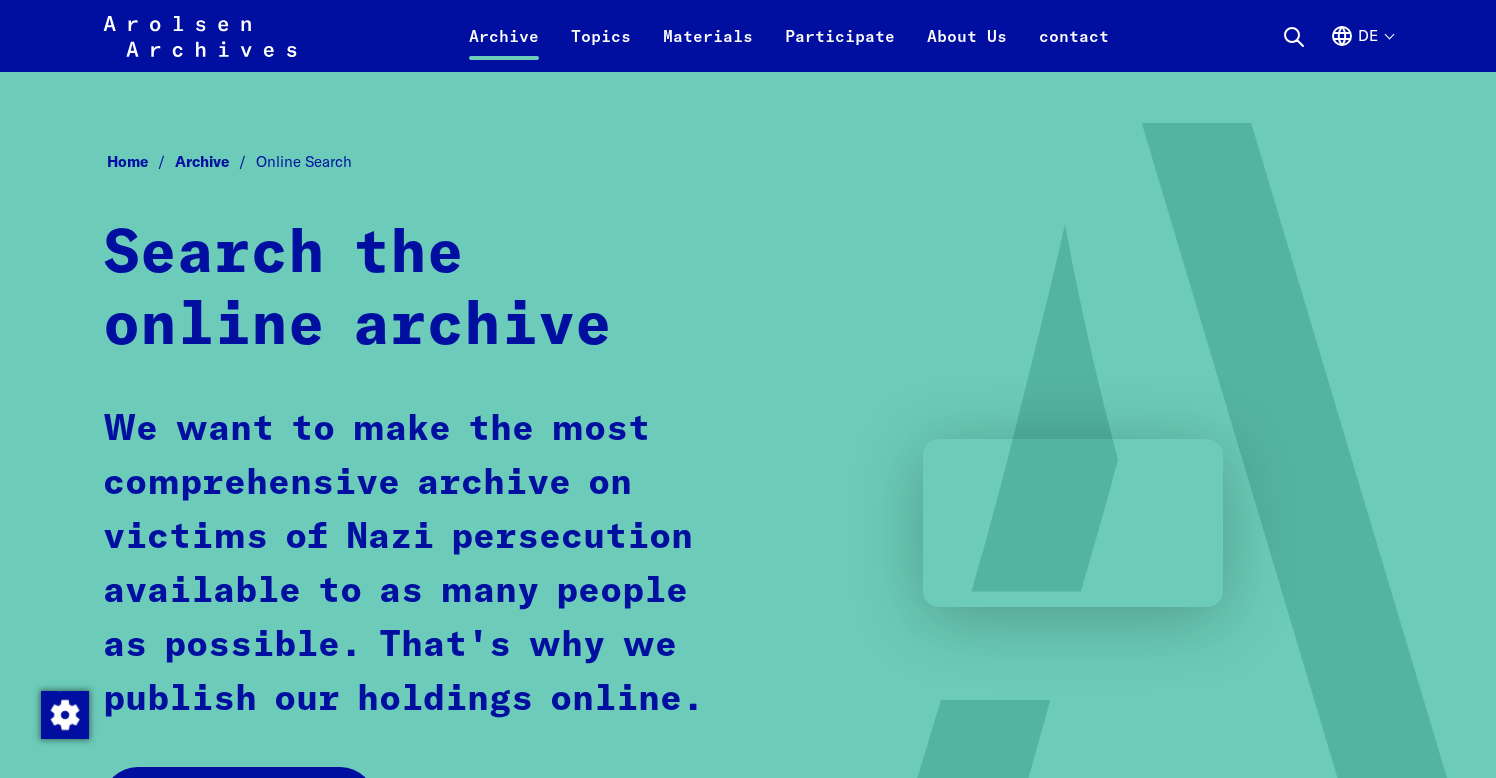 scroll, scrollTop: 0, scrollLeft: 0, axis: both 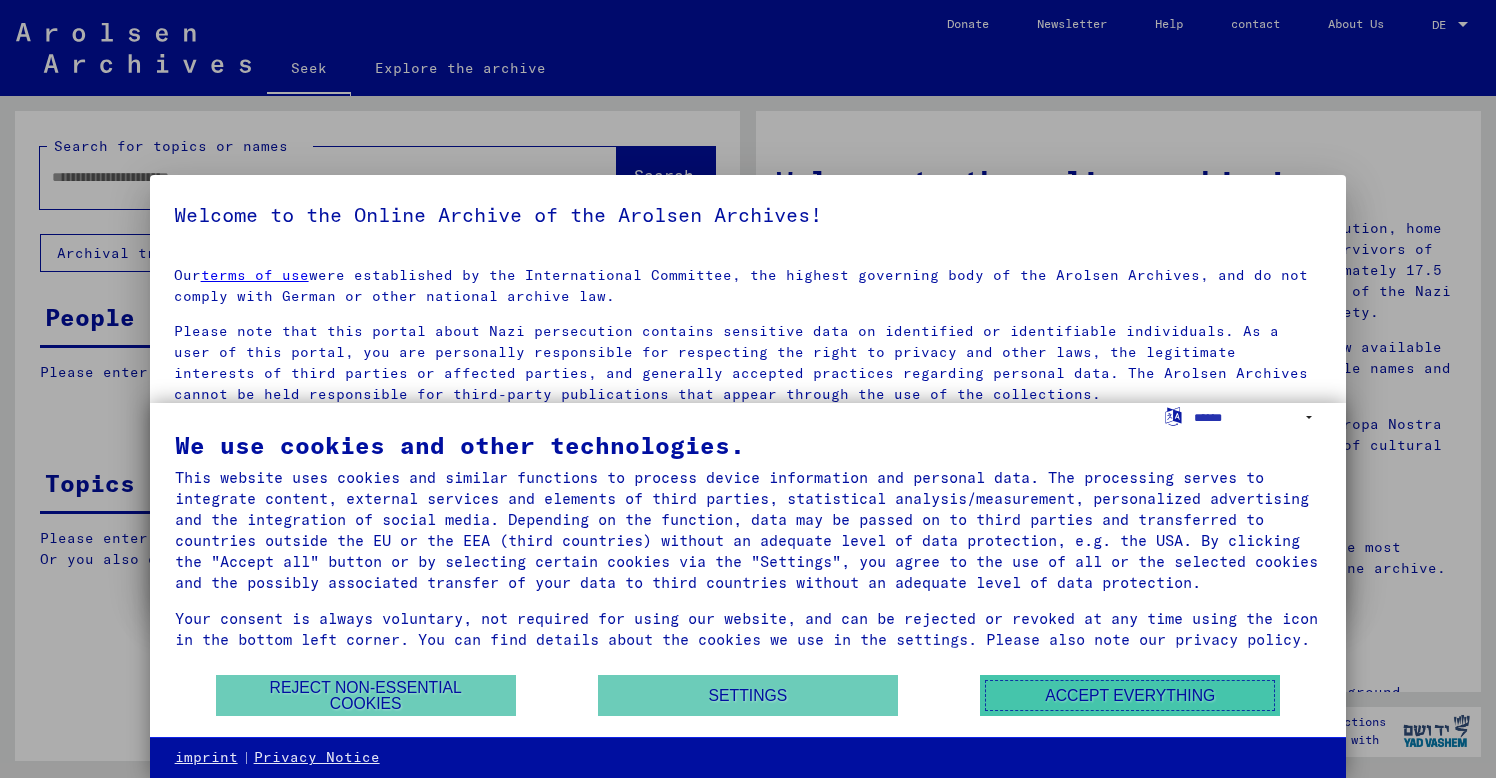 click on "Accept everything" at bounding box center [1130, 695] 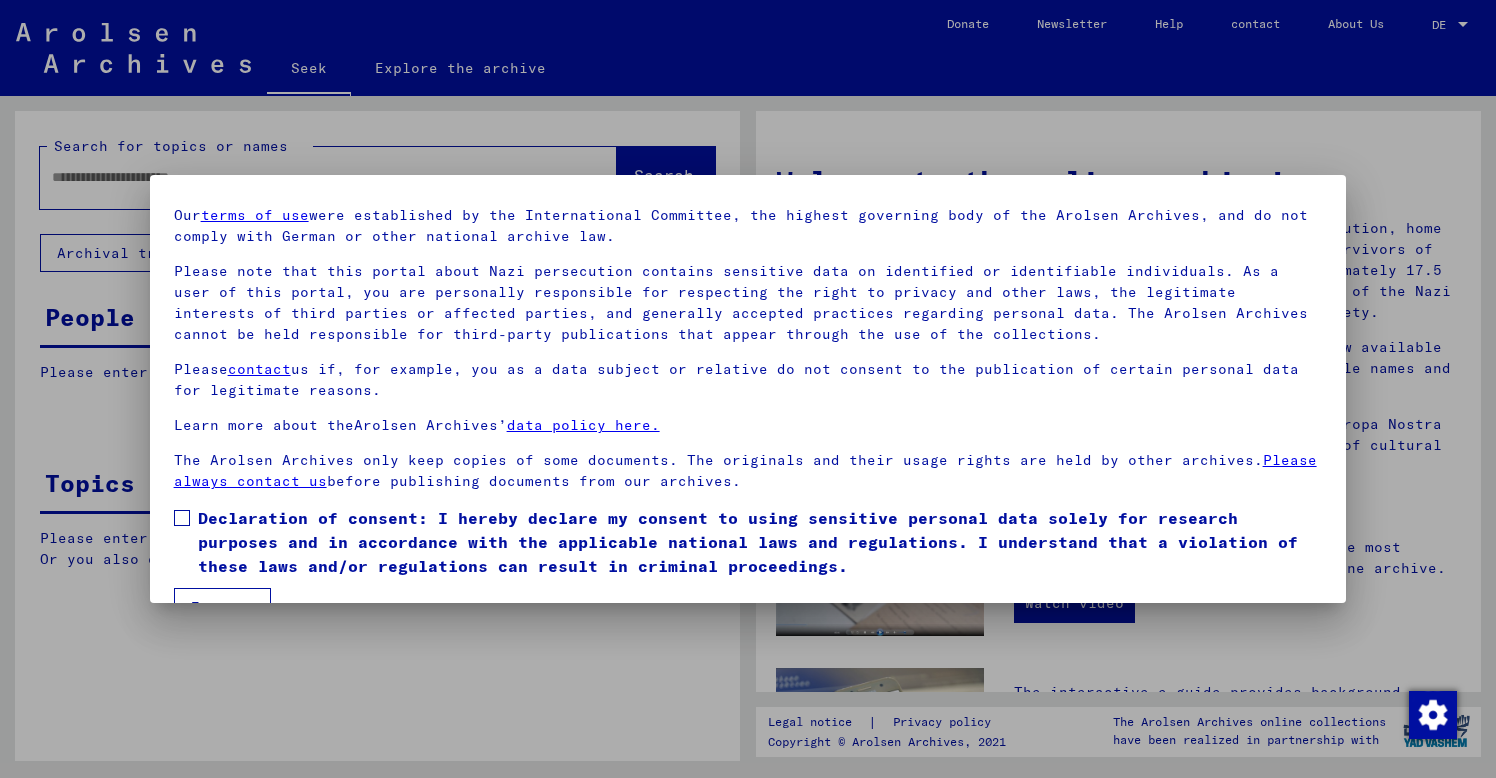 scroll, scrollTop: 107, scrollLeft: 0, axis: vertical 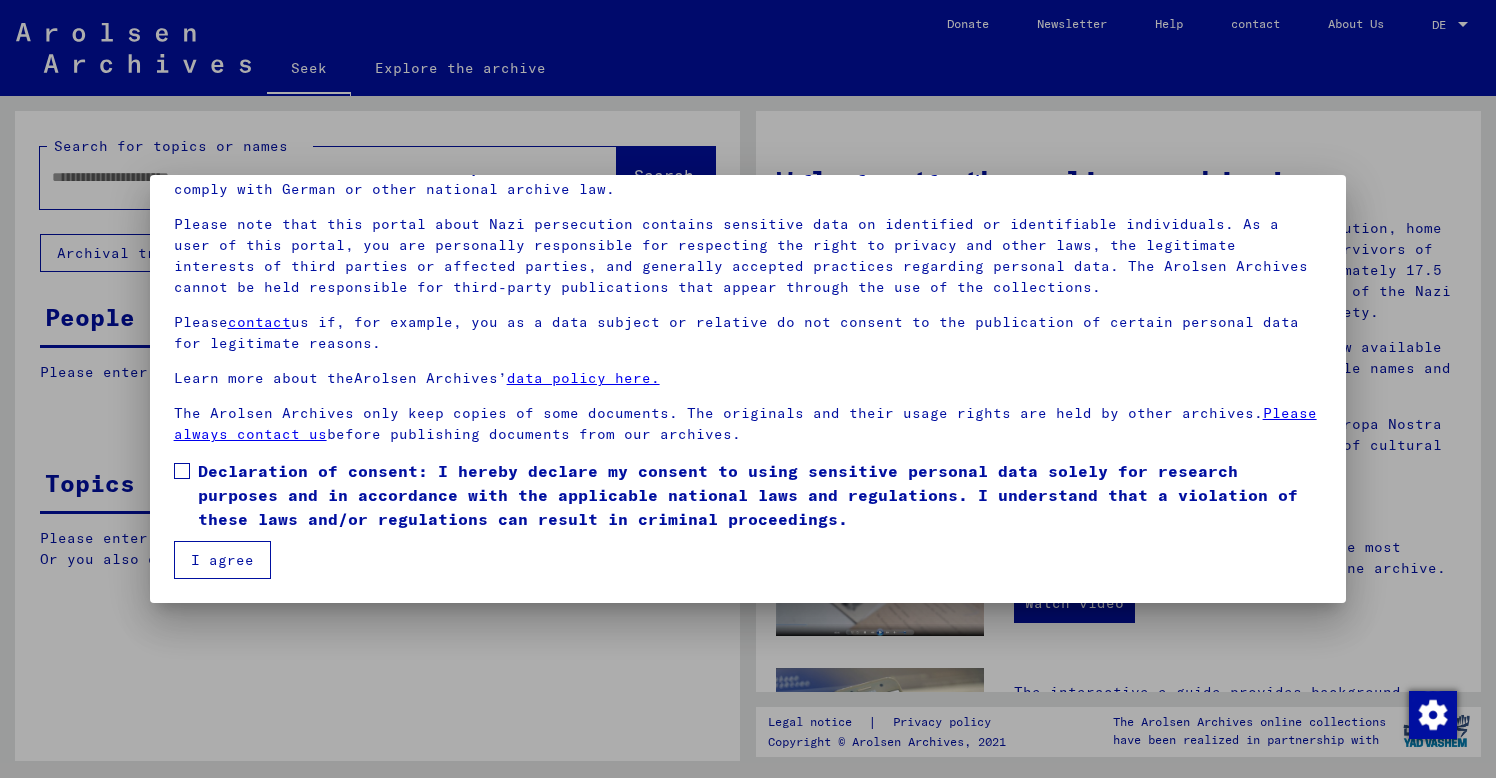 click at bounding box center (182, 471) 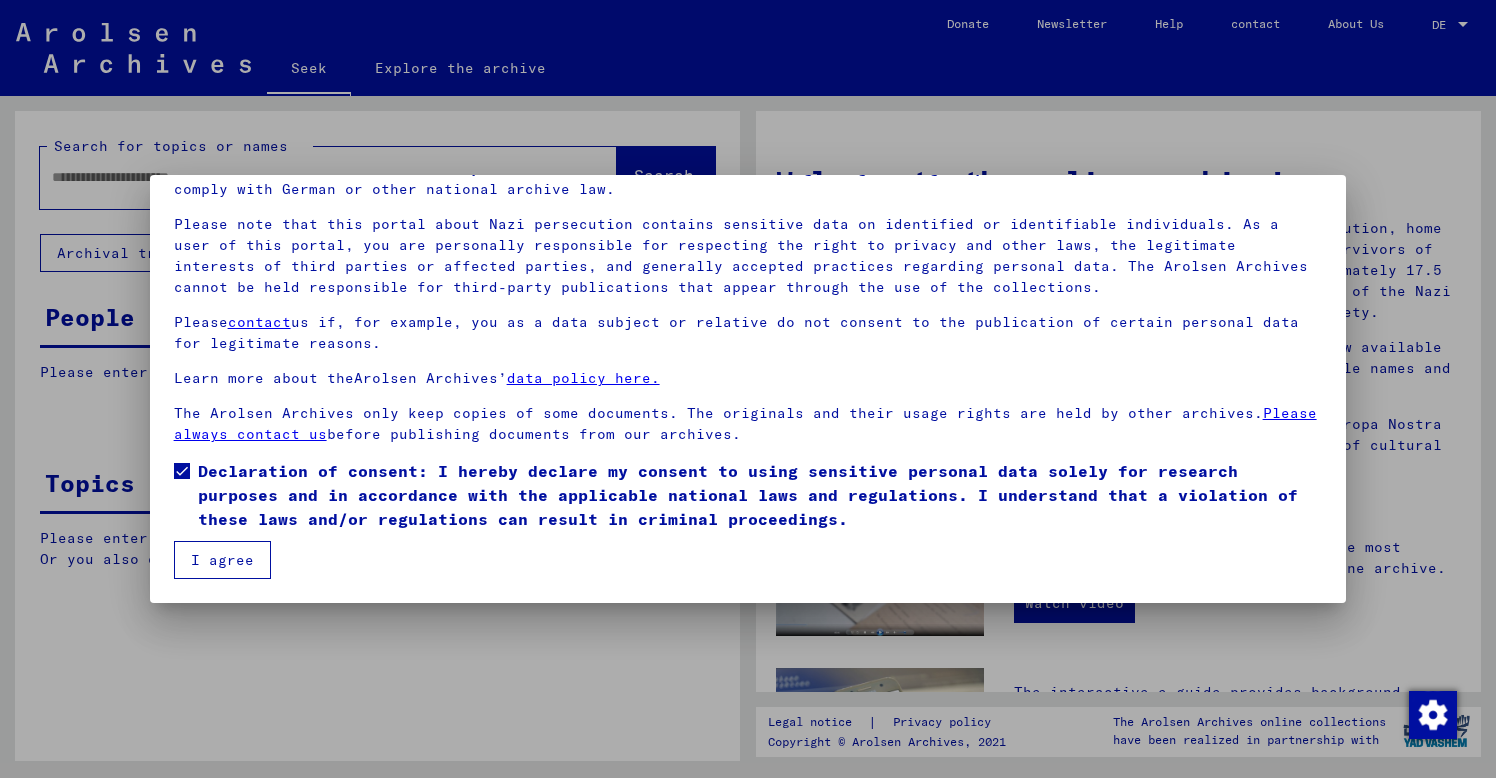 click on "I agree" at bounding box center (222, 560) 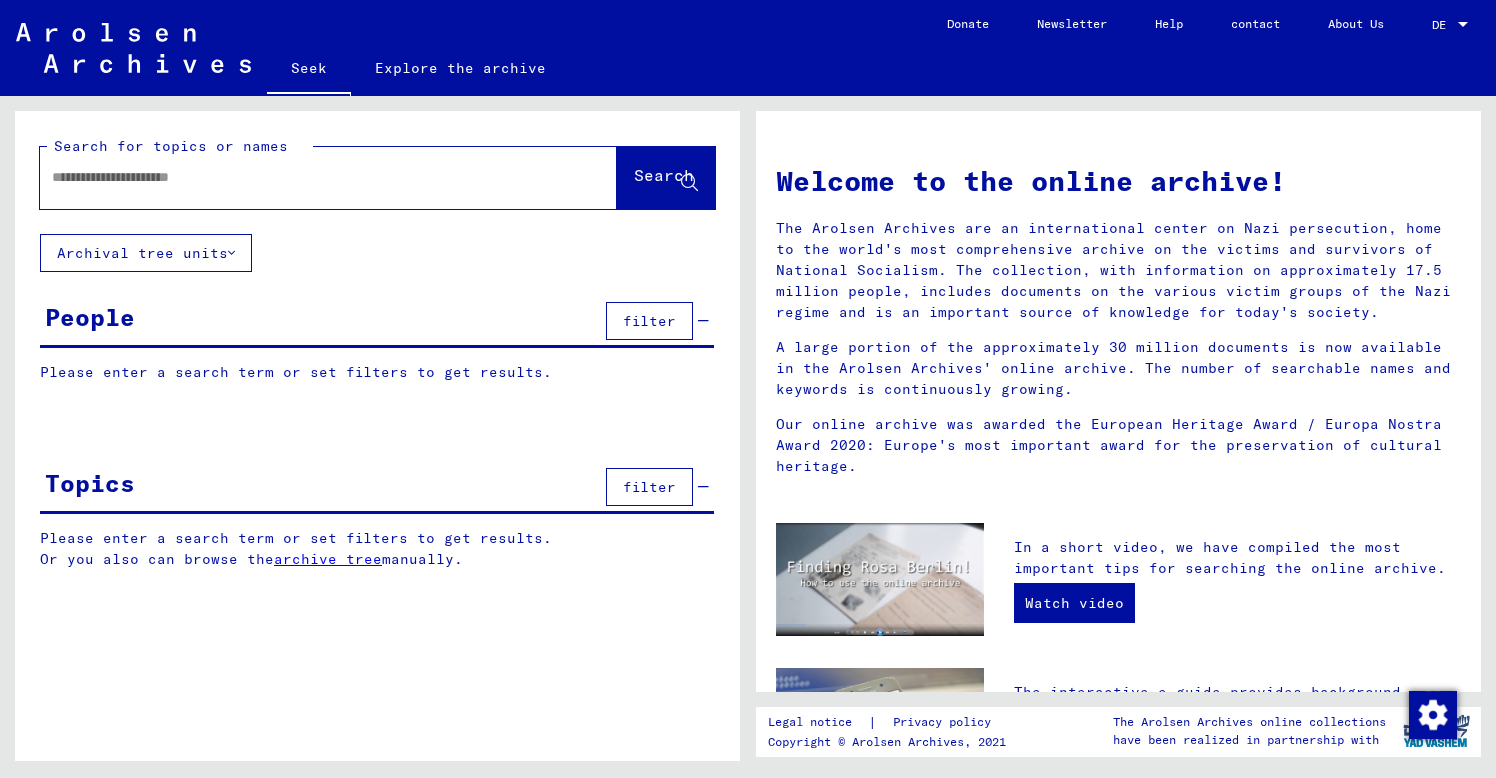 click at bounding box center (304, 177) 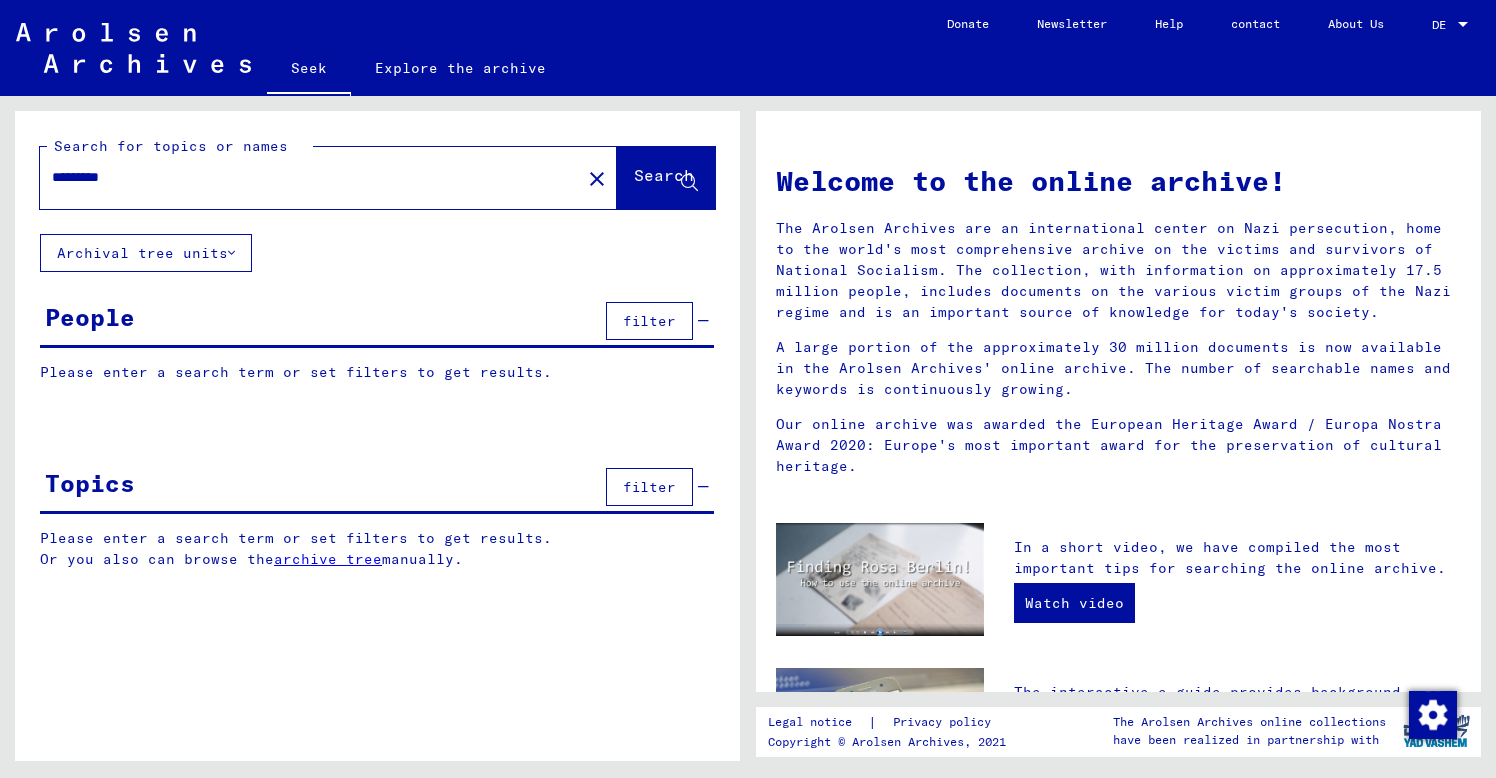 type on "*********" 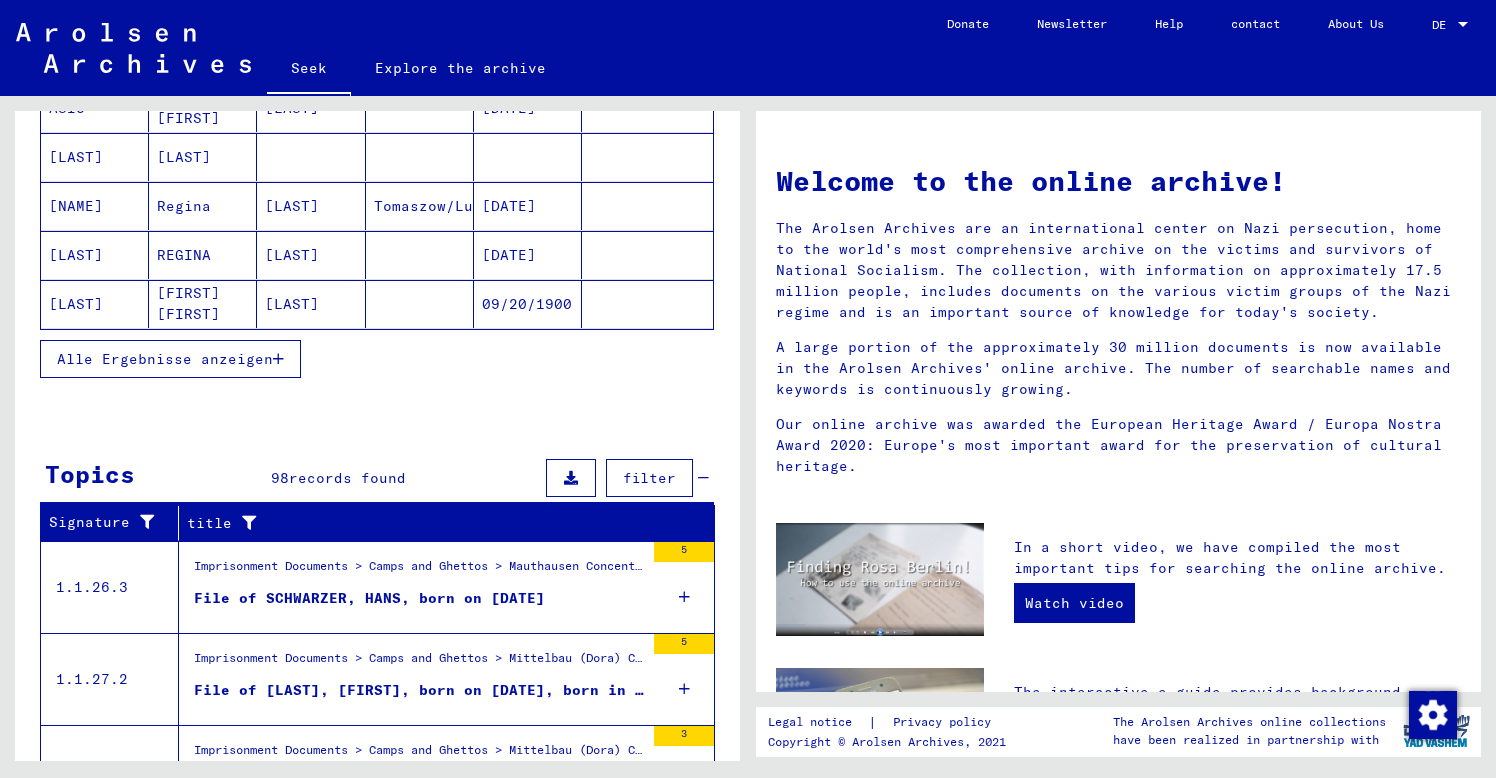 scroll, scrollTop: 620, scrollLeft: 0, axis: vertical 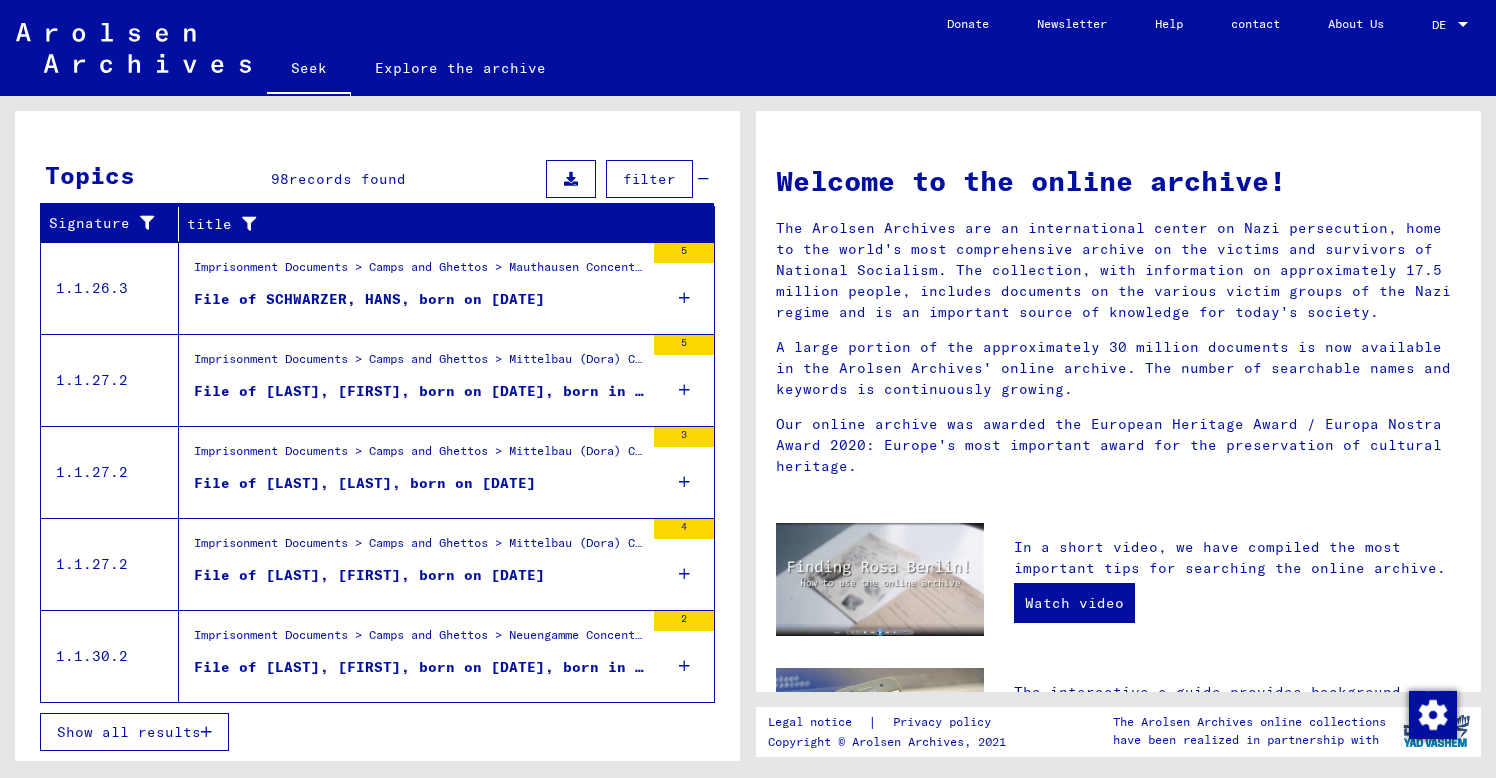 click on "Show all results" at bounding box center (129, 732) 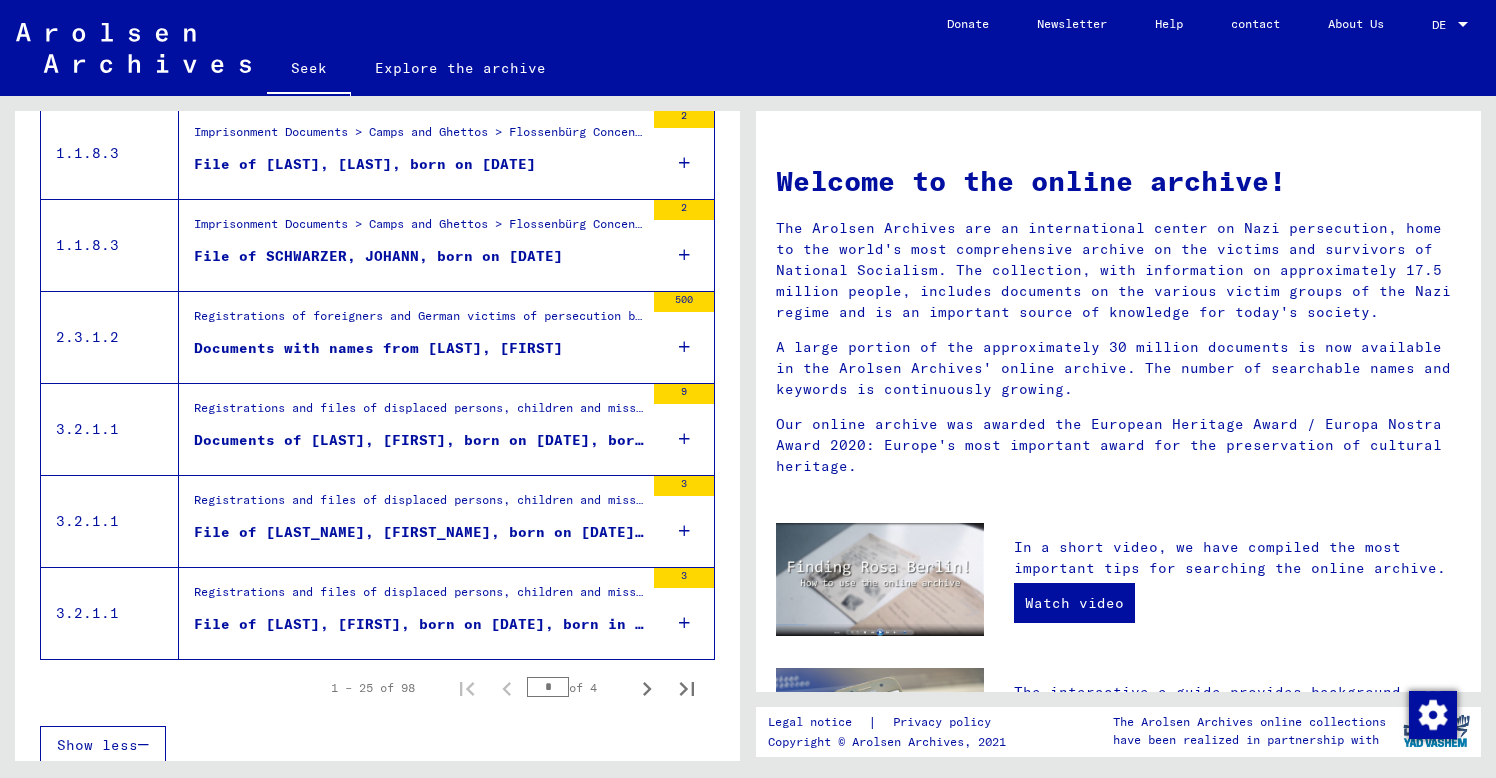 scroll, scrollTop: 2155, scrollLeft: 0, axis: vertical 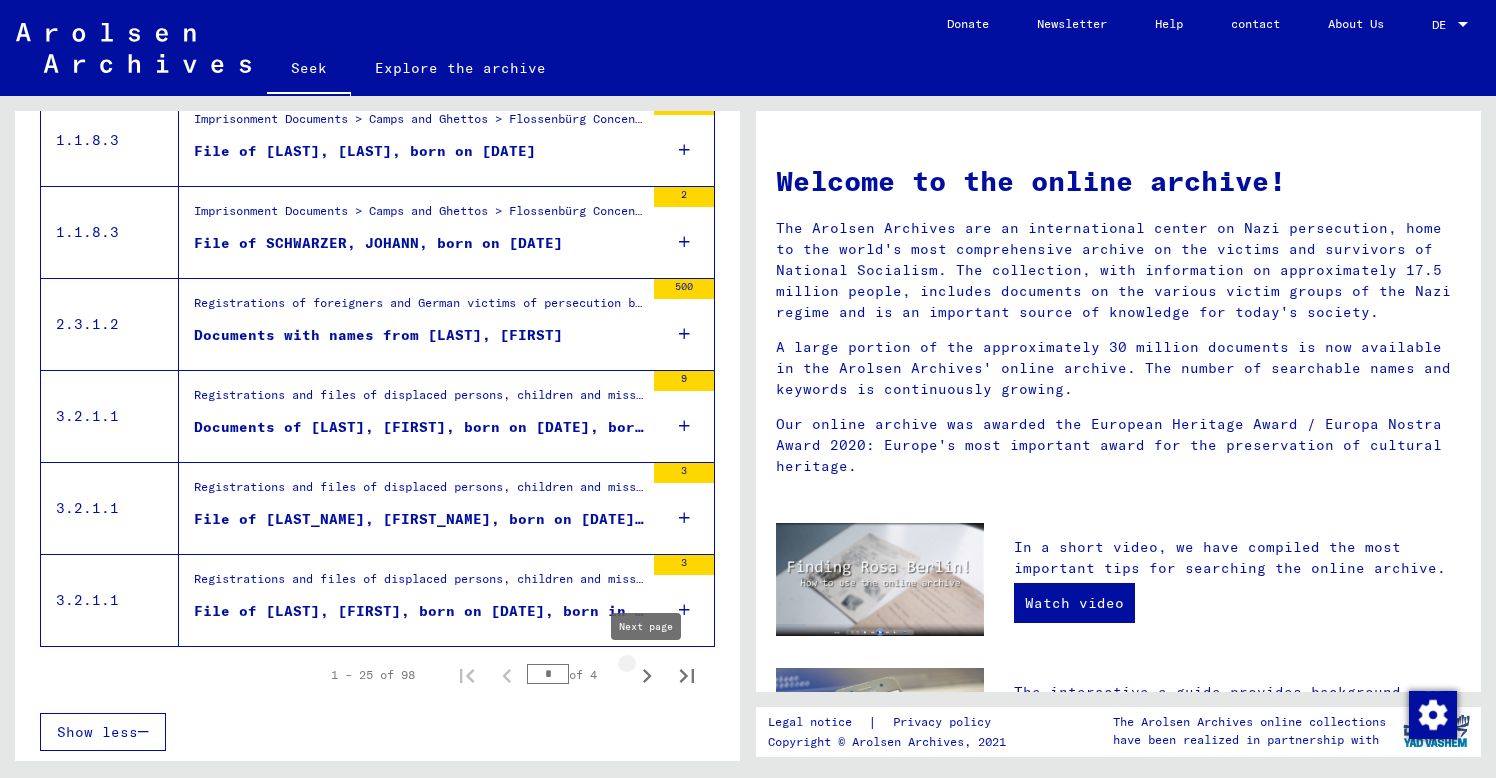 click 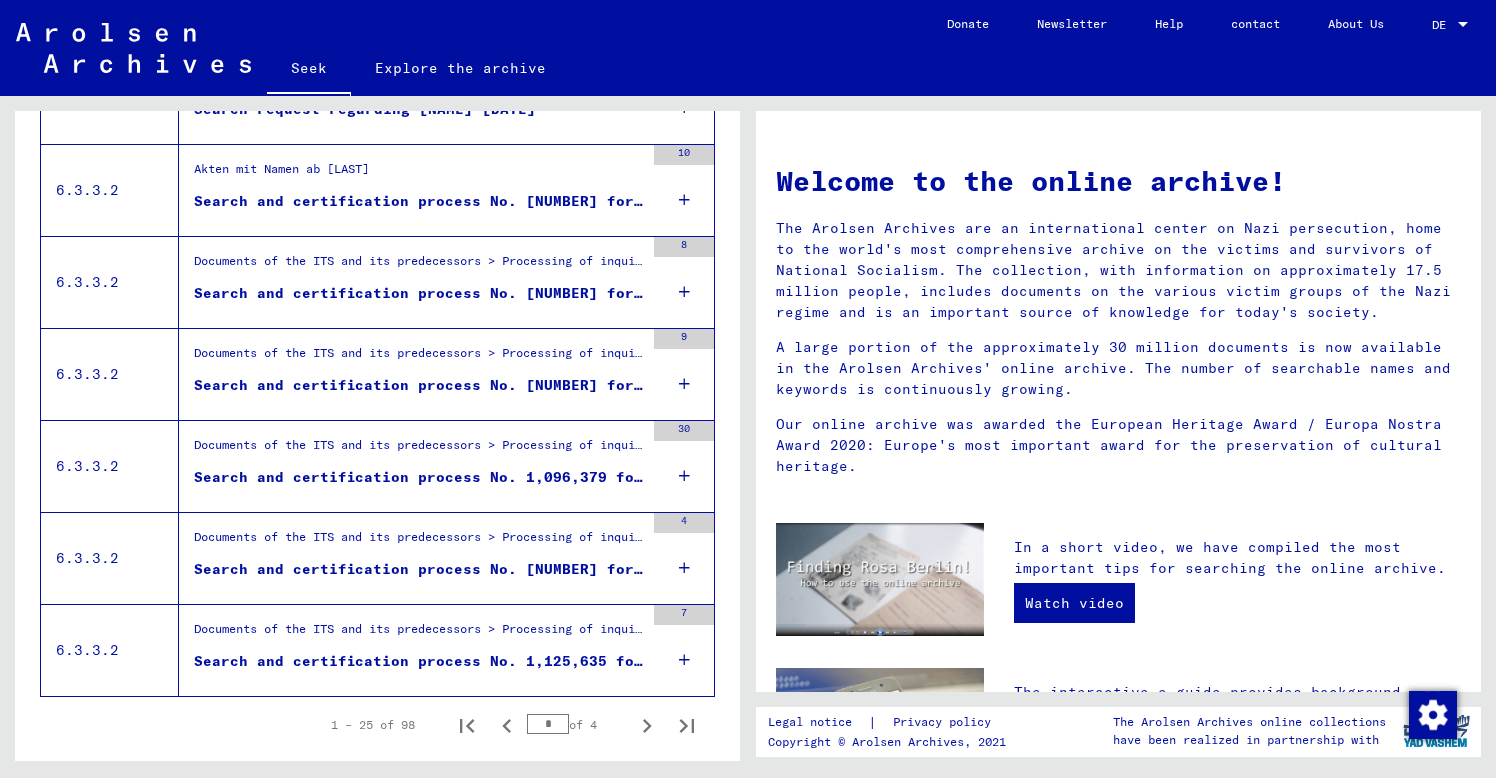scroll, scrollTop: 2155, scrollLeft: 0, axis: vertical 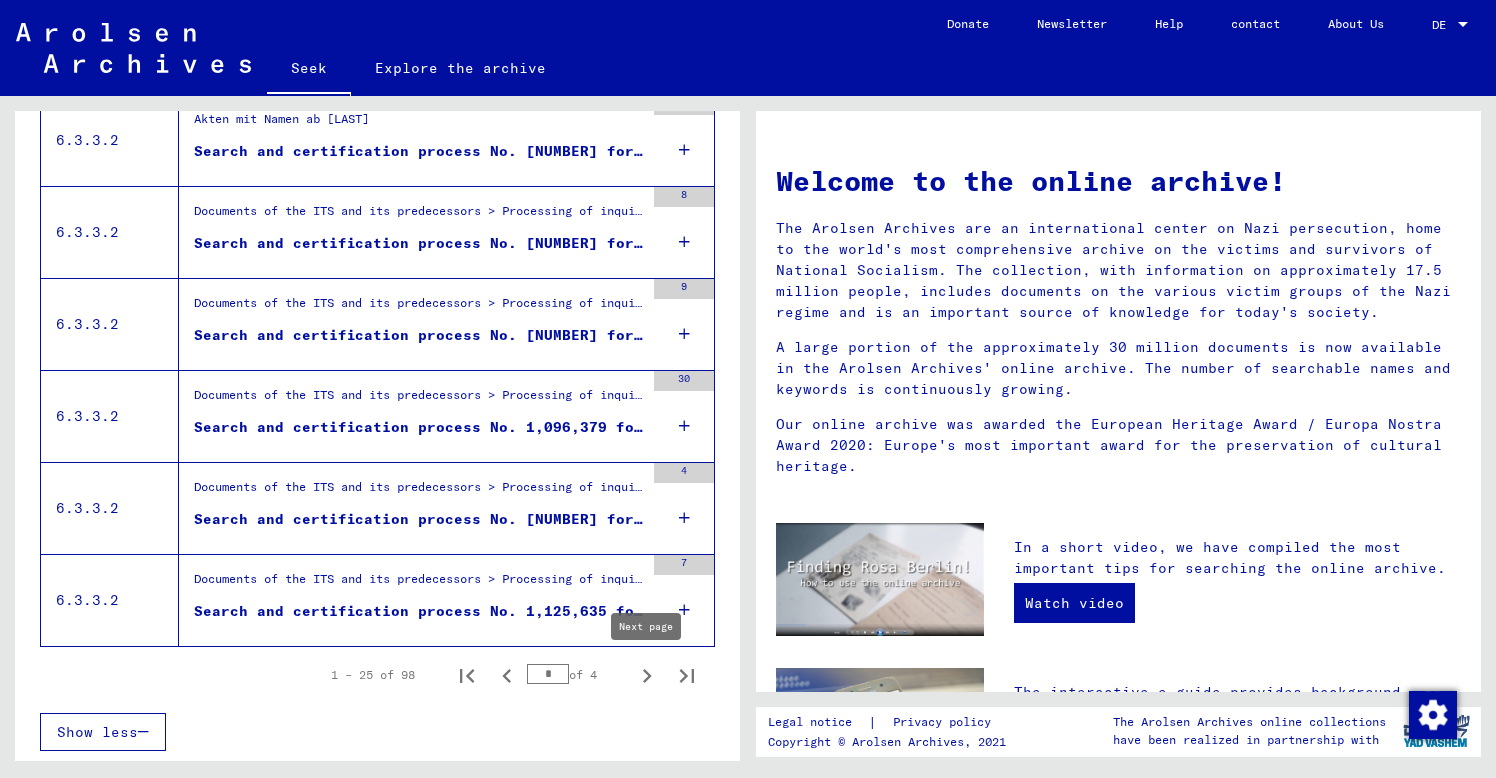 click 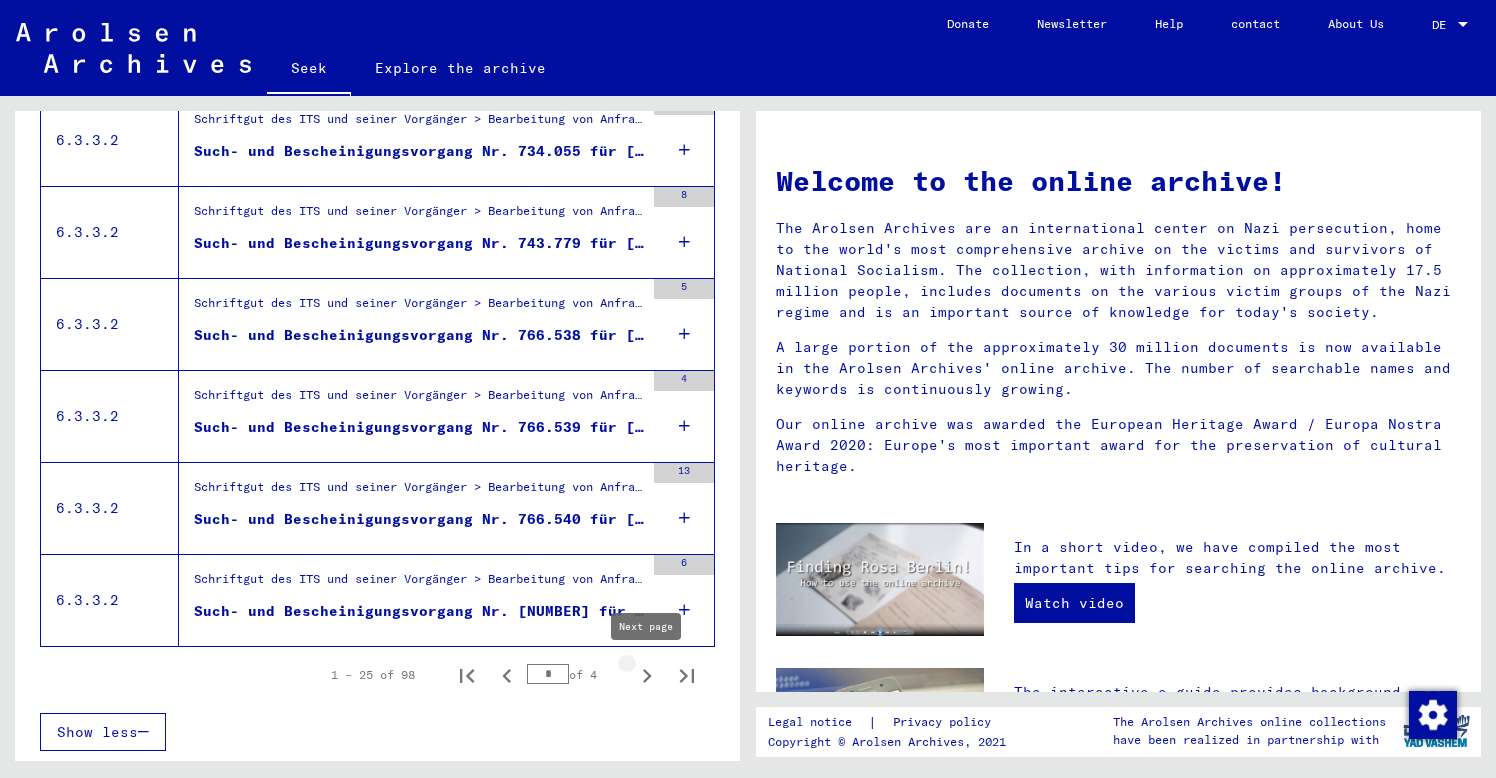 type on "*" 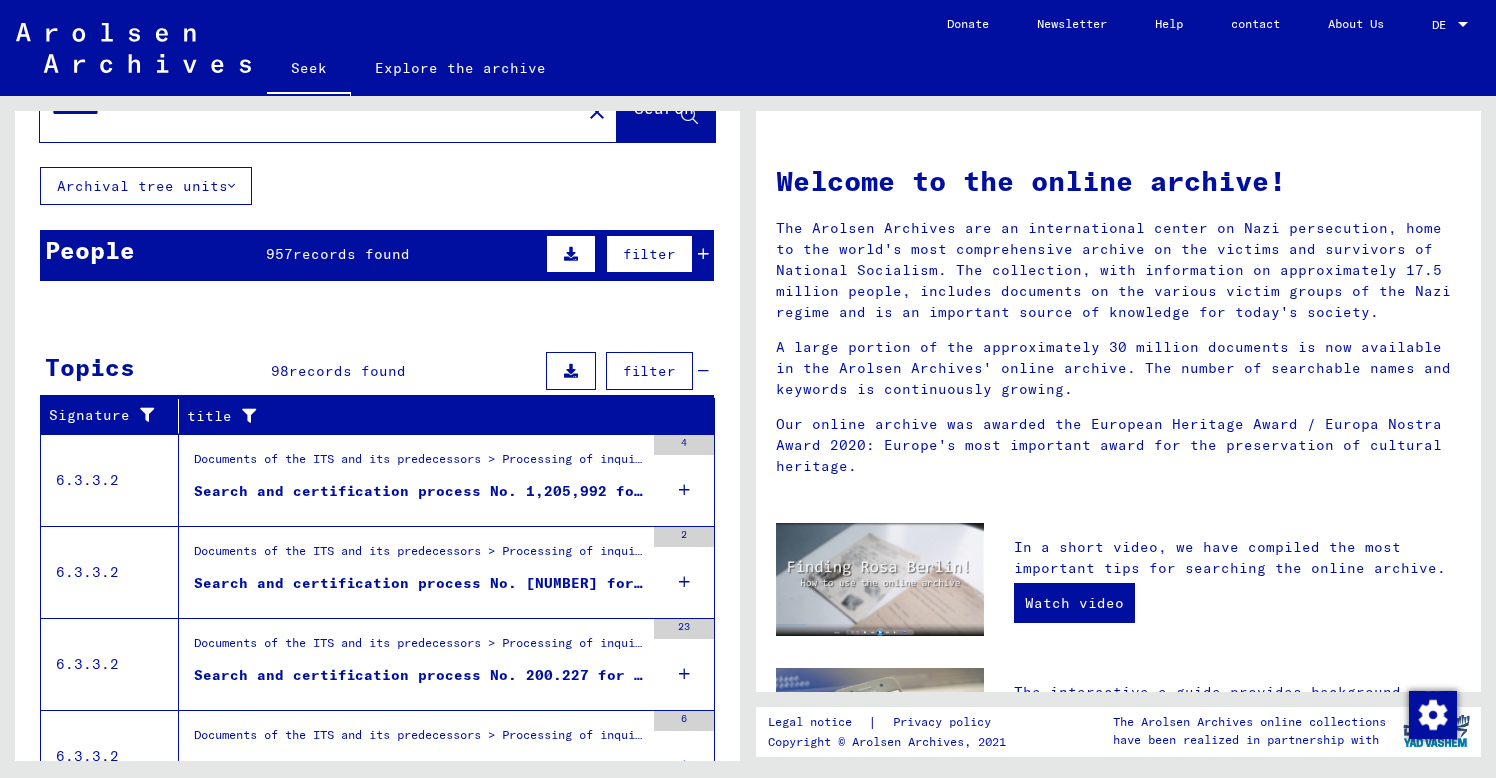 scroll, scrollTop: 0, scrollLeft: 0, axis: both 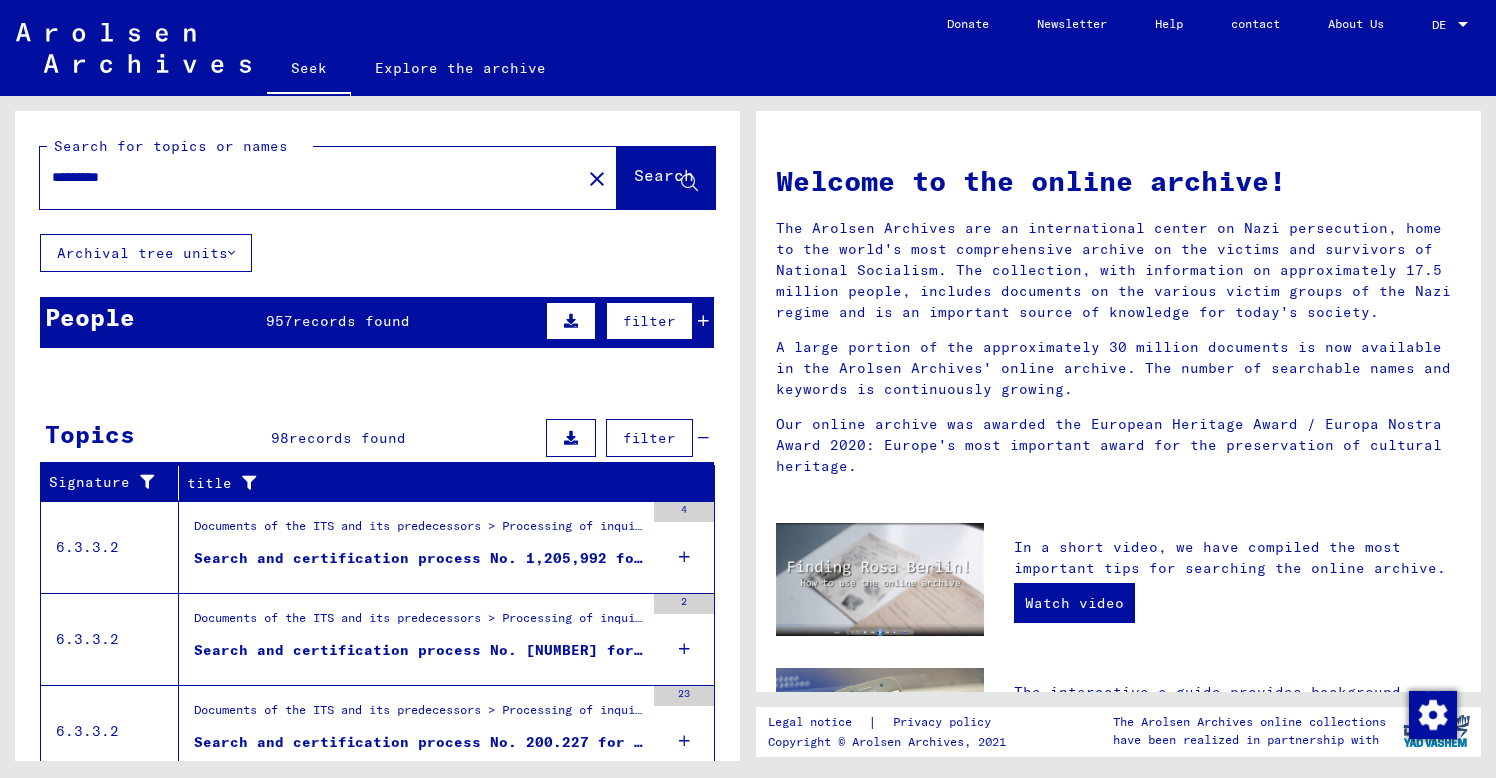 click on "*********" at bounding box center [304, 177] 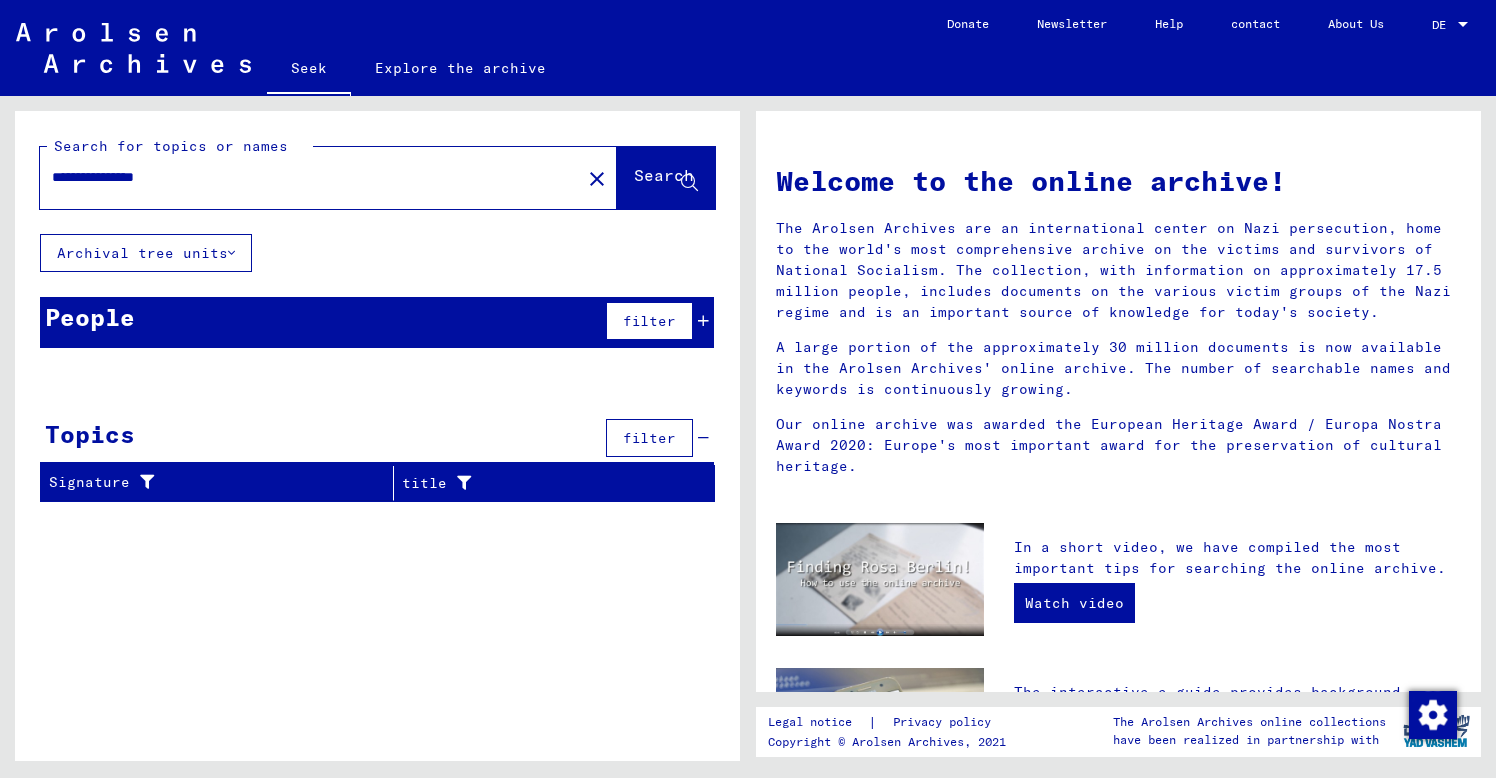 drag, startPoint x: 193, startPoint y: 178, endPoint x: 224, endPoint y: 174, distance: 31.257 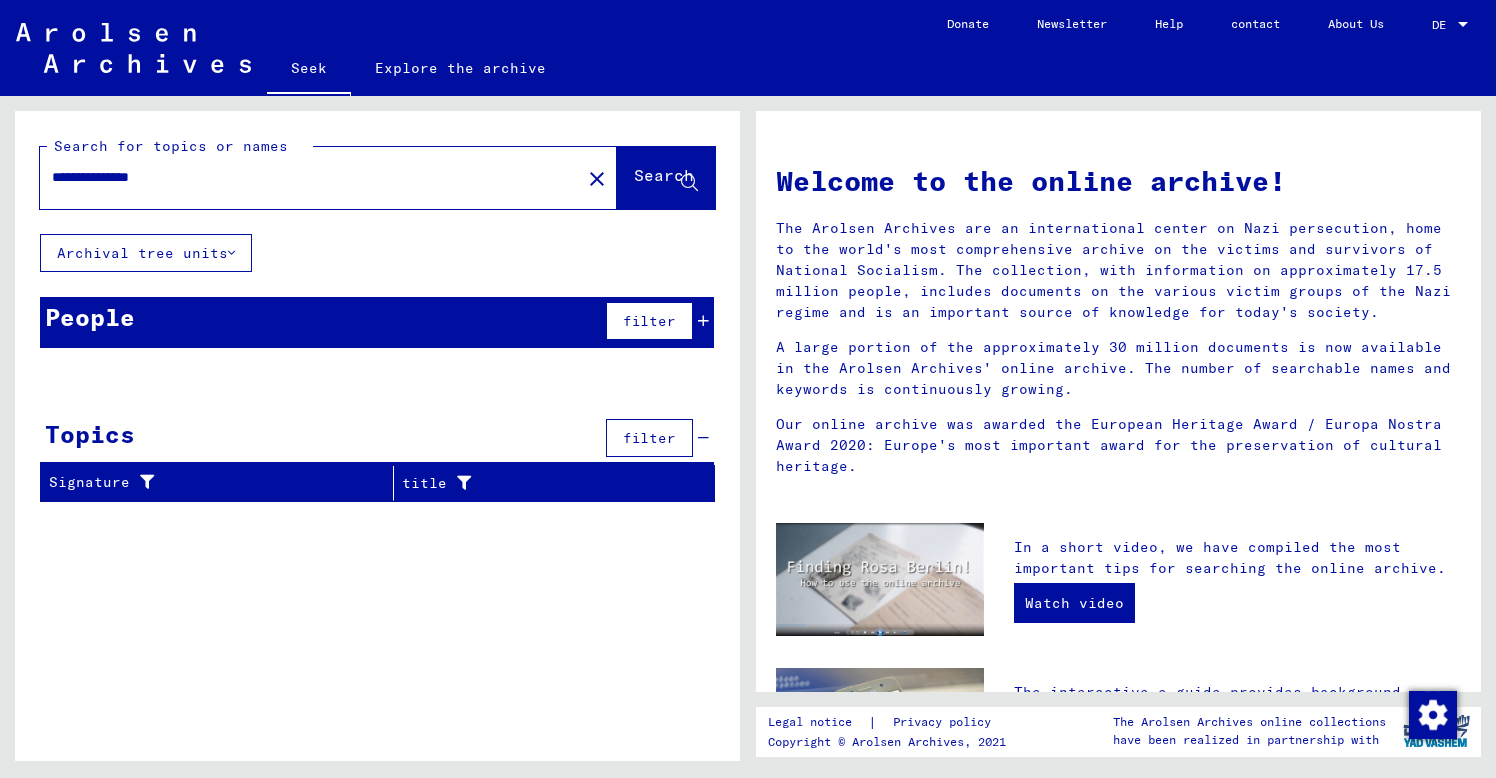 drag, startPoint x: 185, startPoint y: 177, endPoint x: 43, endPoint y: 172, distance: 142.088 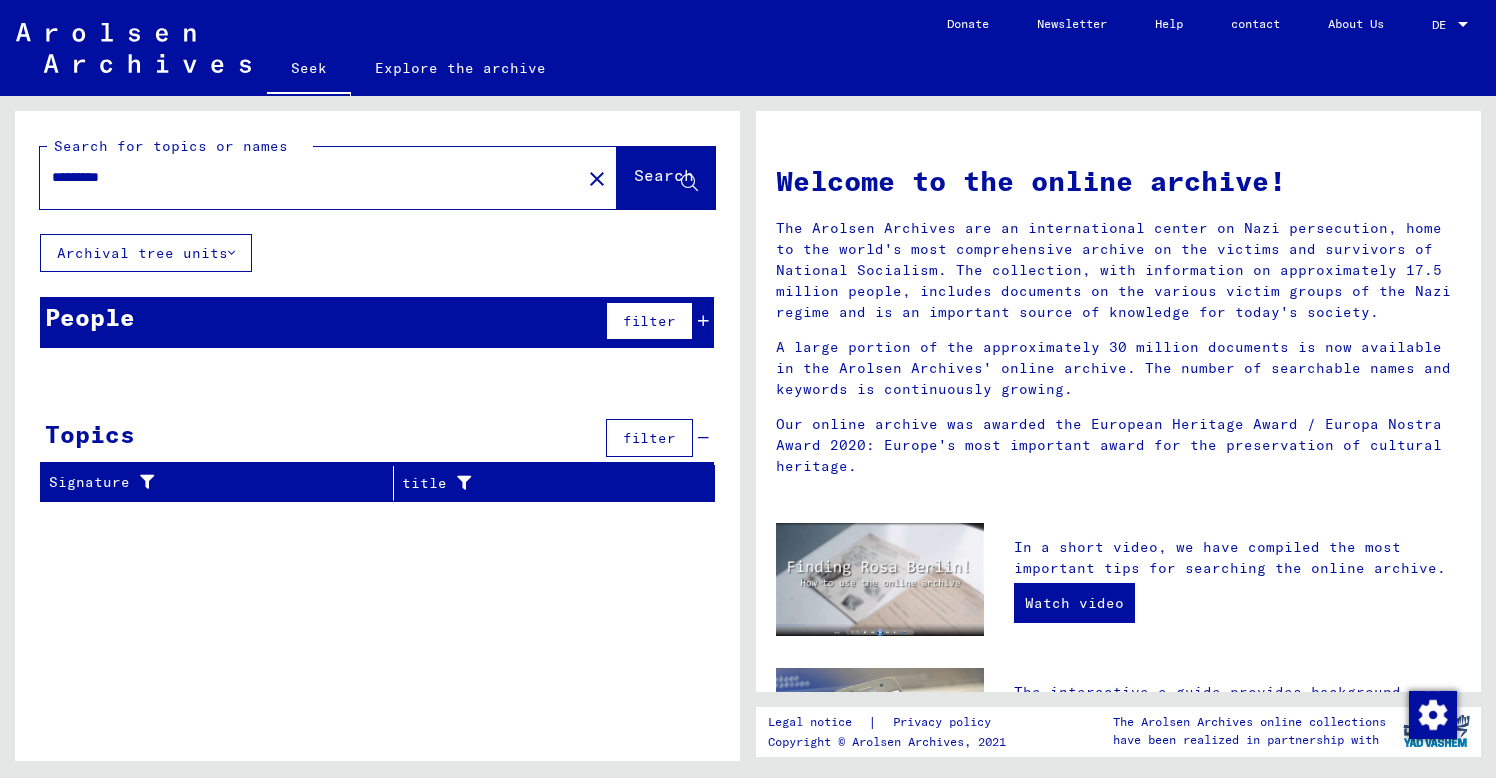 type on "*********" 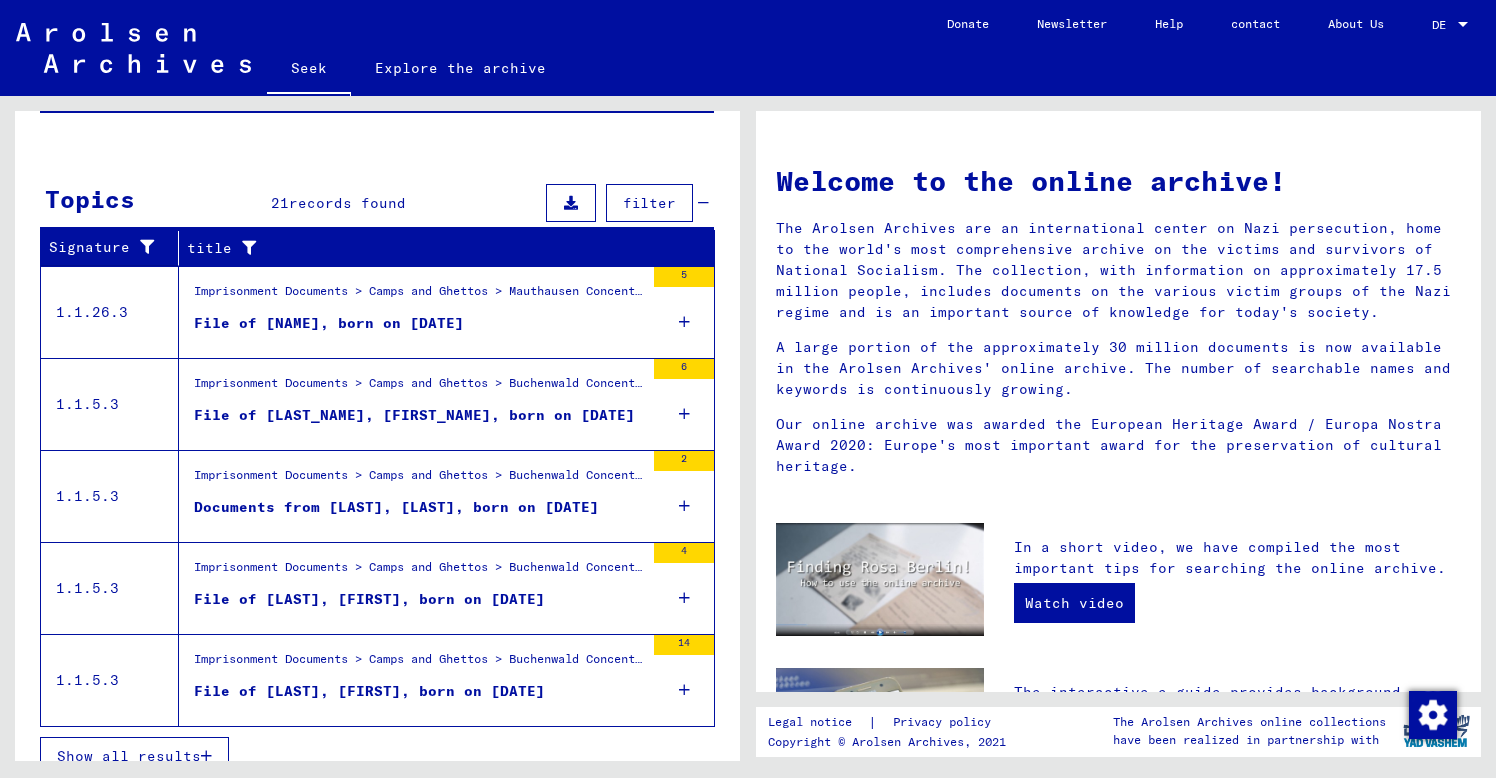 scroll, scrollTop: 259, scrollLeft: 0, axis: vertical 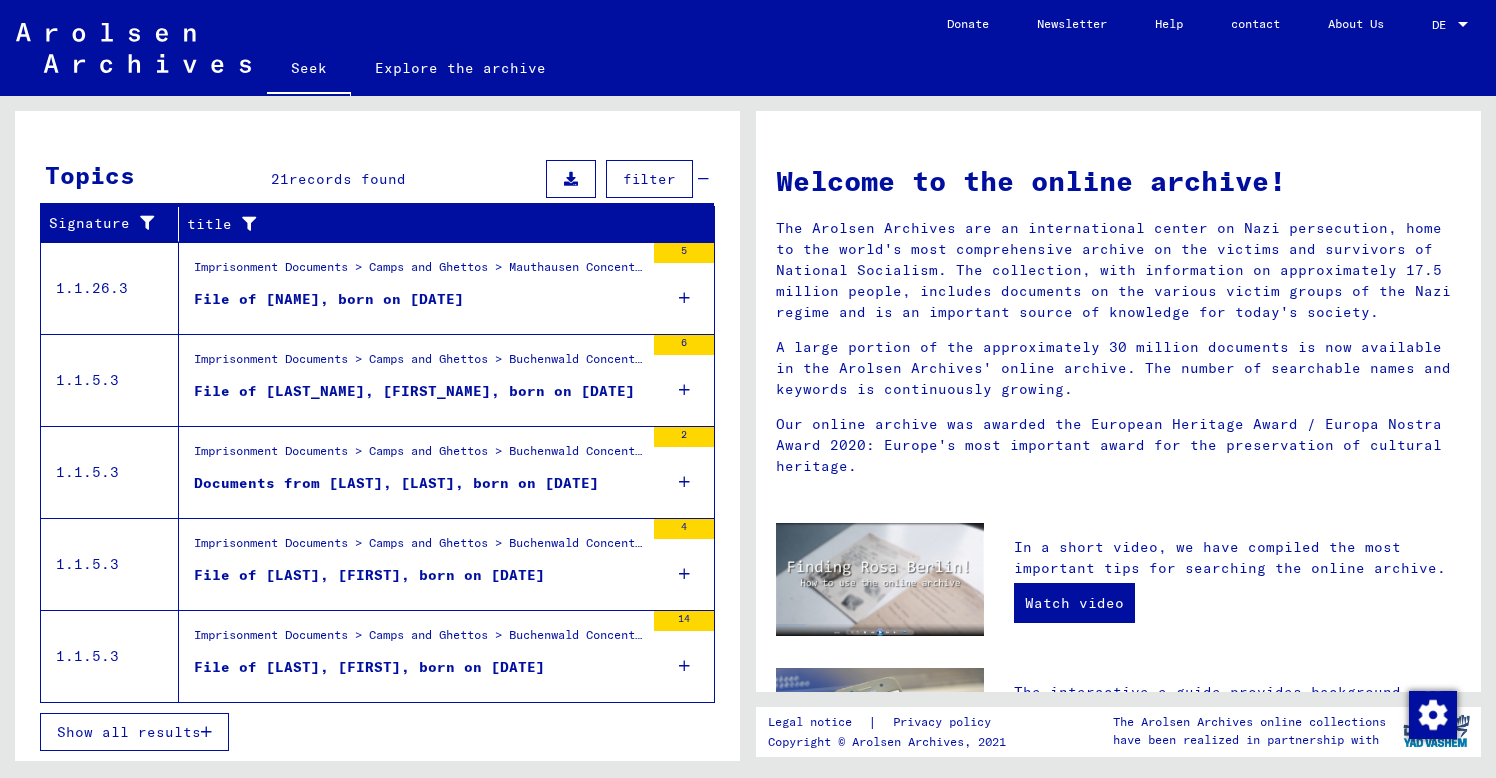 click on "Show all results" at bounding box center [134, 732] 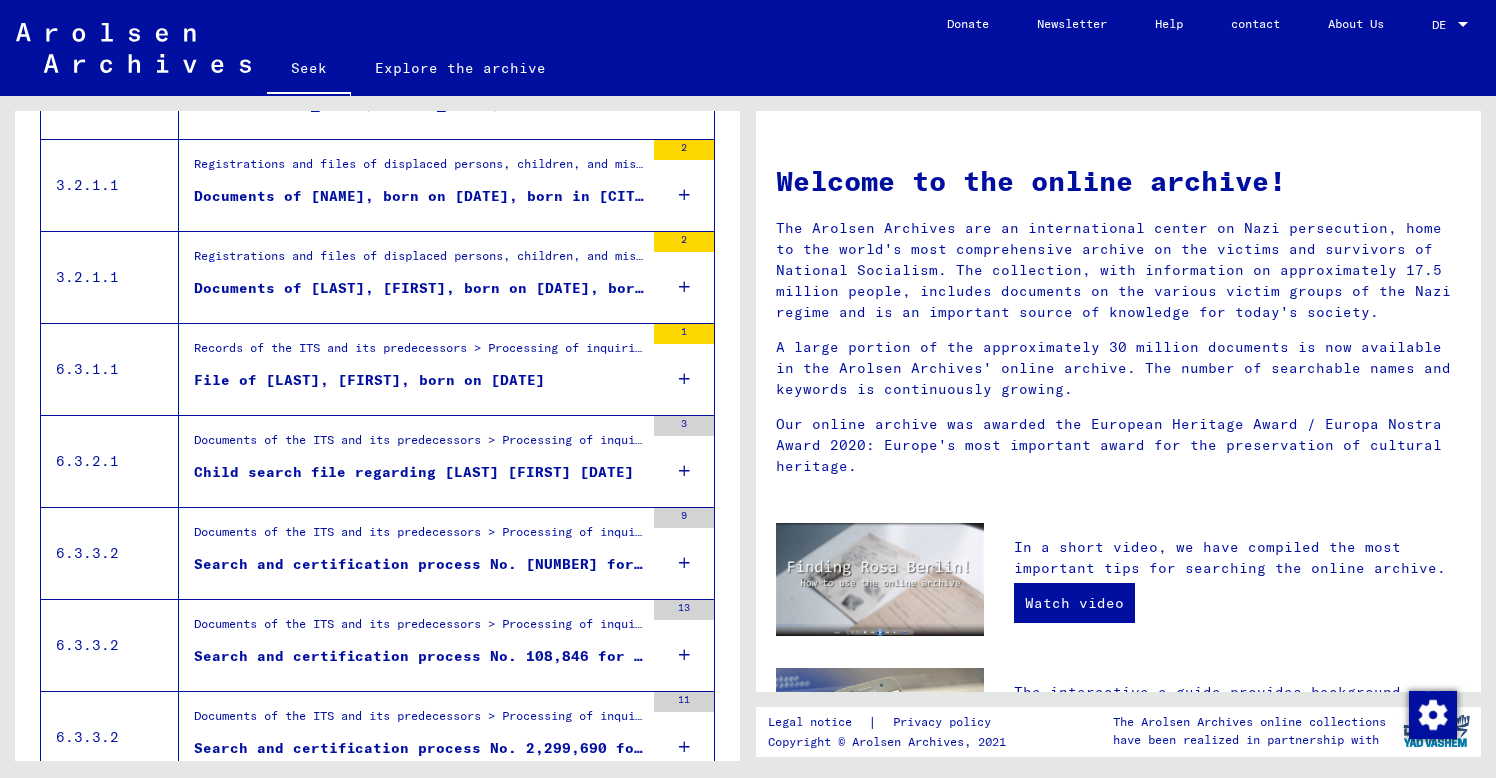 scroll, scrollTop: 1182, scrollLeft: 0, axis: vertical 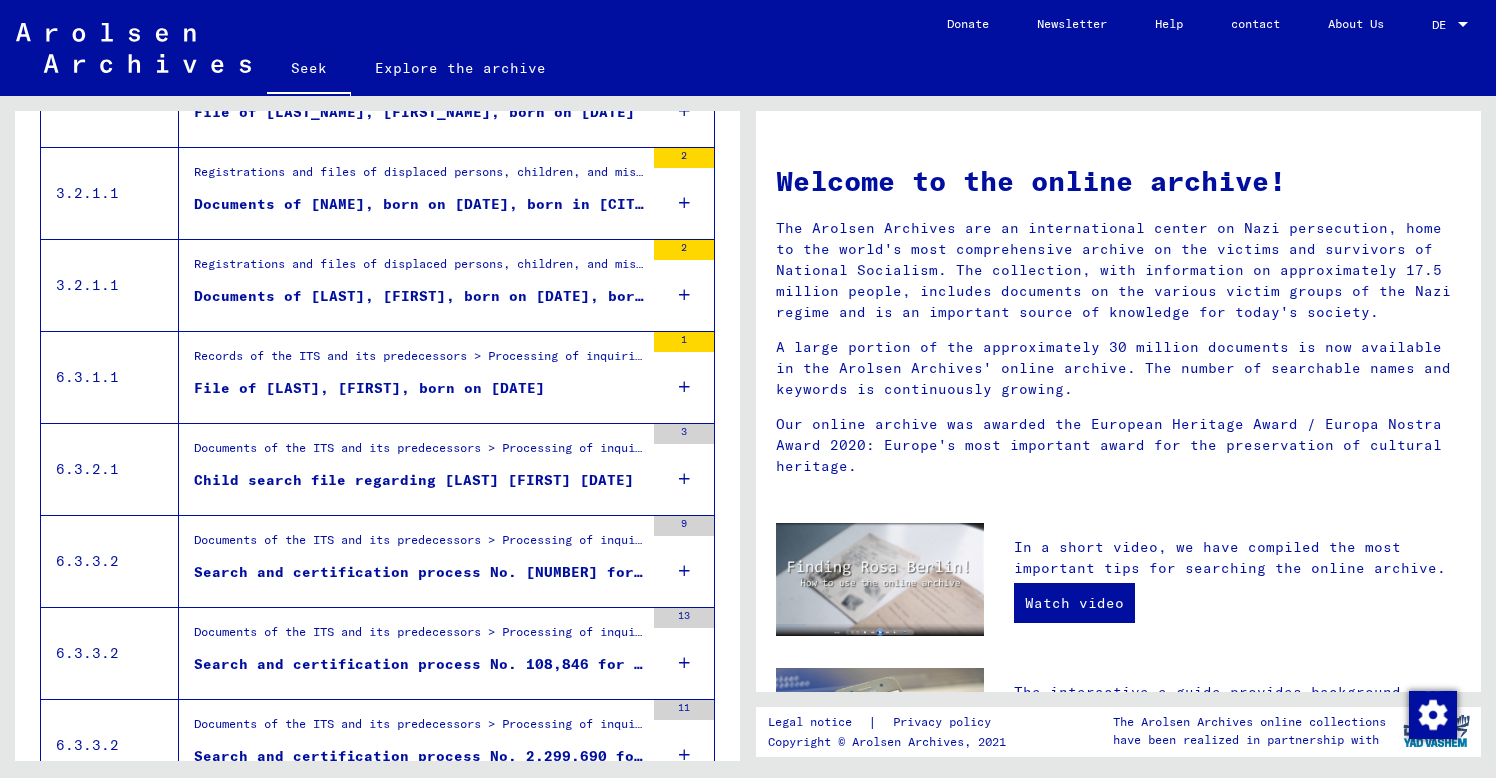 click on "Search and certification process No. [NUMBER] for [LAST], [FIRST] born [DATE]" at bounding box center (540, 572) 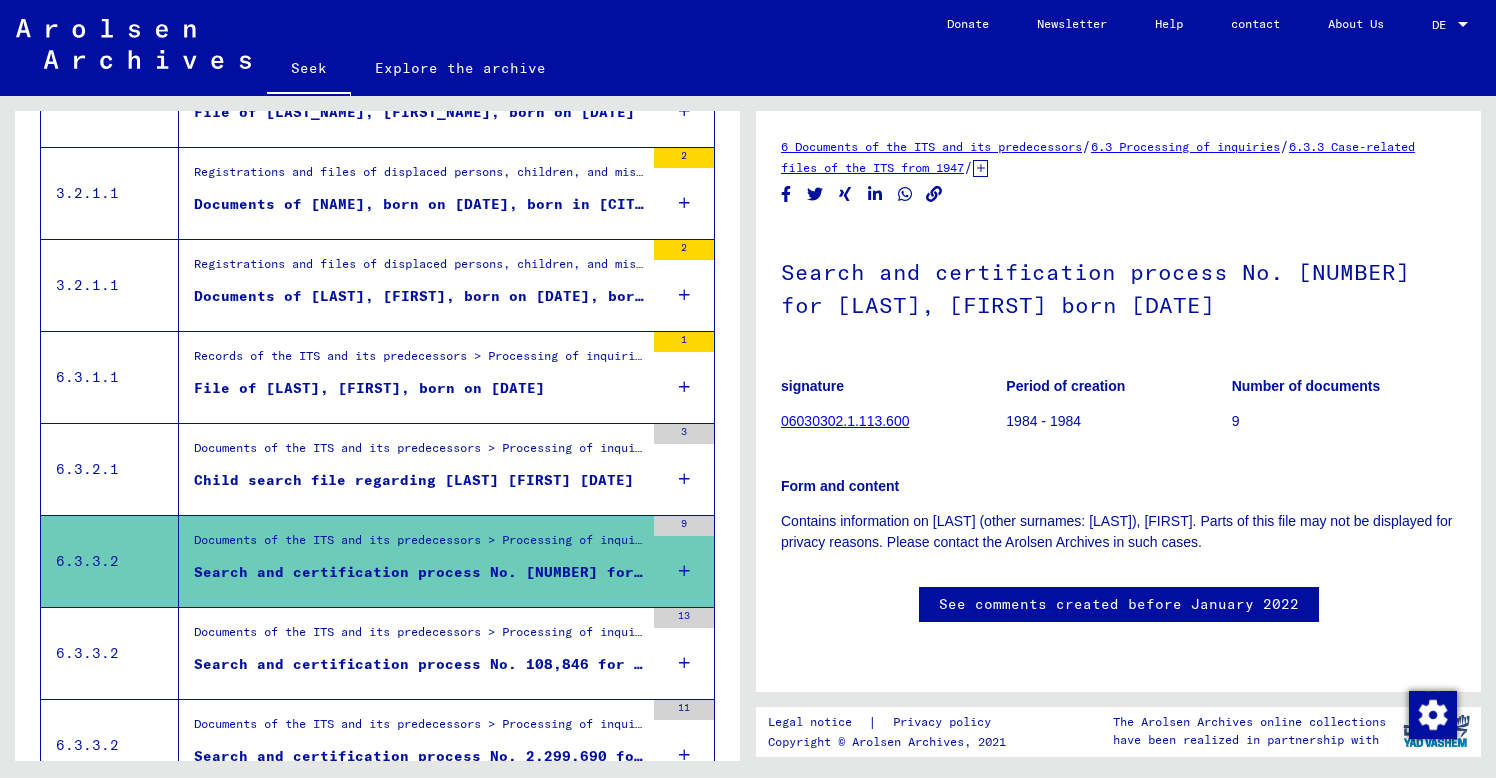 scroll, scrollTop: 0, scrollLeft: 0, axis: both 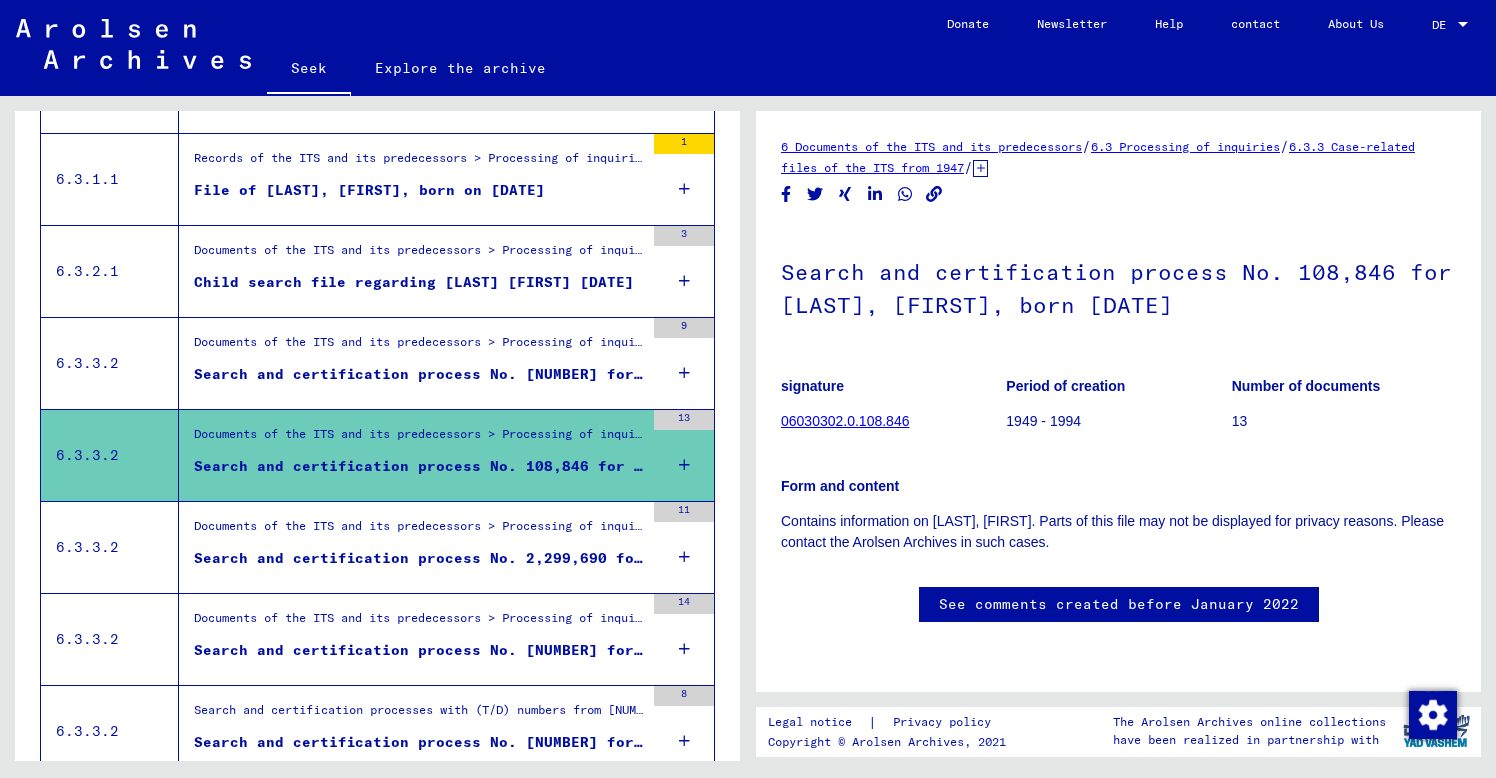 click on "Search and certification process No. 2,299,690 for [LAST], [FIRST] born [DATE]" at bounding box center (544, 558) 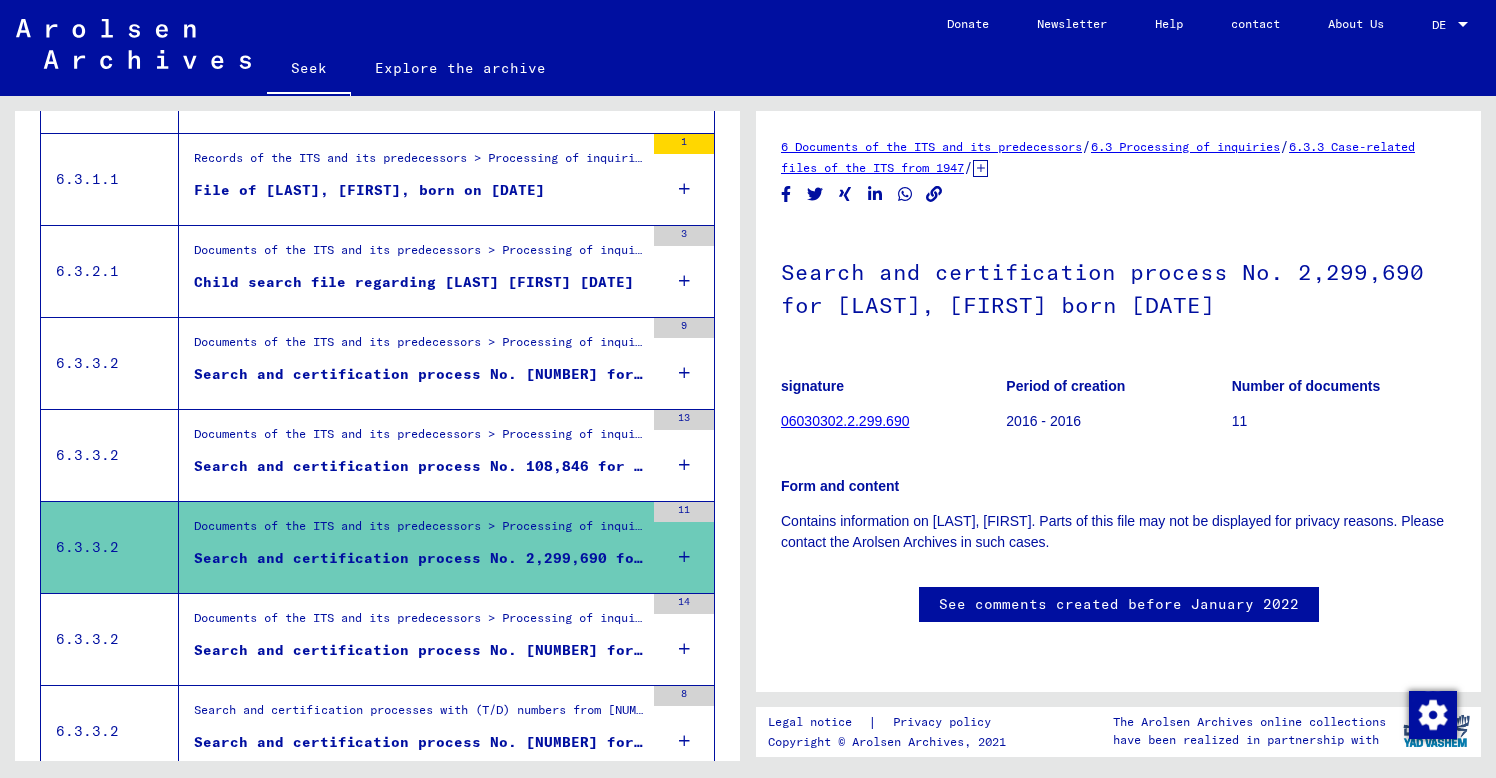 scroll, scrollTop: 0, scrollLeft: 0, axis: both 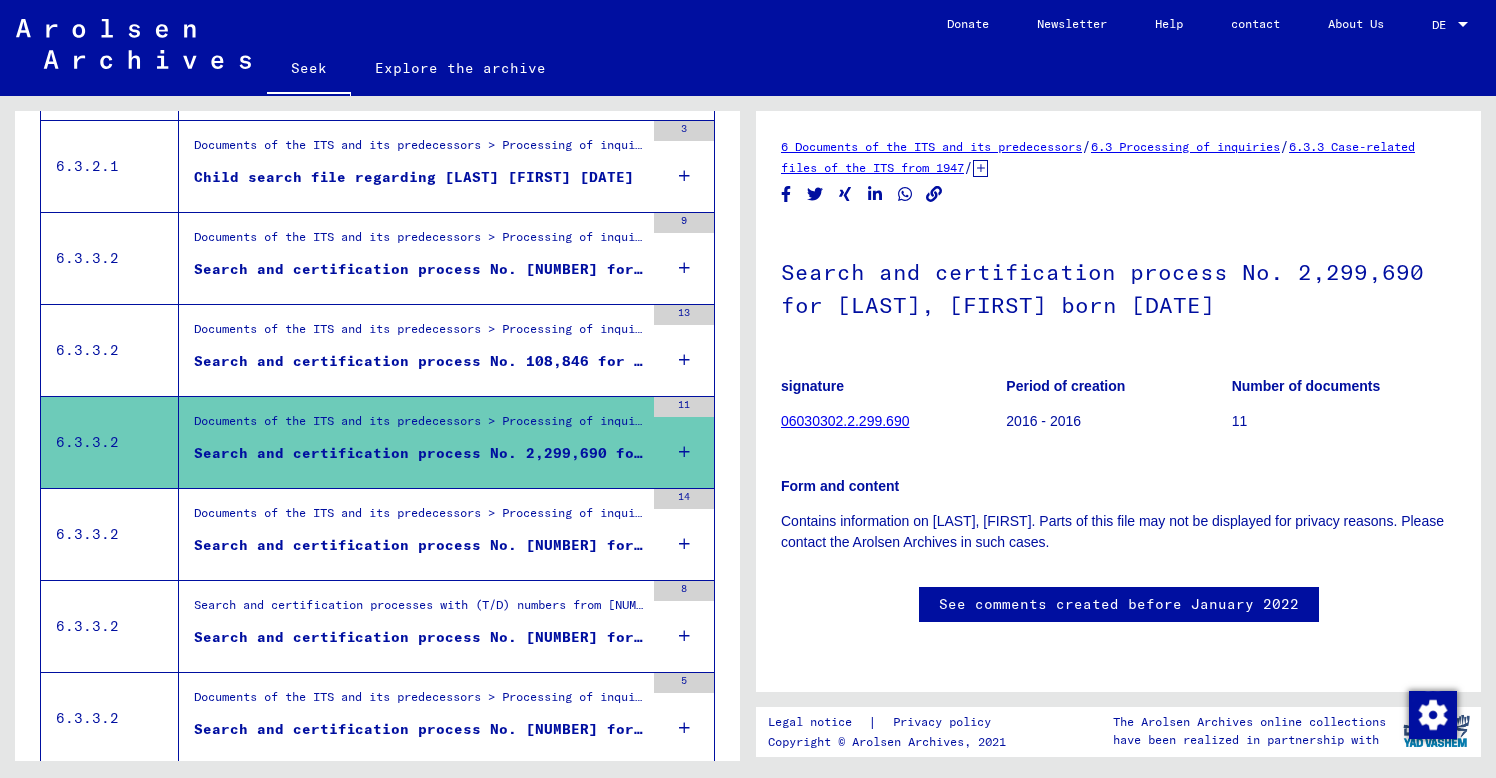 click on "Search and certification process No. [NUMBER] for [LAST], [FIRST] born [DATE]" at bounding box center [540, 545] 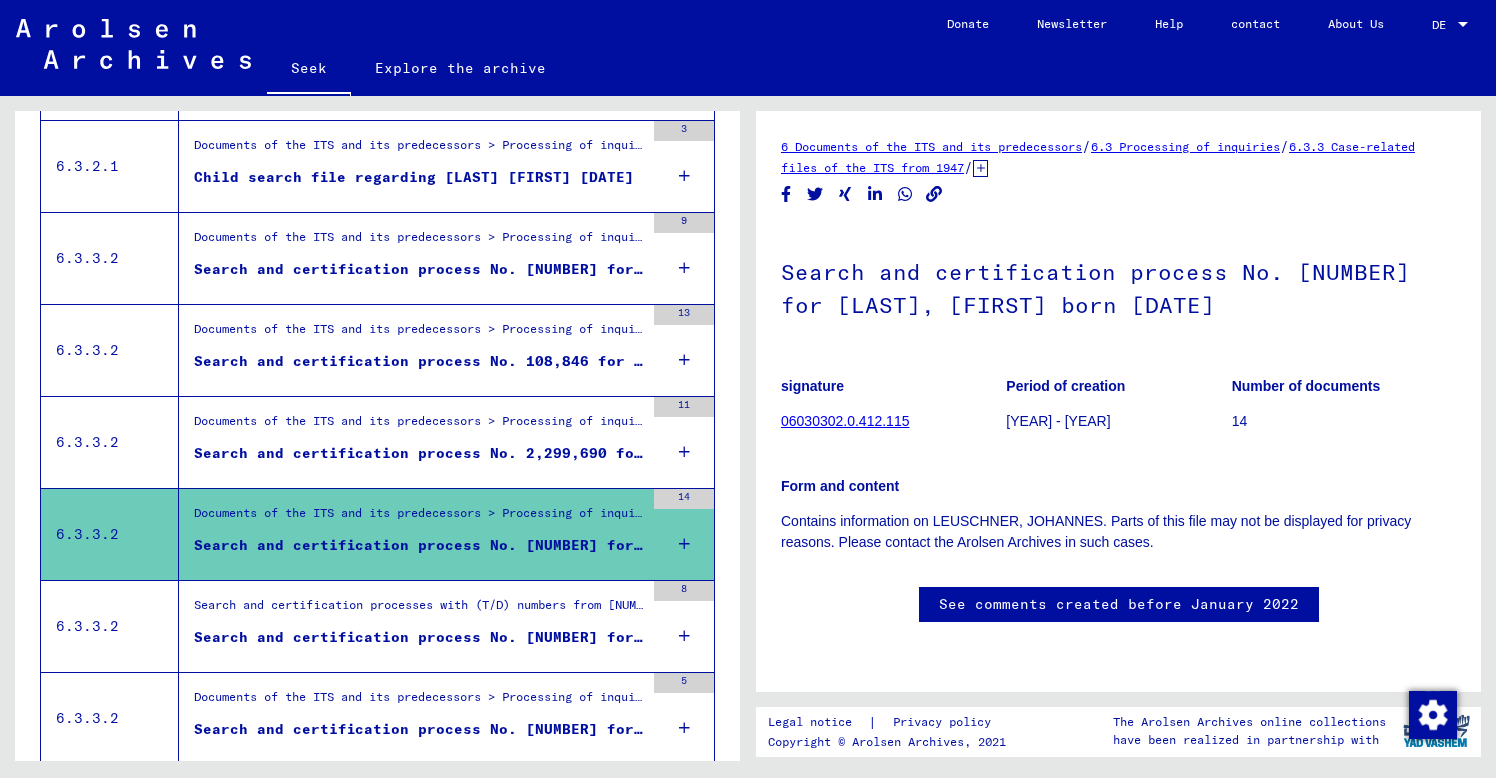 scroll, scrollTop: 0, scrollLeft: 0, axis: both 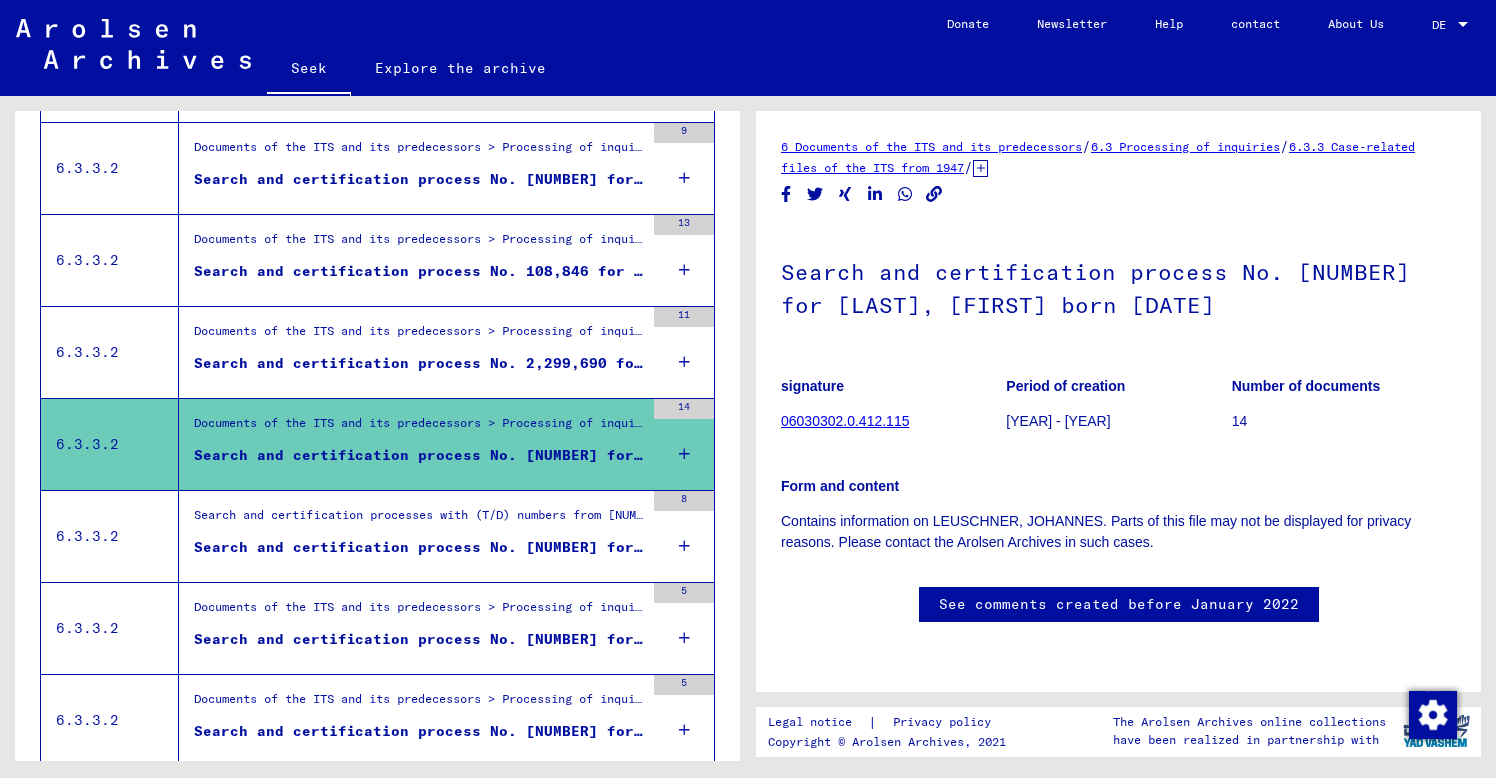 click on "Search and certification process No. [NUMBER] for [LAST], [FIRST] born [DATE]" at bounding box center [540, 547] 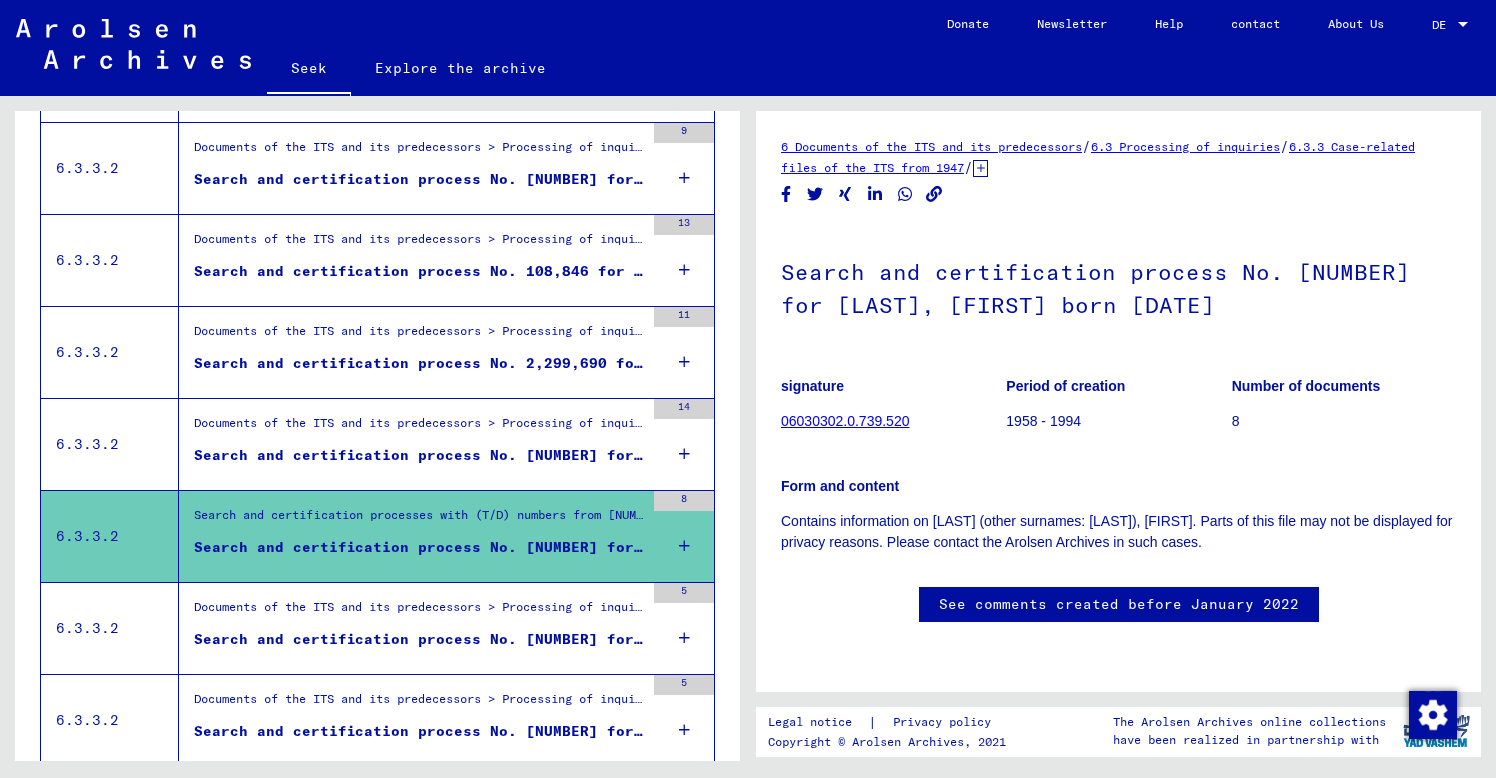 scroll, scrollTop: 0, scrollLeft: 0, axis: both 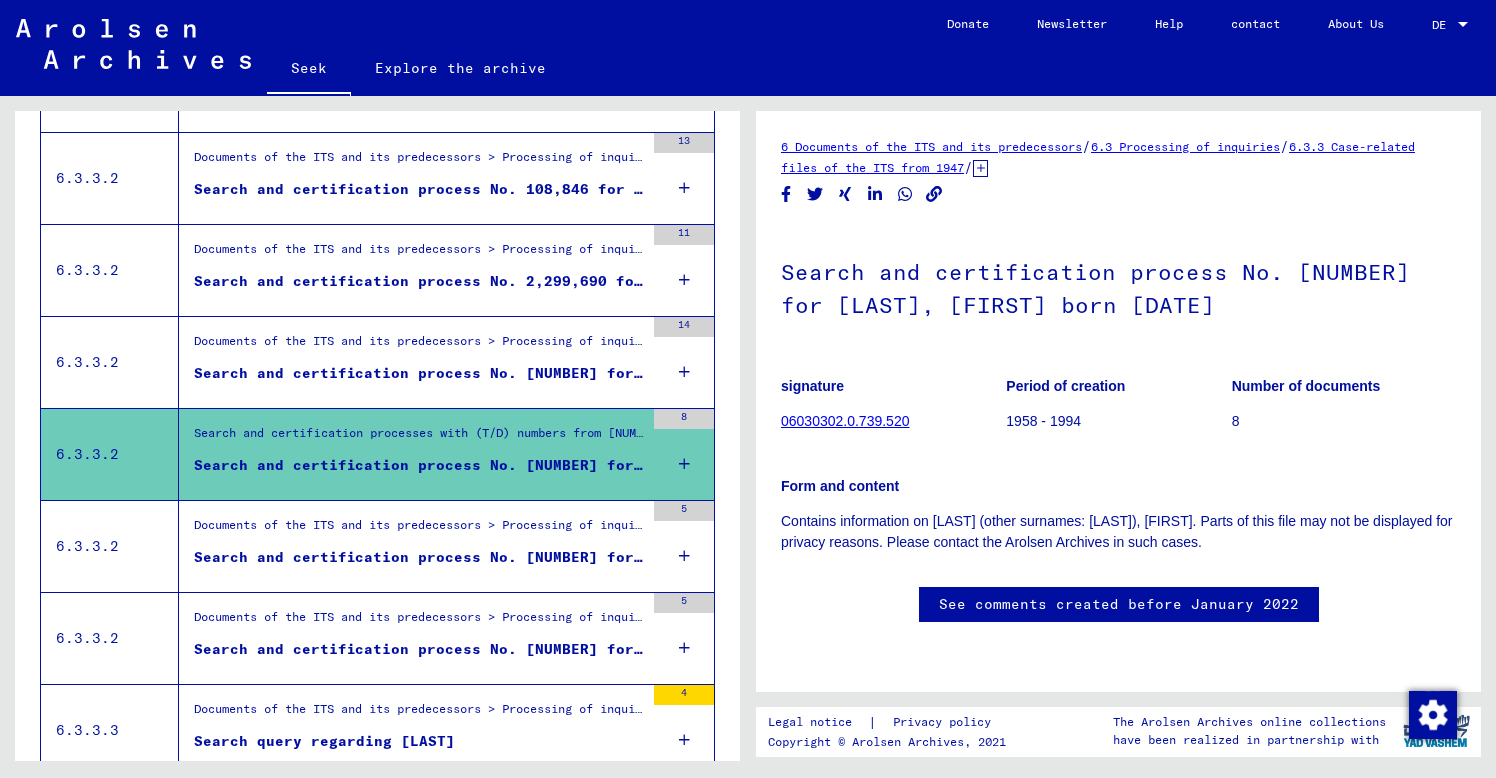 click on "Search and certification process No. [NUMBER] for [LAST], [FIRST] born [DATE]" at bounding box center (540, 557) 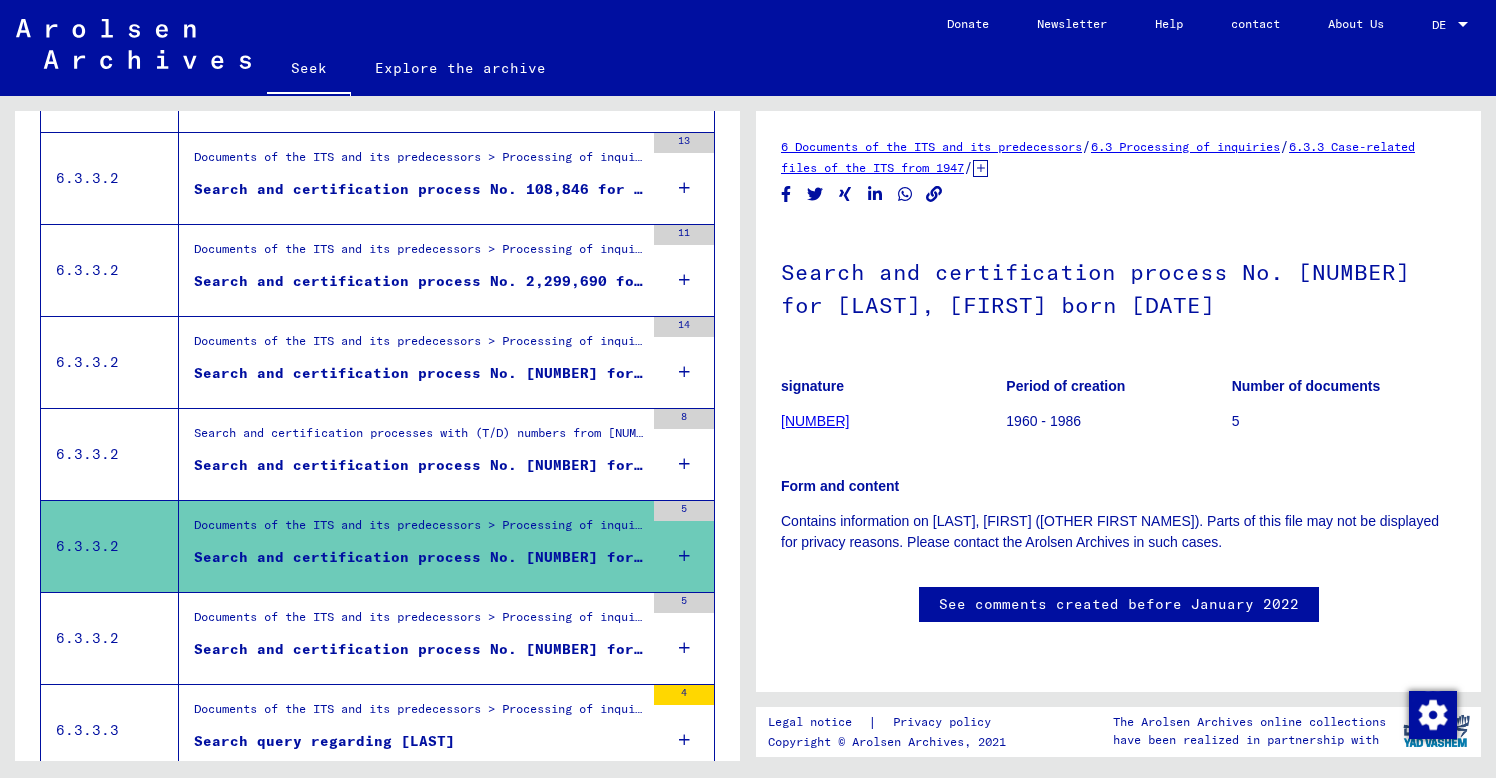 scroll, scrollTop: 0, scrollLeft: 0, axis: both 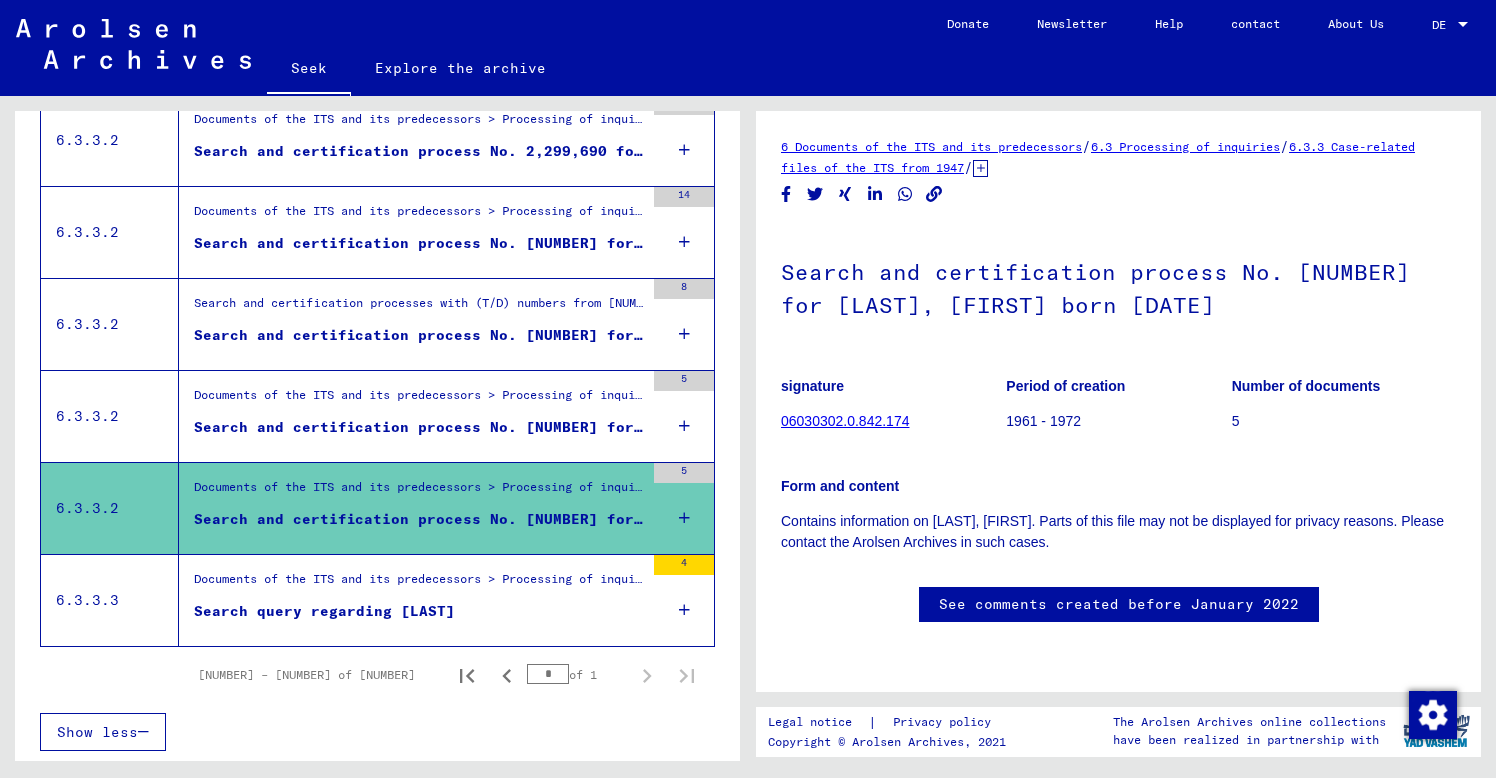 click on "Search query regarding [LAST]" at bounding box center (324, 611) 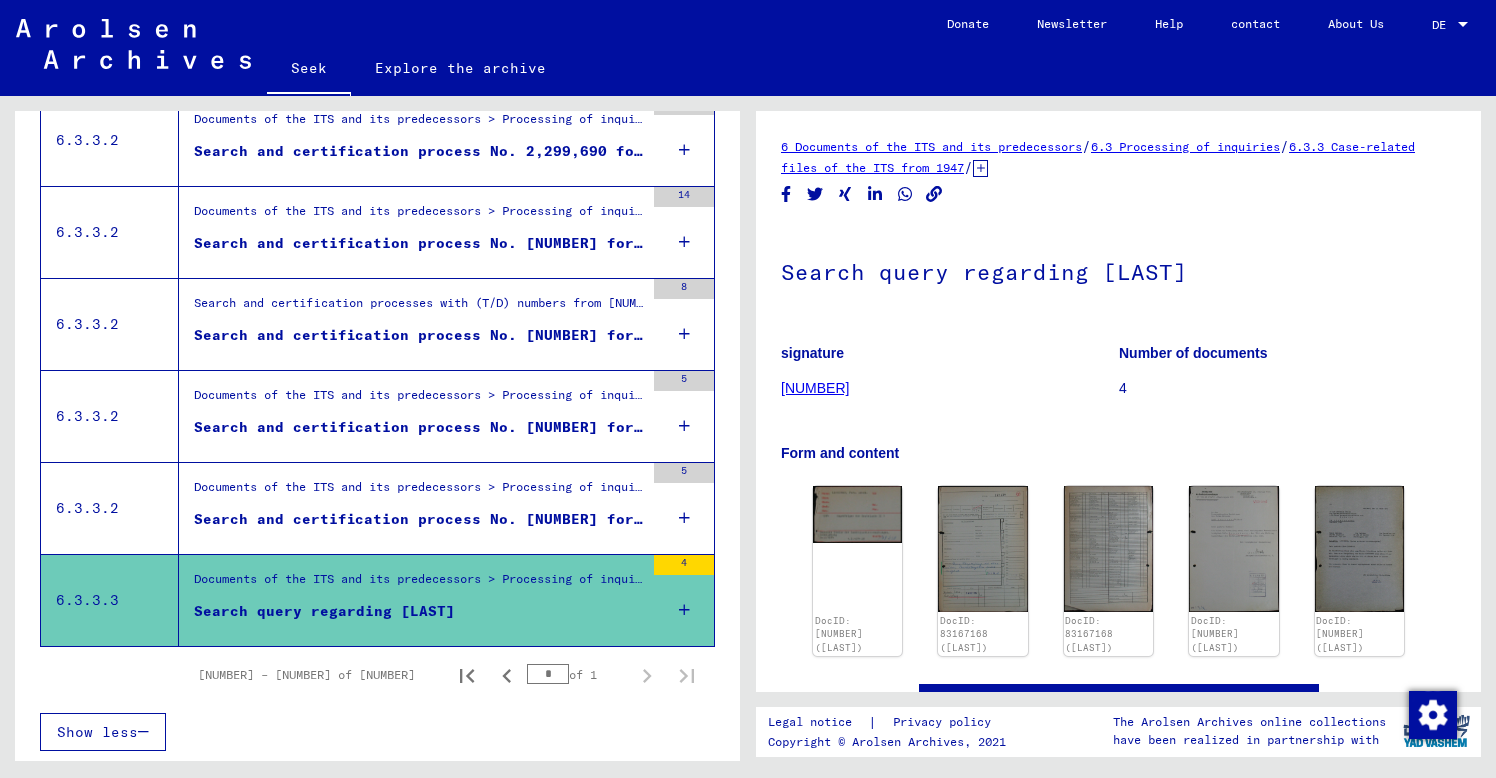 scroll, scrollTop: 0, scrollLeft: 0, axis: both 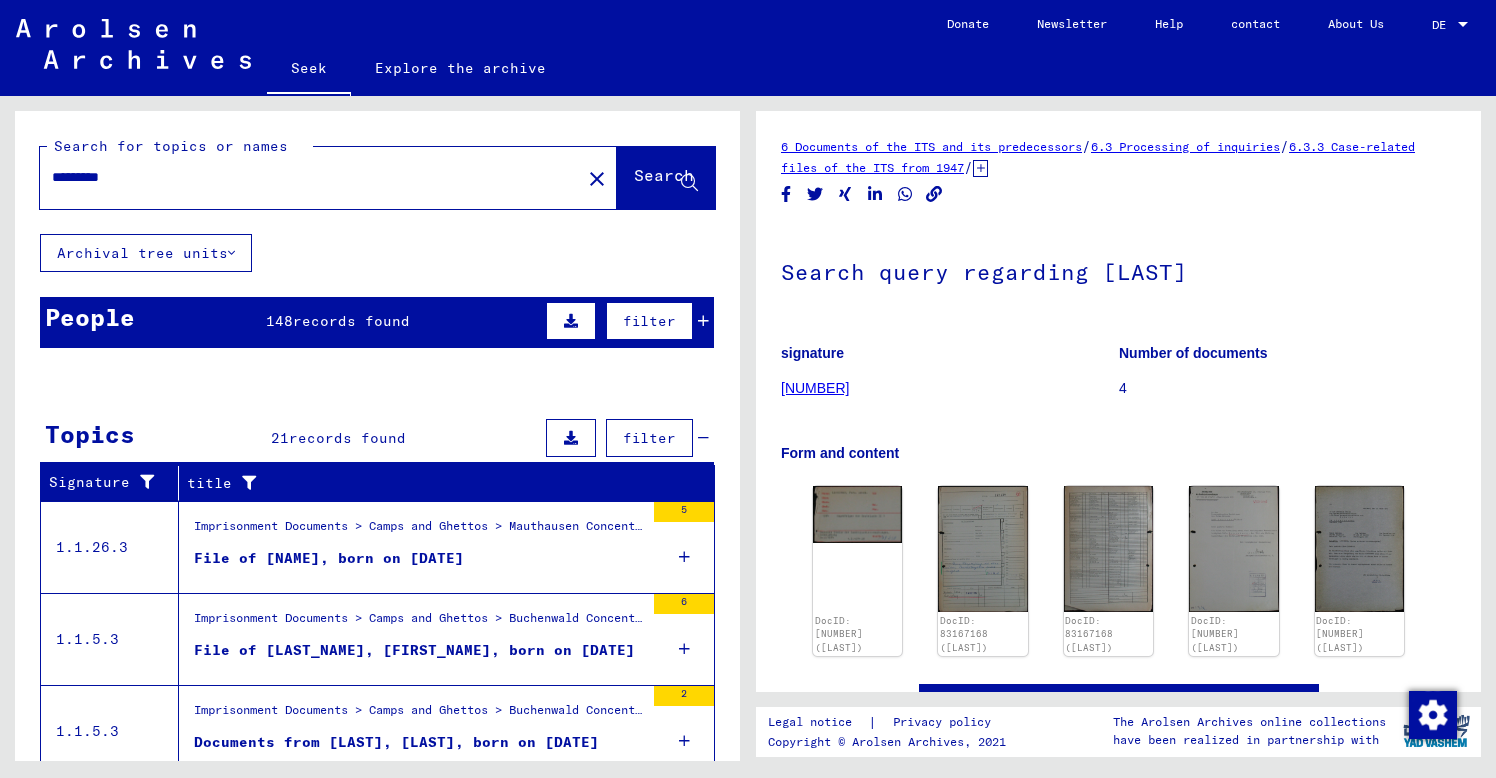 click on "Explore the archive" 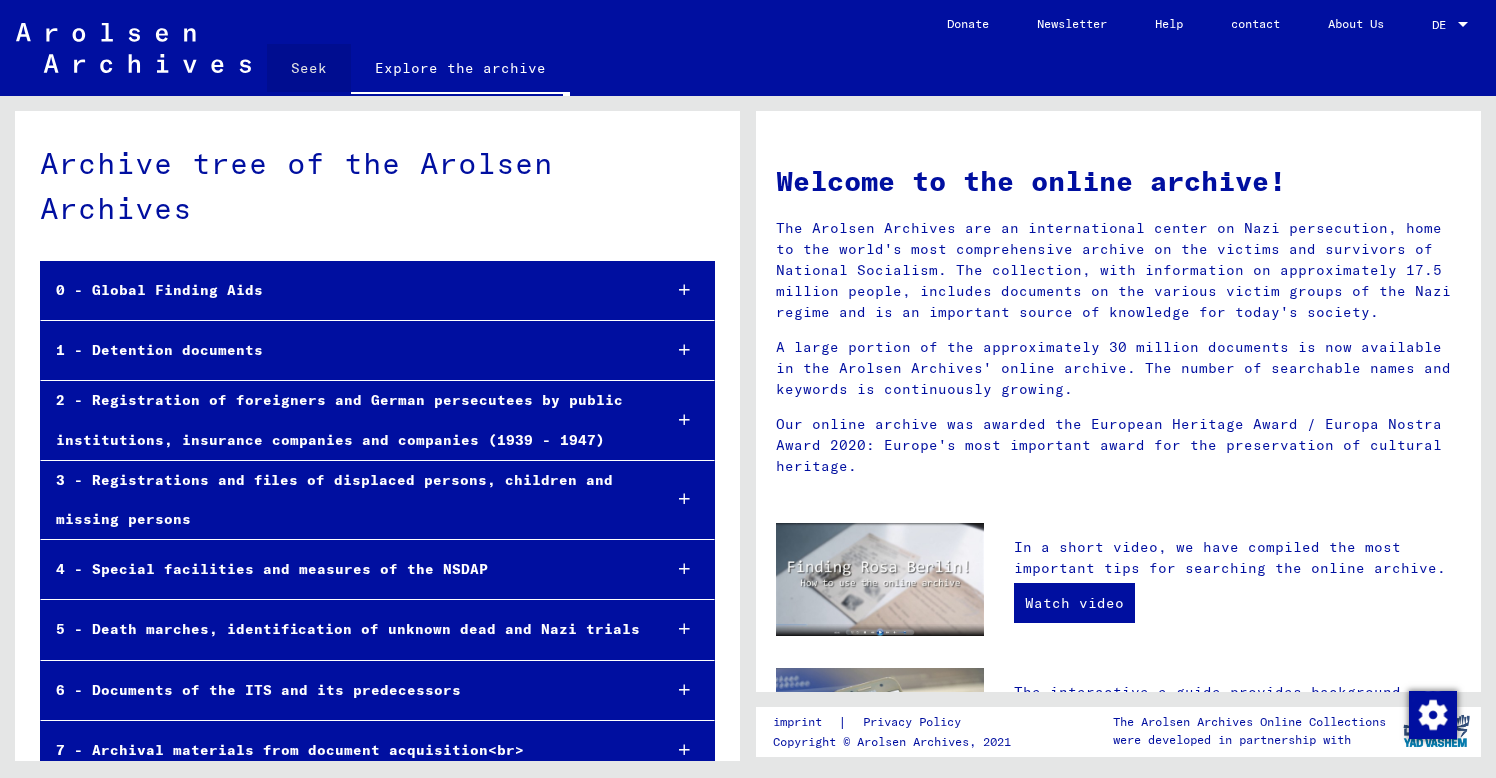 click on "Seek" 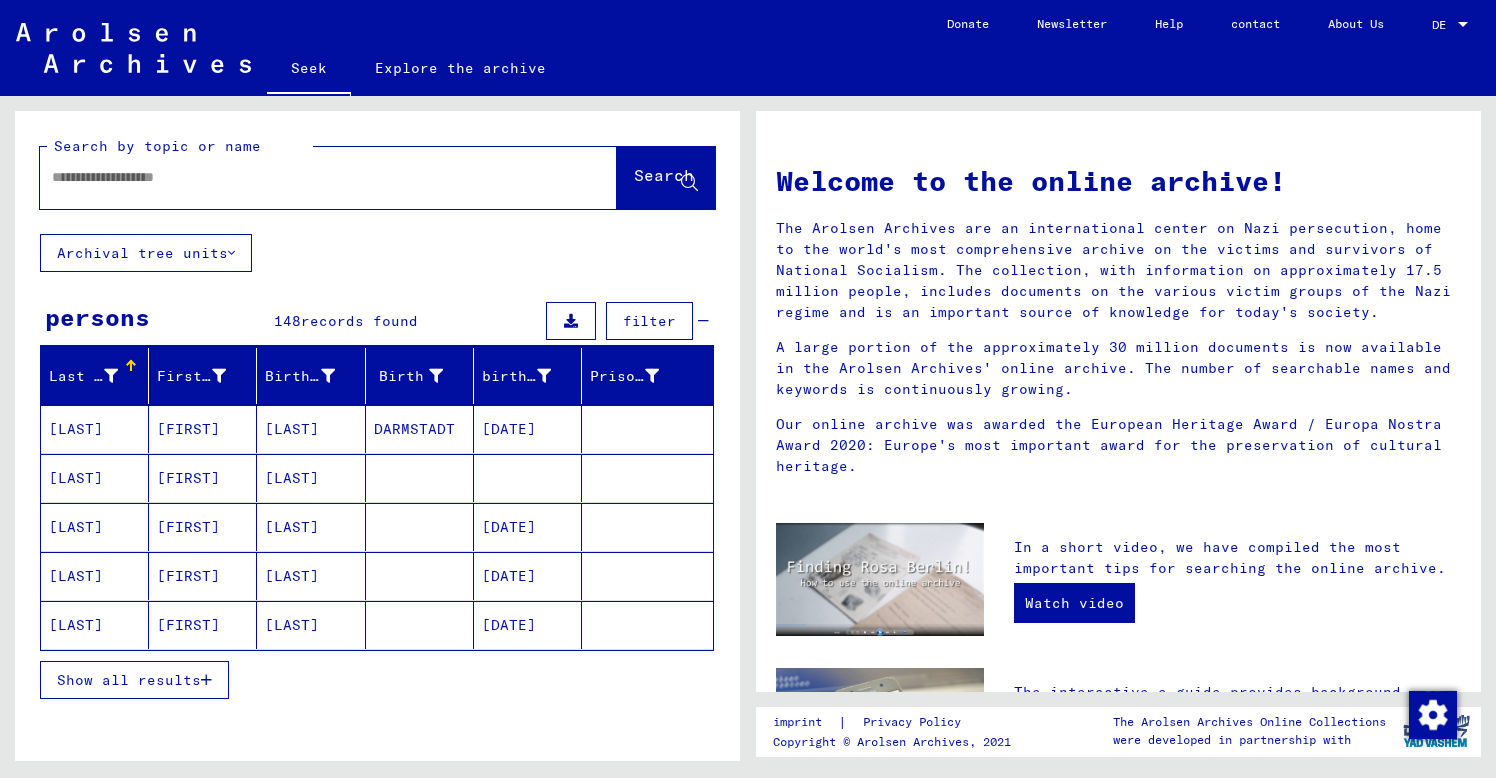 click on "Explore the archive" 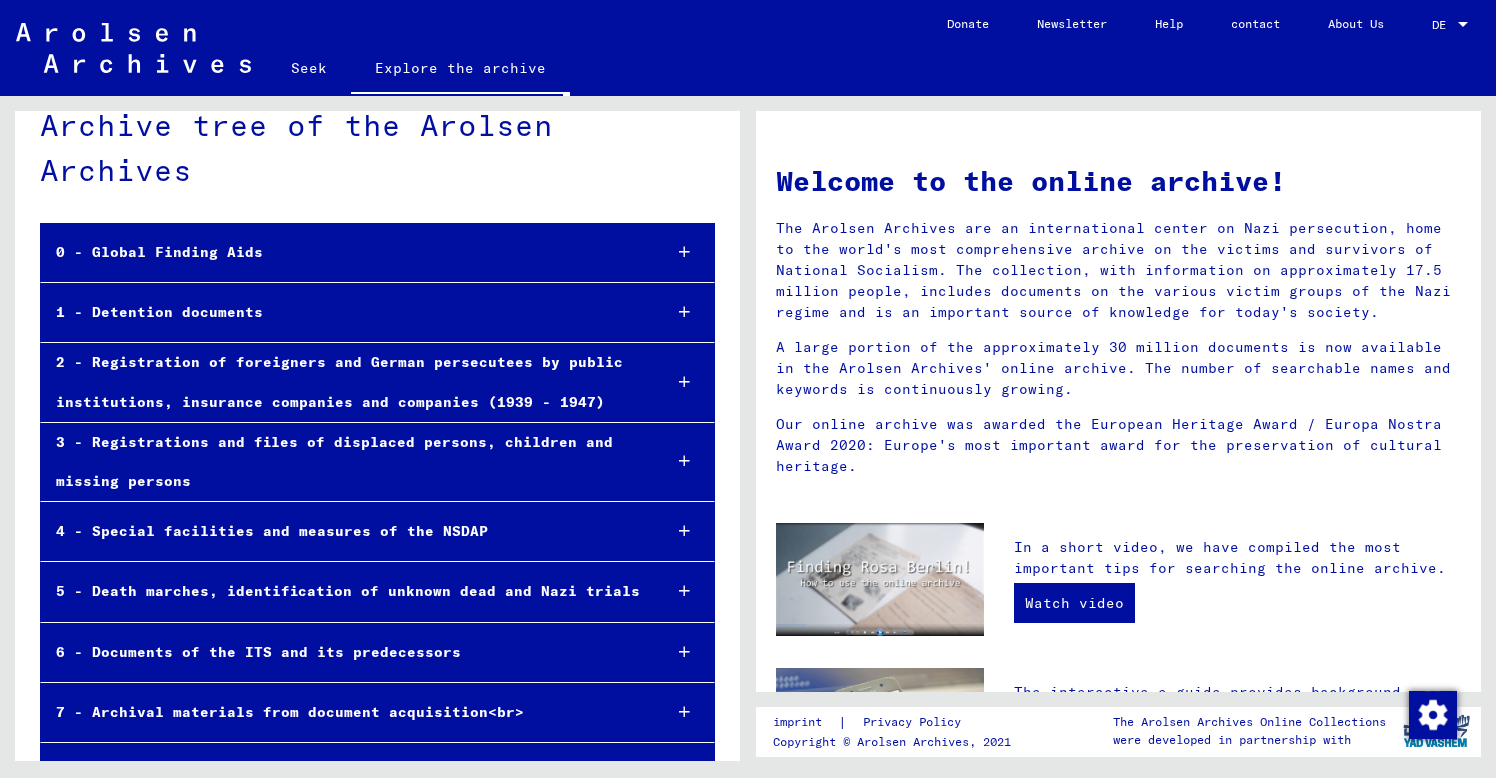 scroll, scrollTop: 40, scrollLeft: 0, axis: vertical 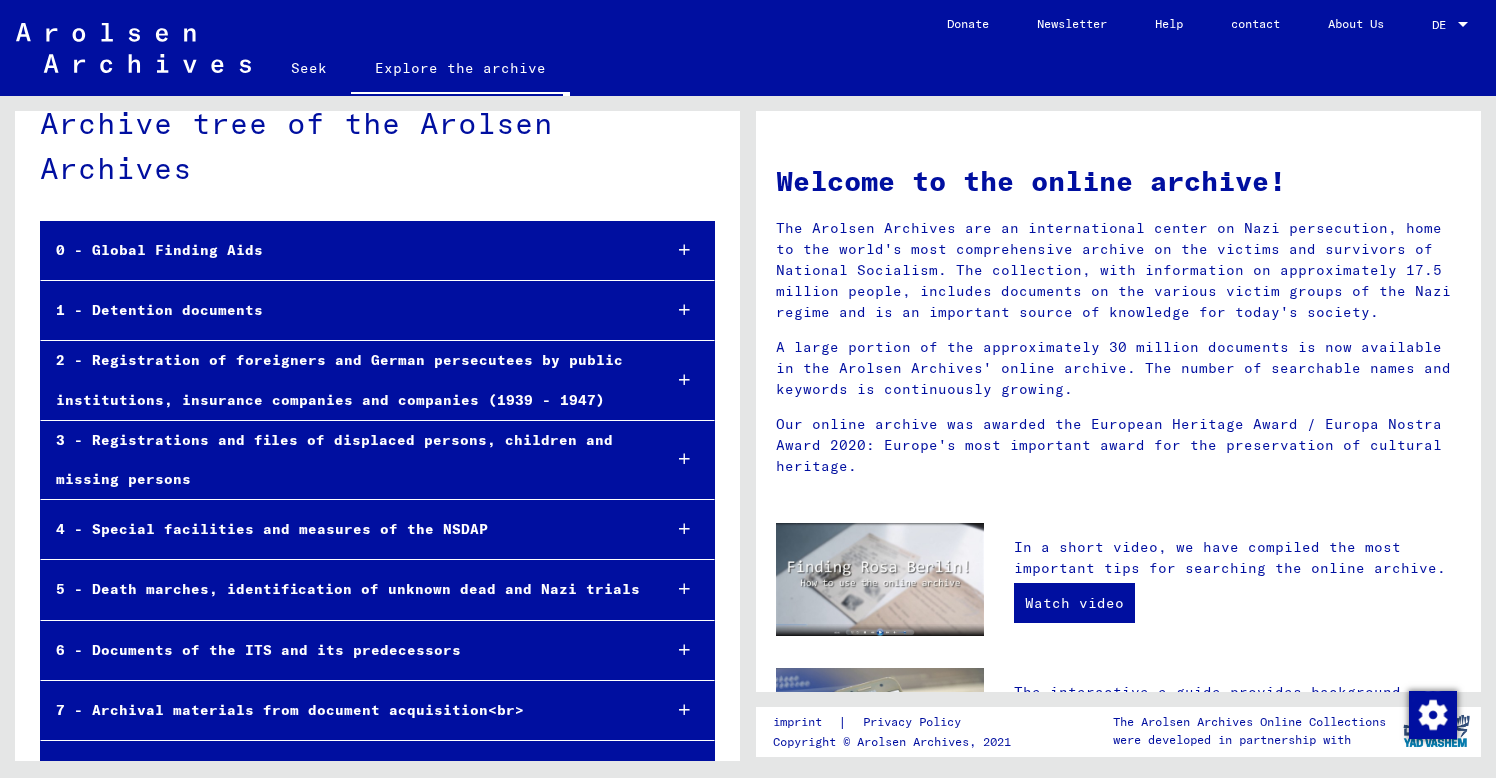 click on "2 - Registration of foreigners and German persecutees by public institutions, insurance companies and companies (1939 - 1947)" at bounding box center [343, 380] 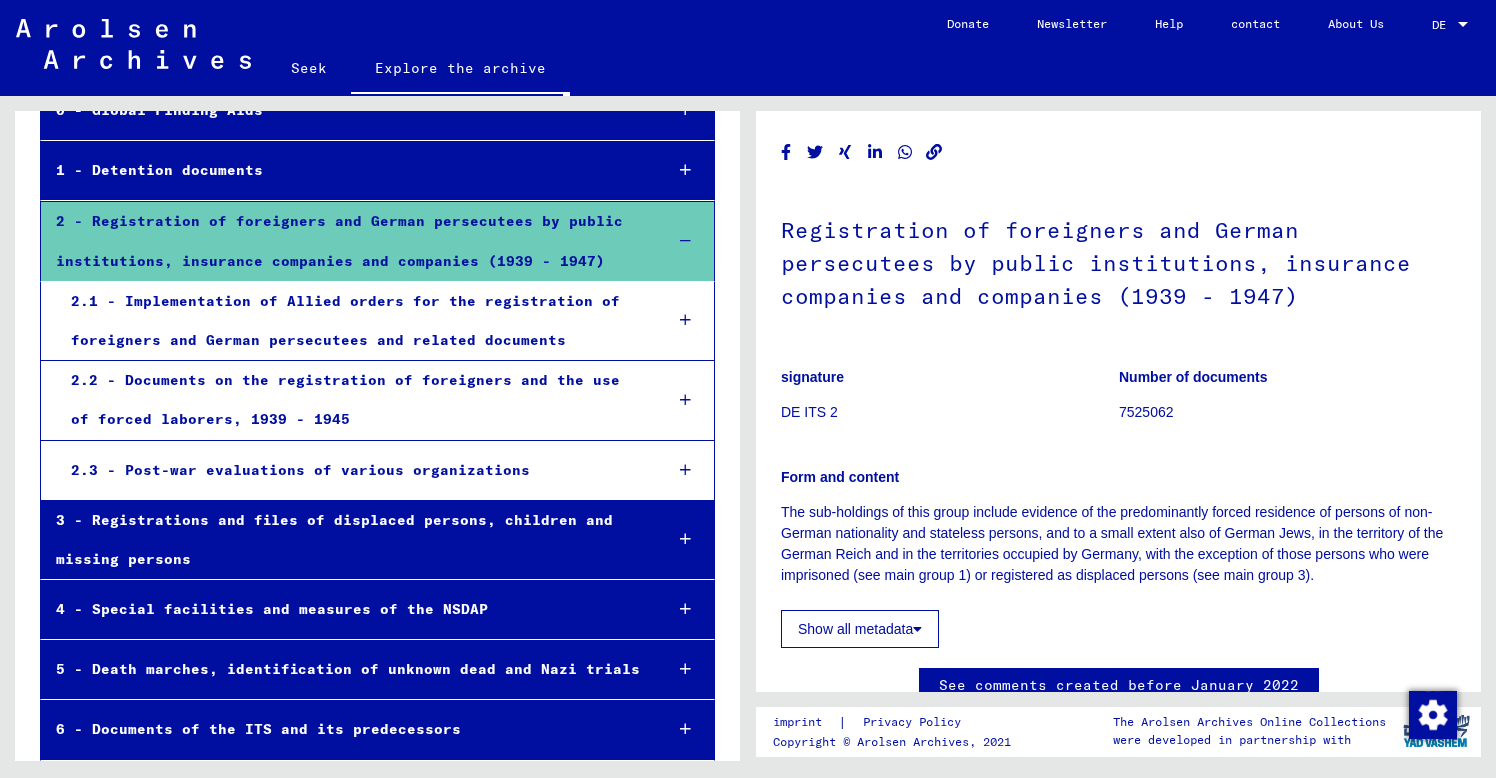 scroll, scrollTop: 183, scrollLeft: 0, axis: vertical 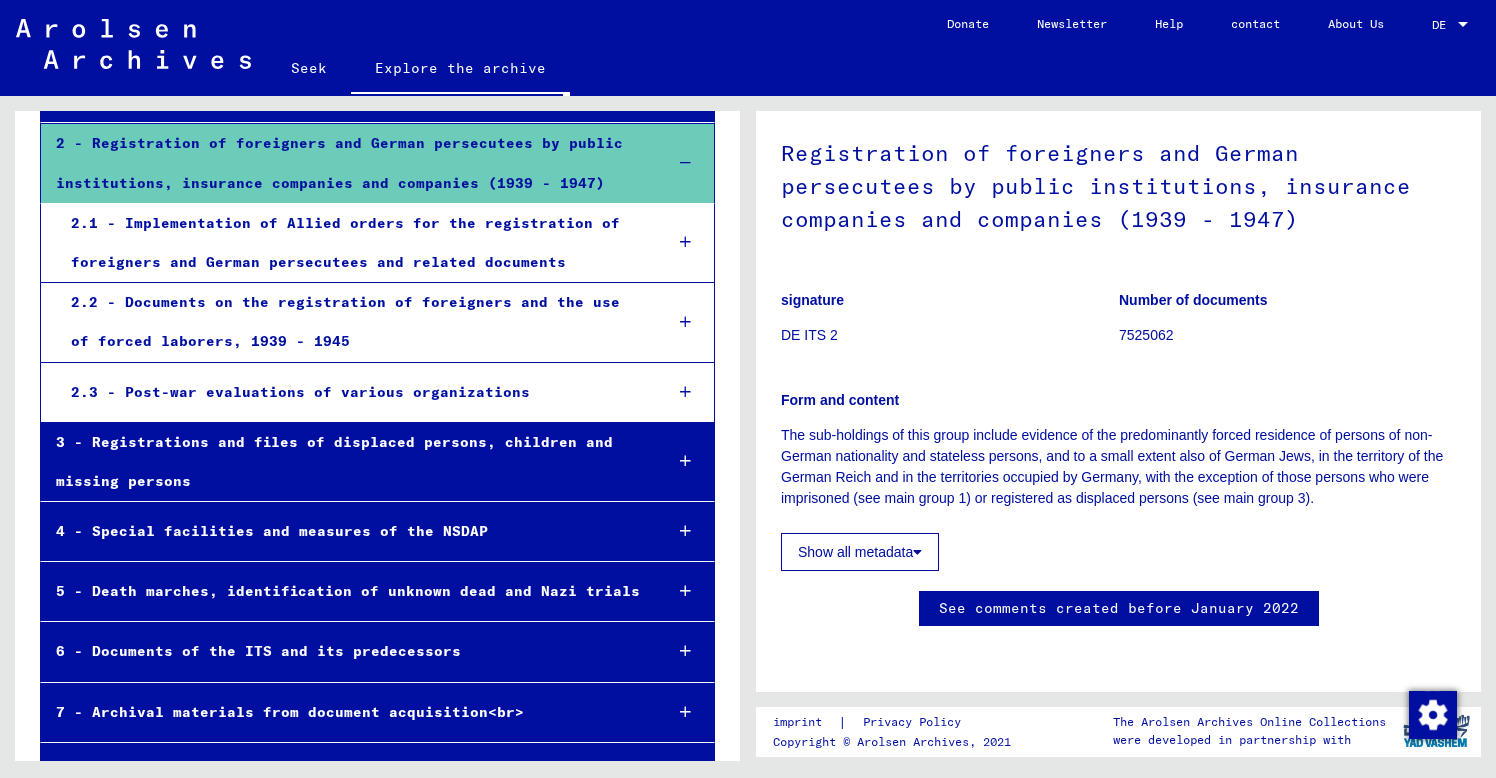 click on "5 - Death marches, identification of unknown dead and Nazi trials" at bounding box center (348, 591) 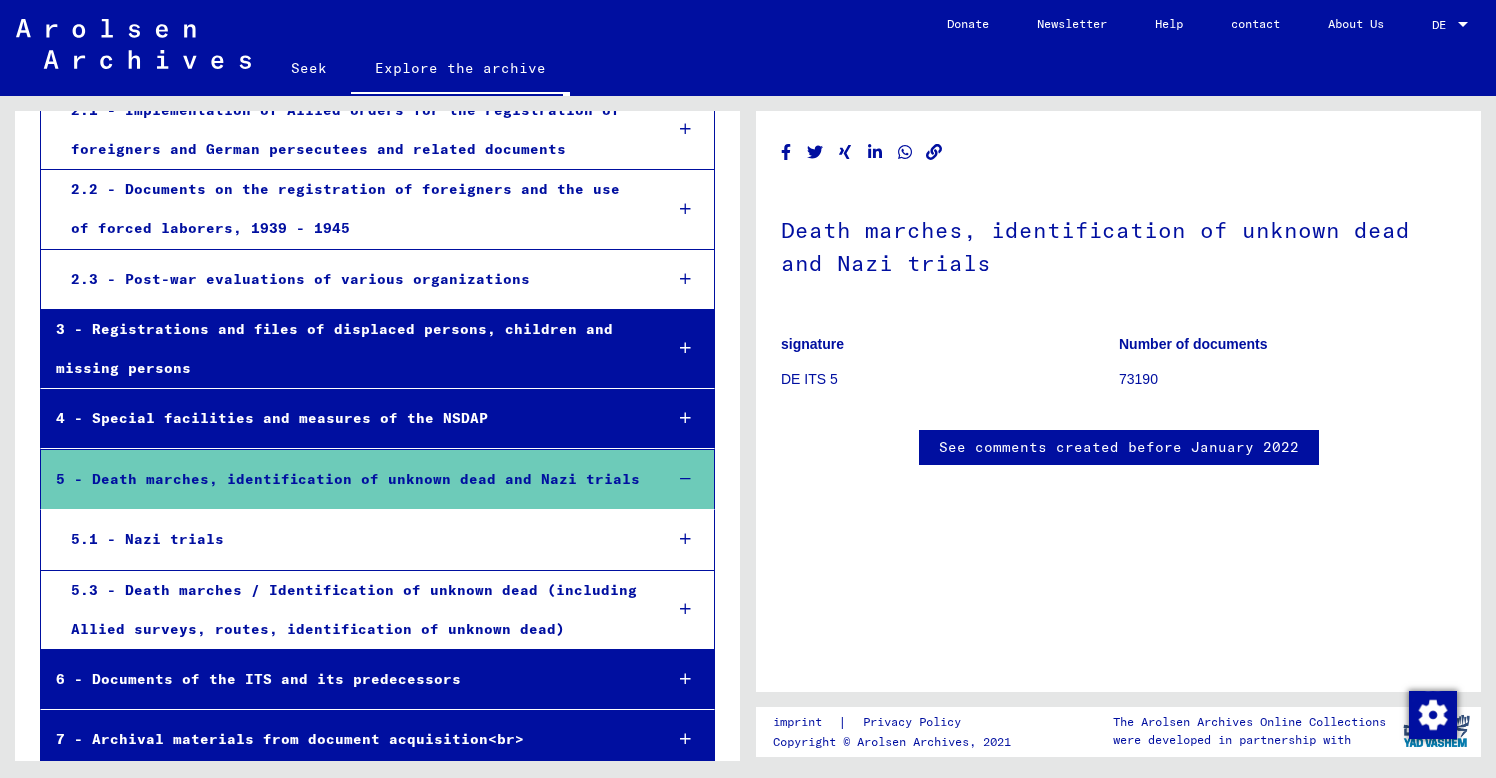scroll, scrollTop: 397, scrollLeft: 0, axis: vertical 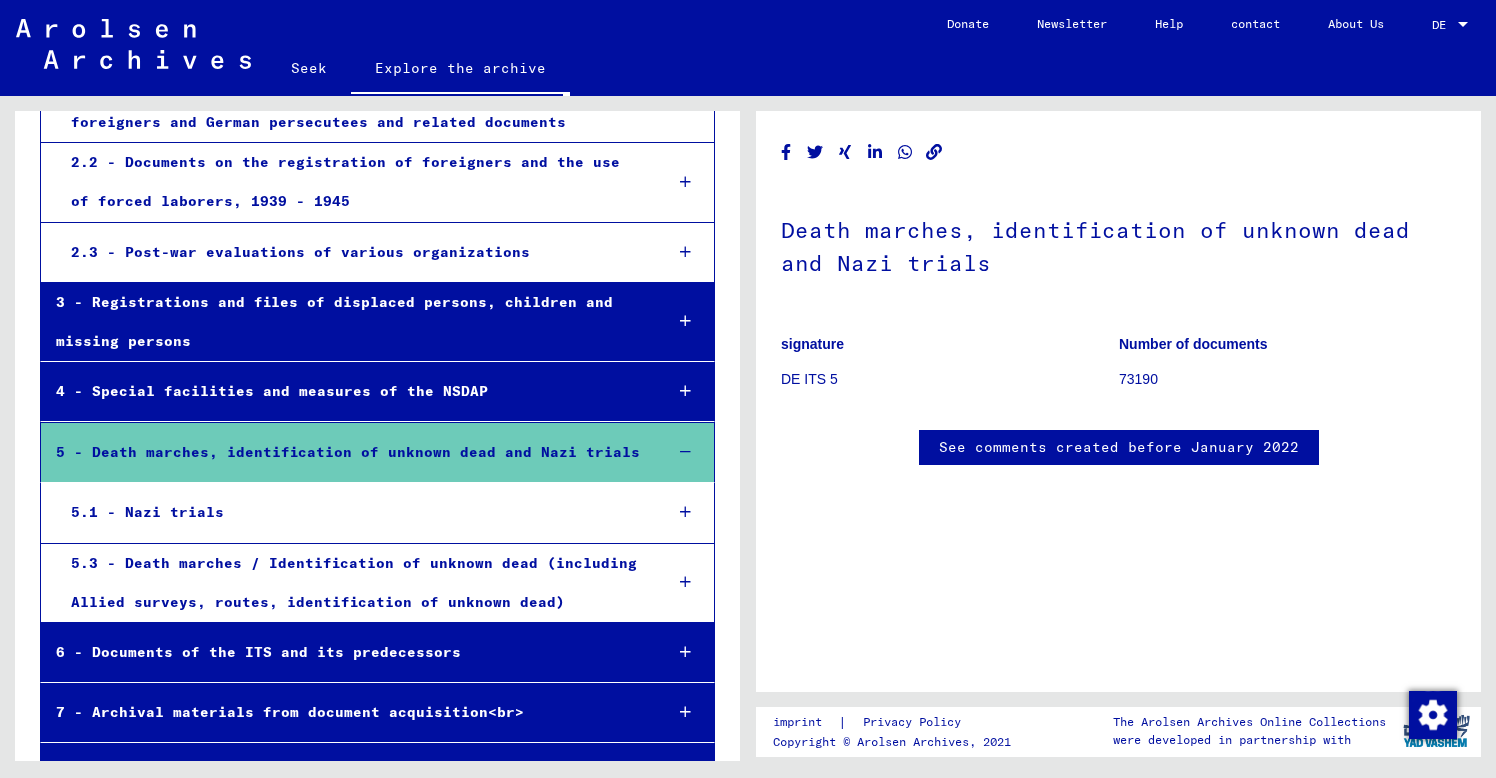 click on "5.1 - Nazi trials" at bounding box center [147, 512] 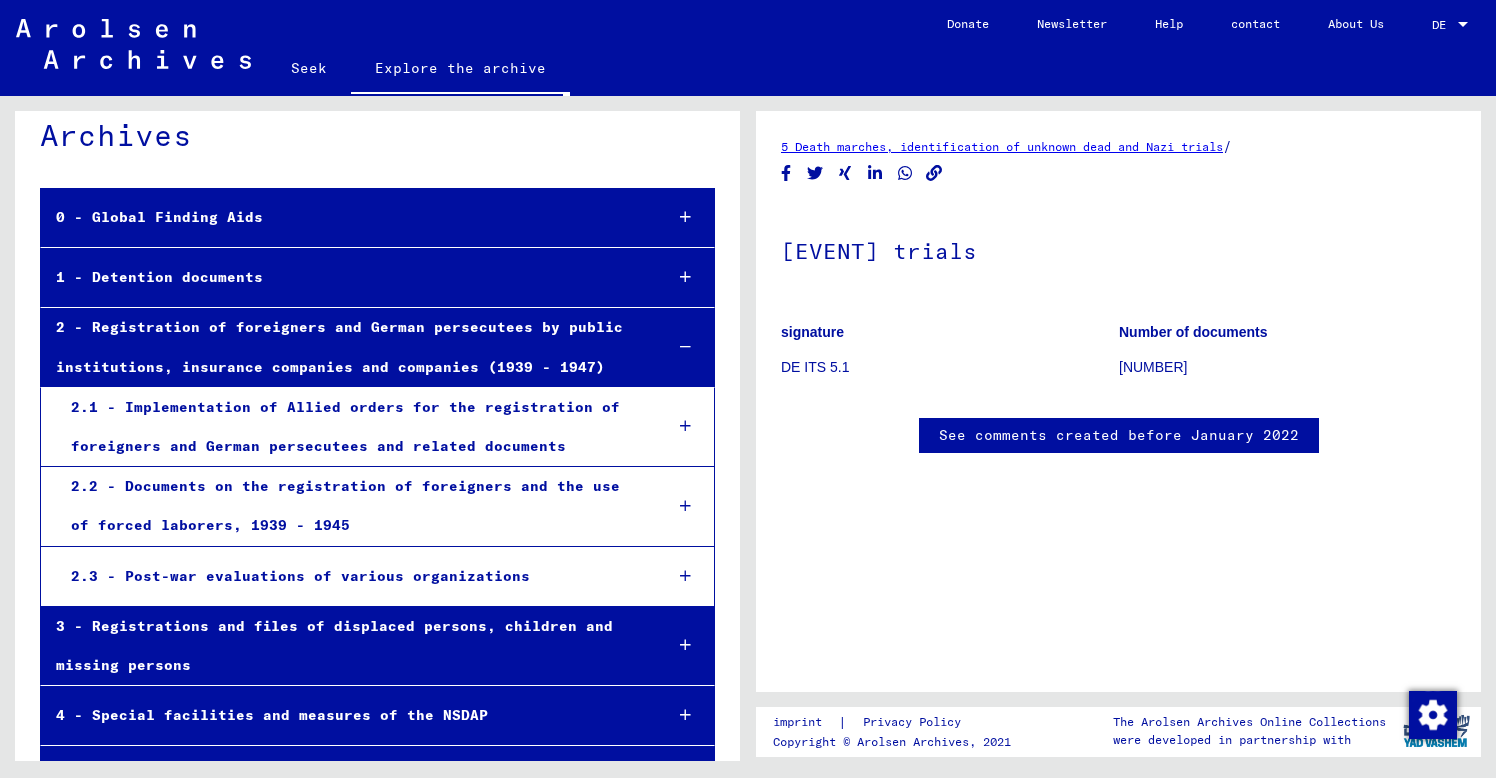 scroll, scrollTop: 0, scrollLeft: 0, axis: both 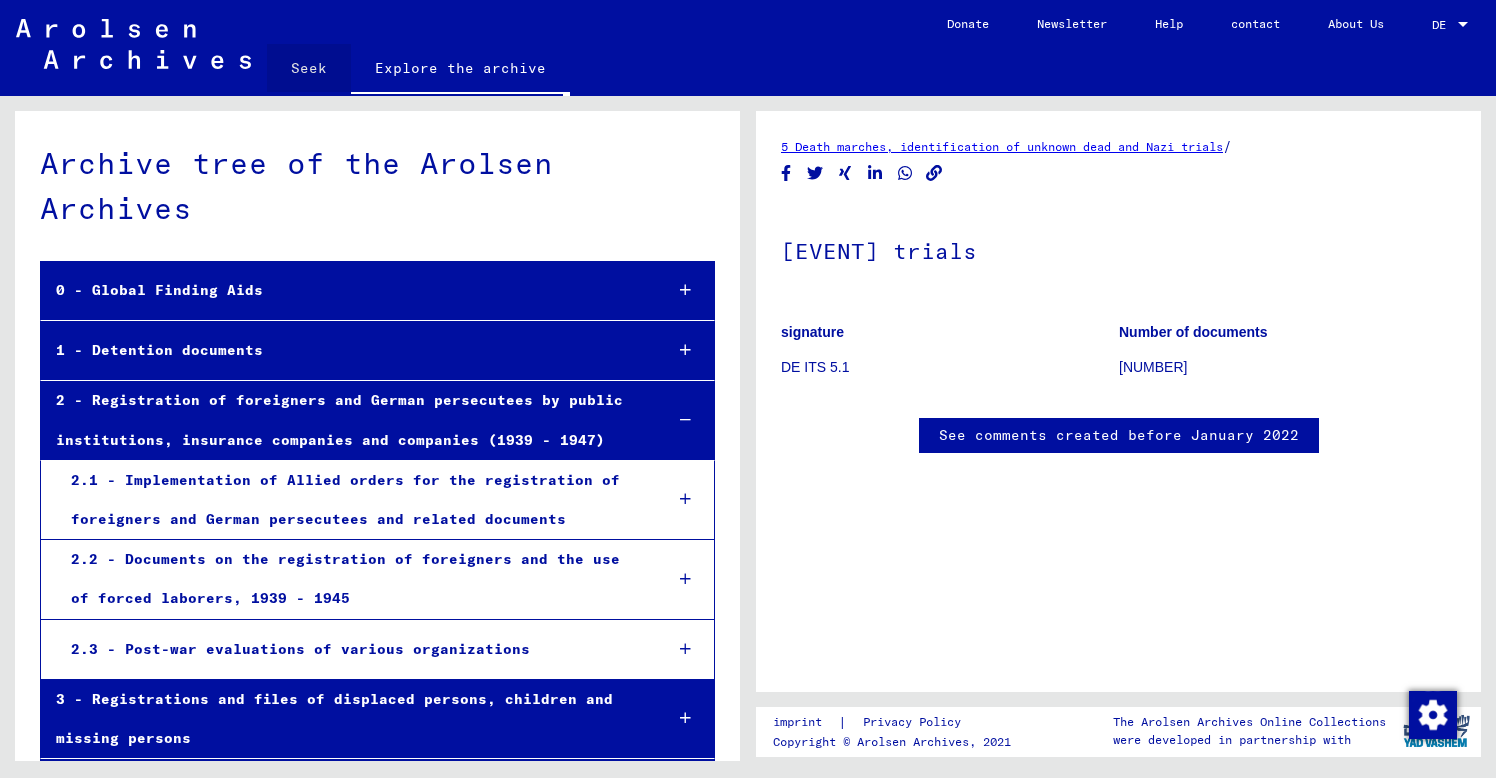 click on "Seek" 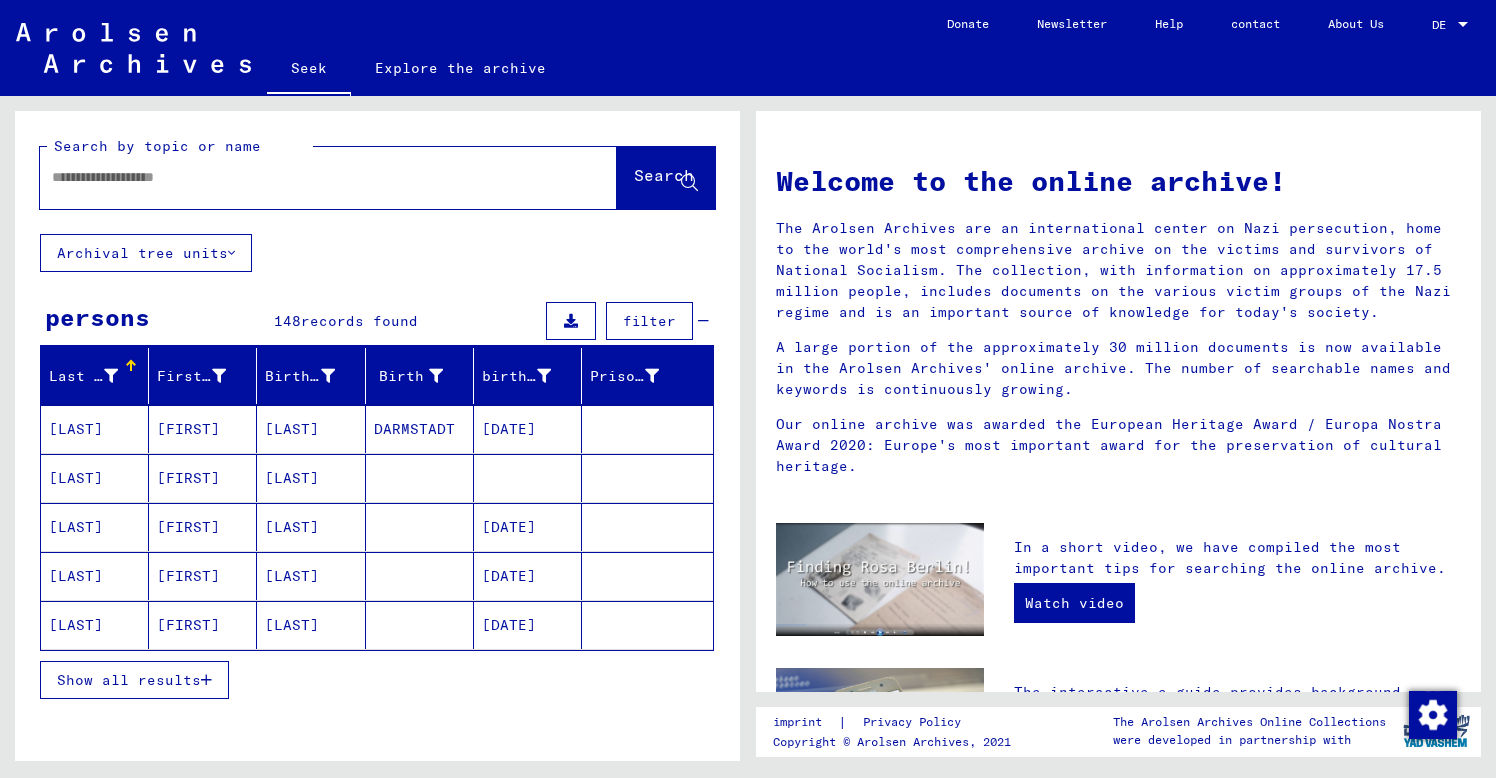click 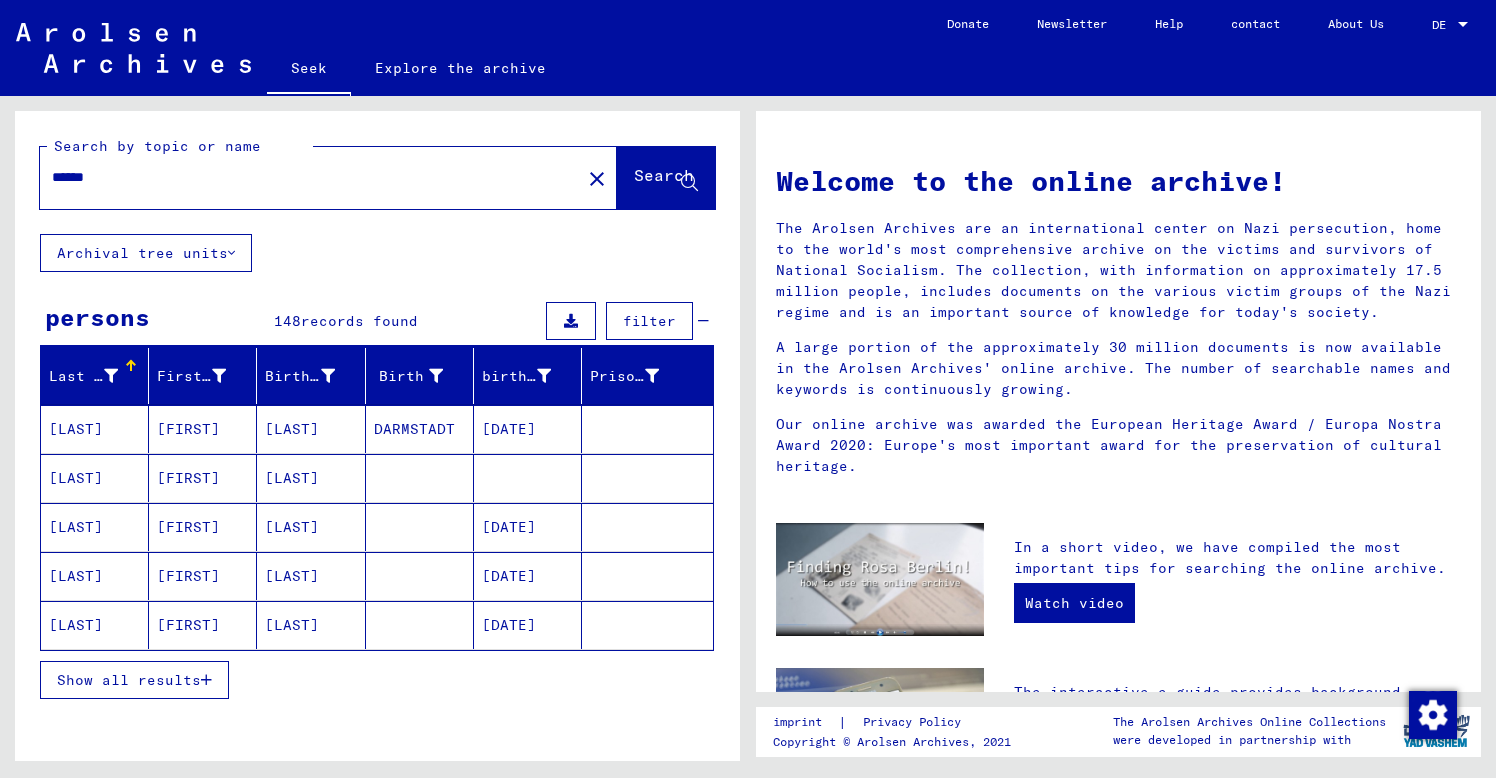 type on "******" 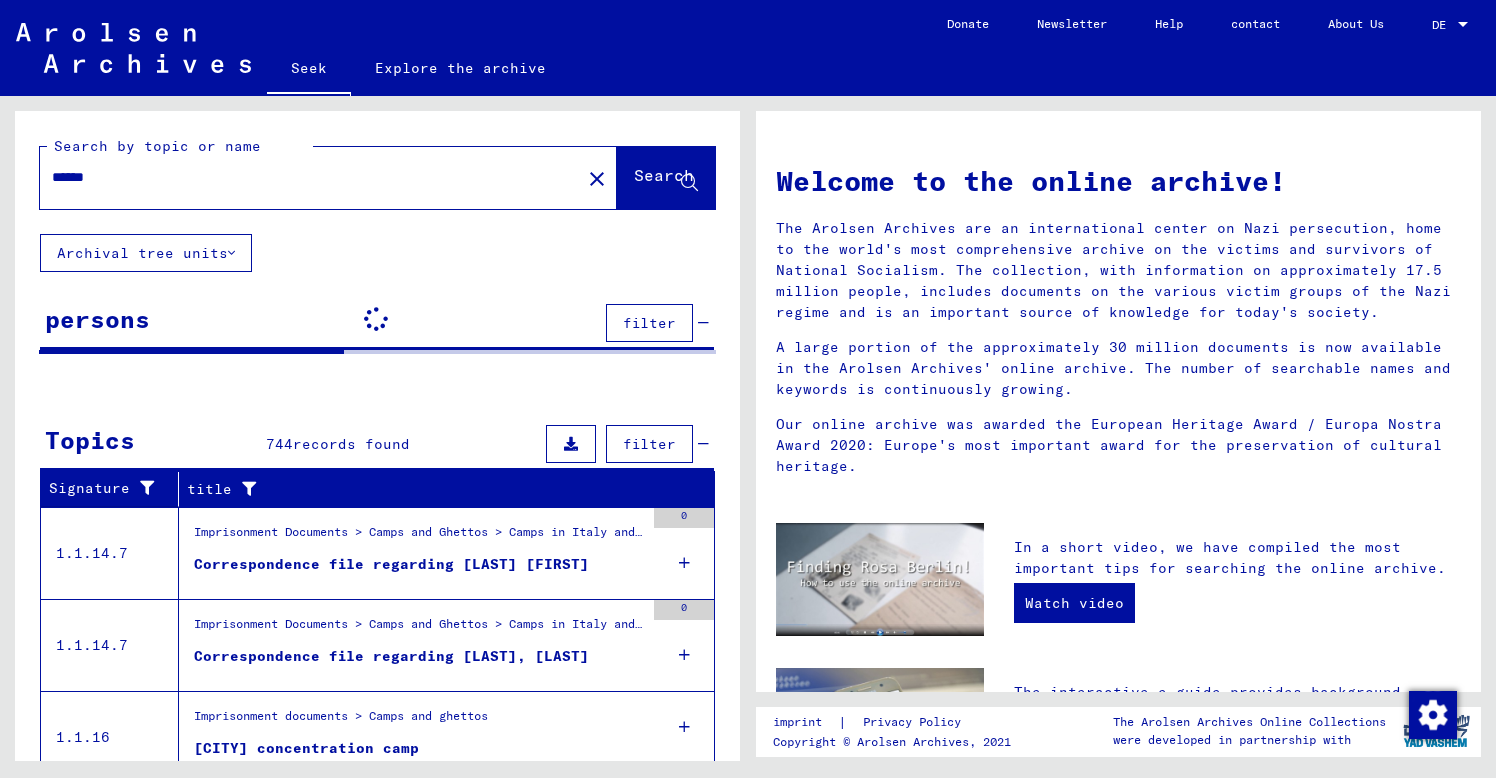 click at bounding box center [571, 444] 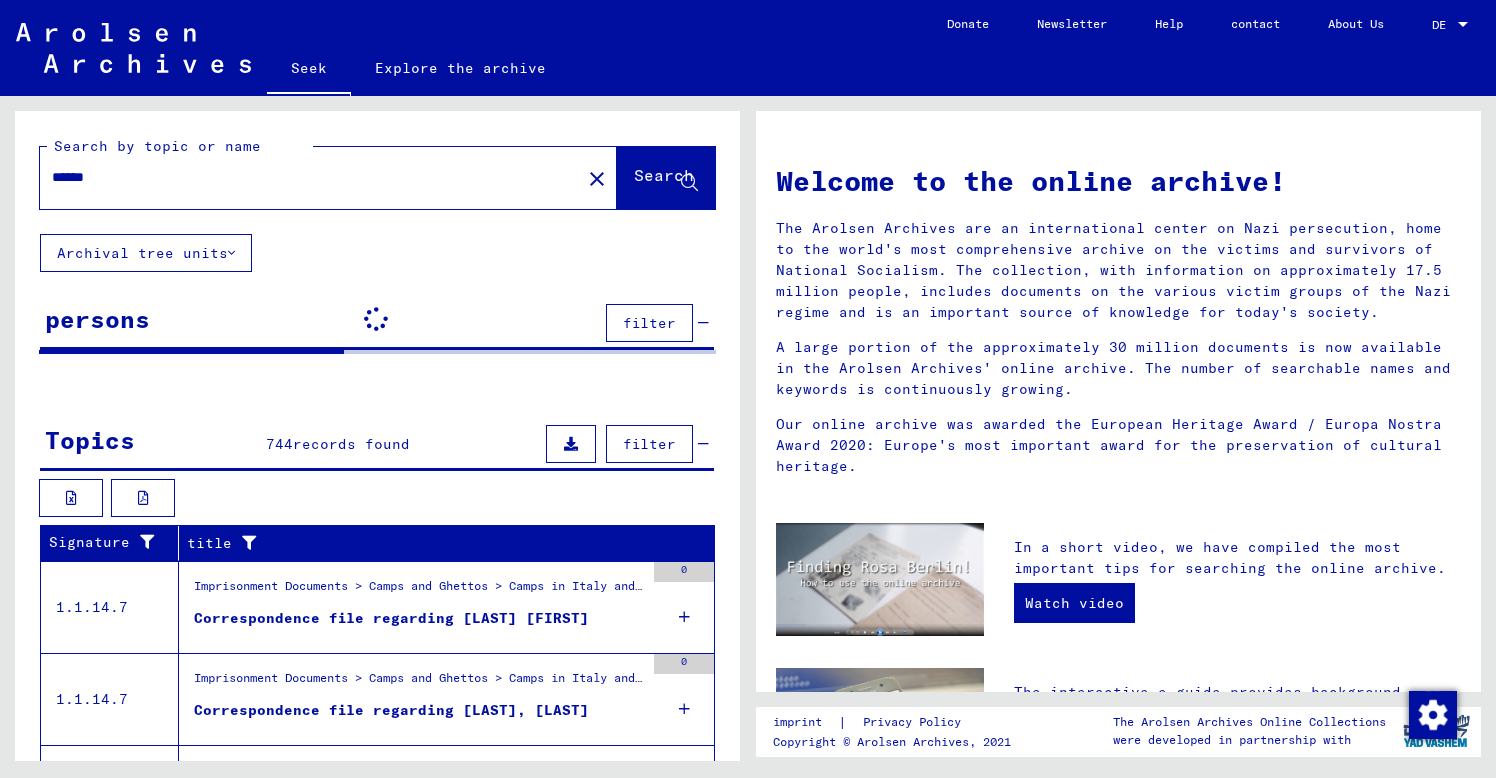 click at bounding box center [571, 444] 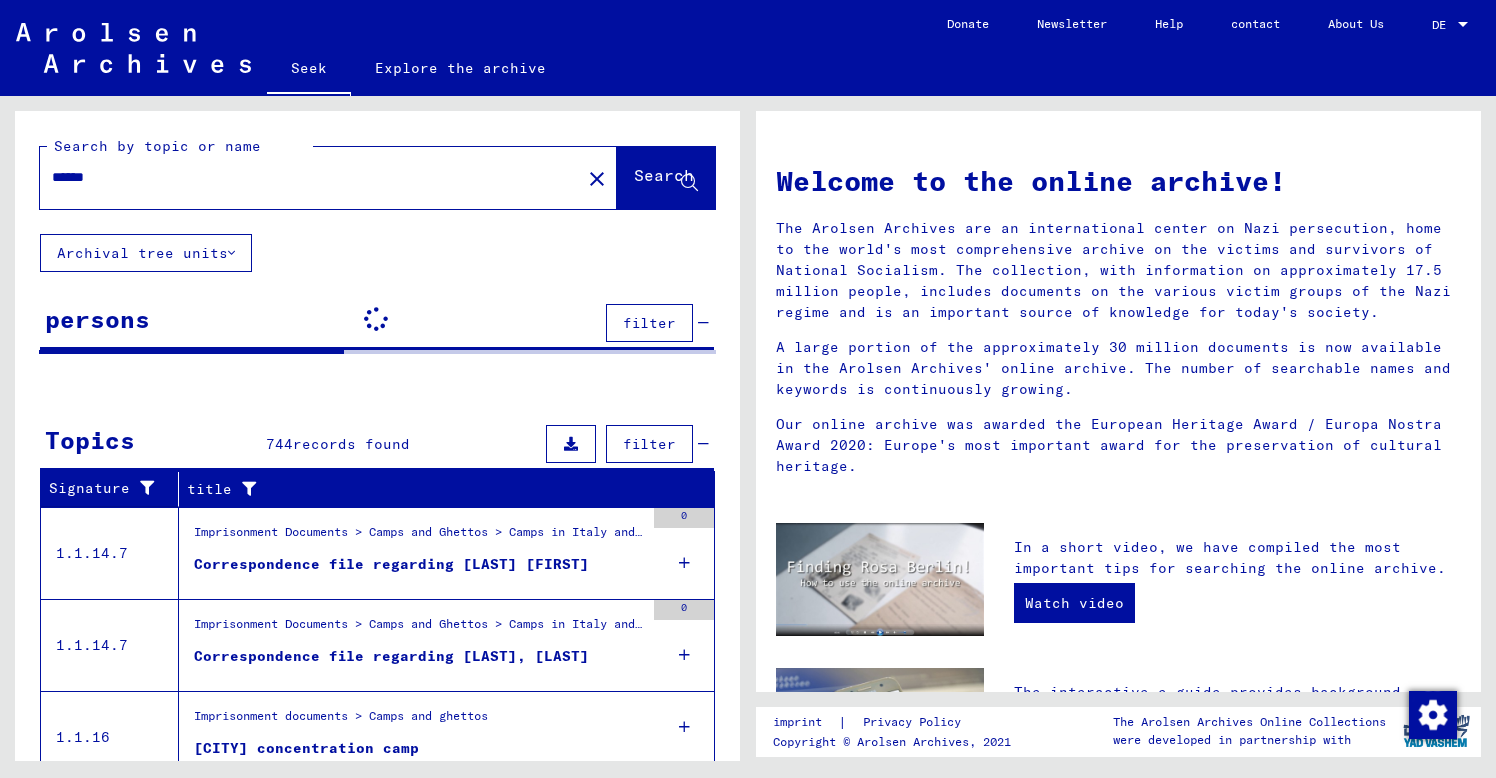 click at bounding box center (571, 444) 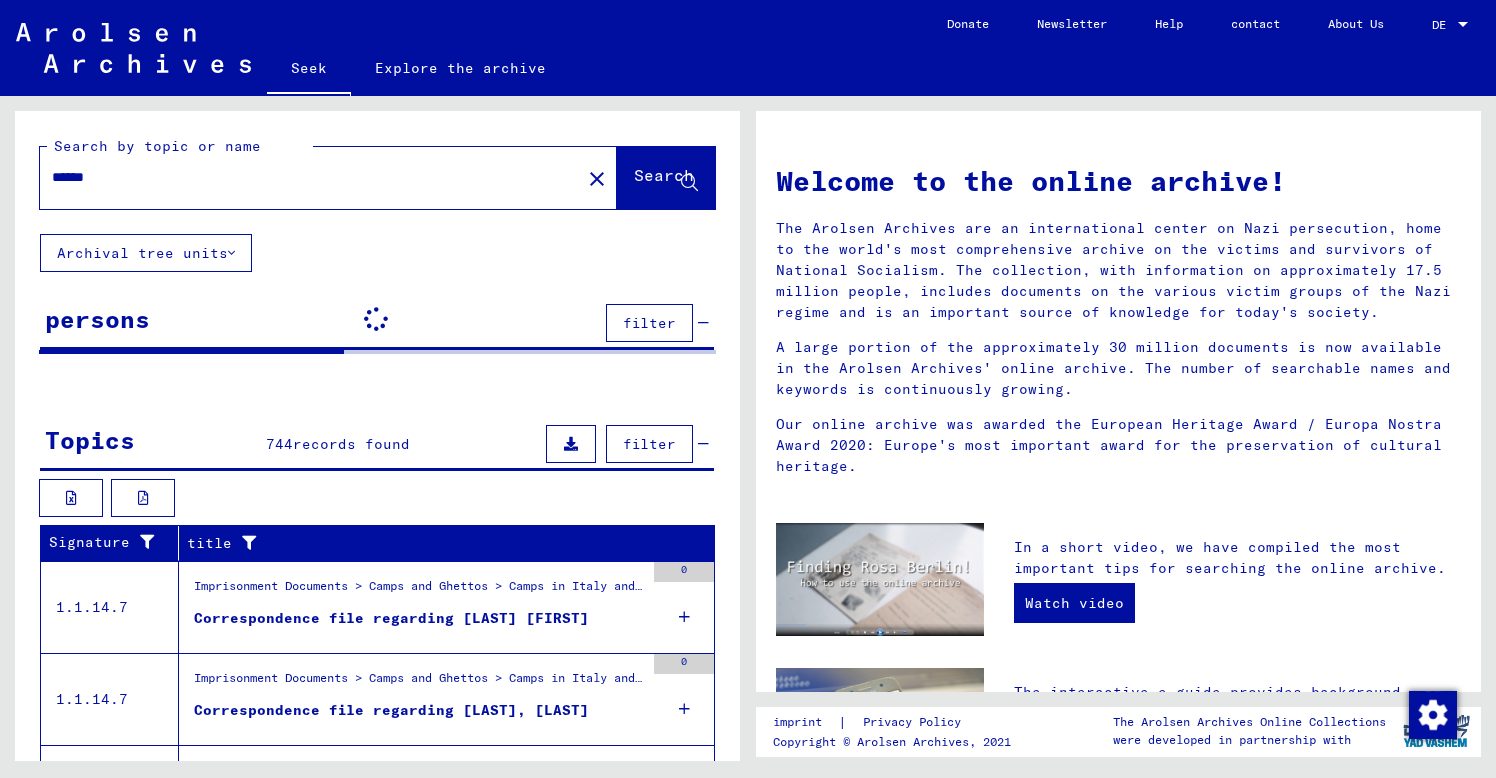 click at bounding box center (571, 444) 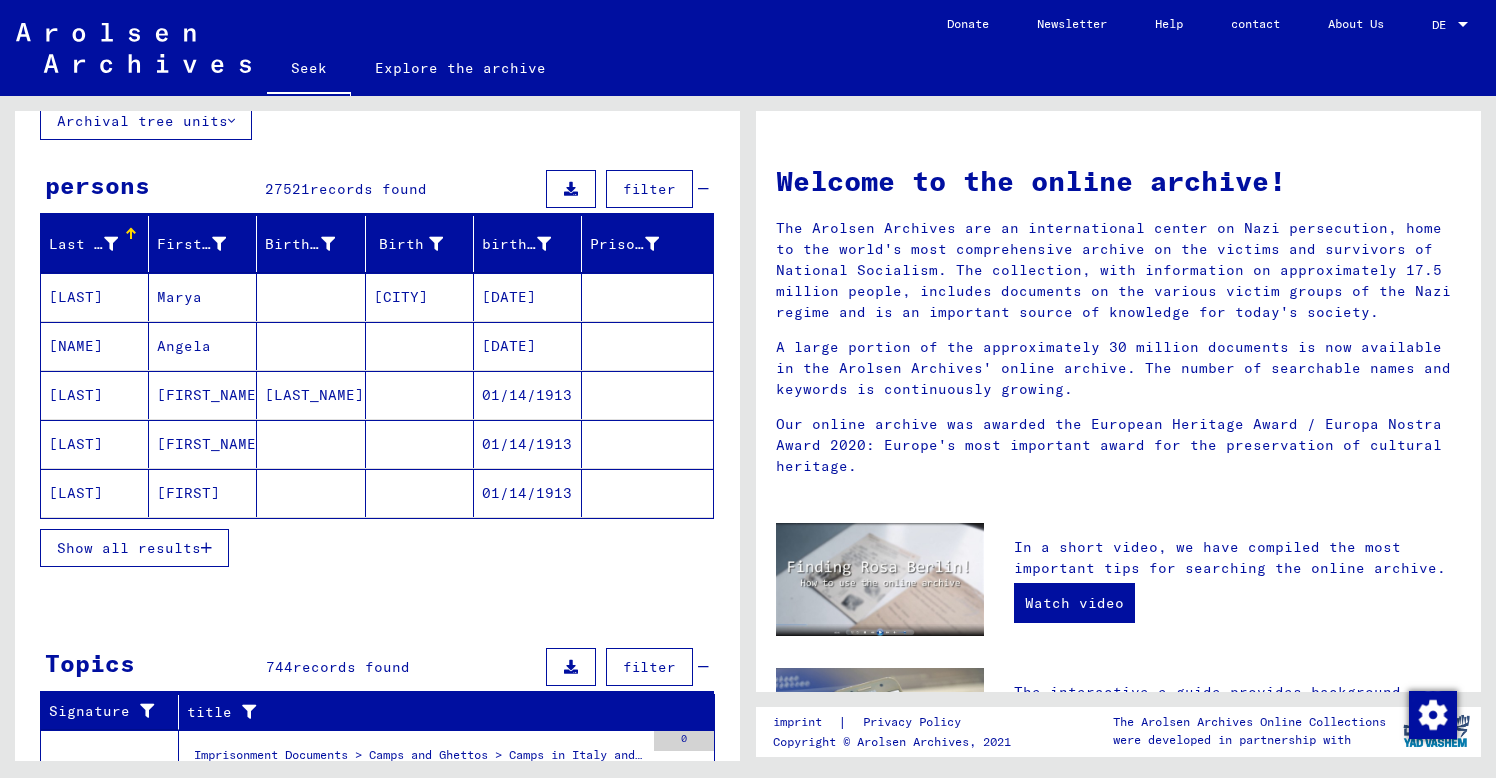 scroll, scrollTop: 136, scrollLeft: 0, axis: vertical 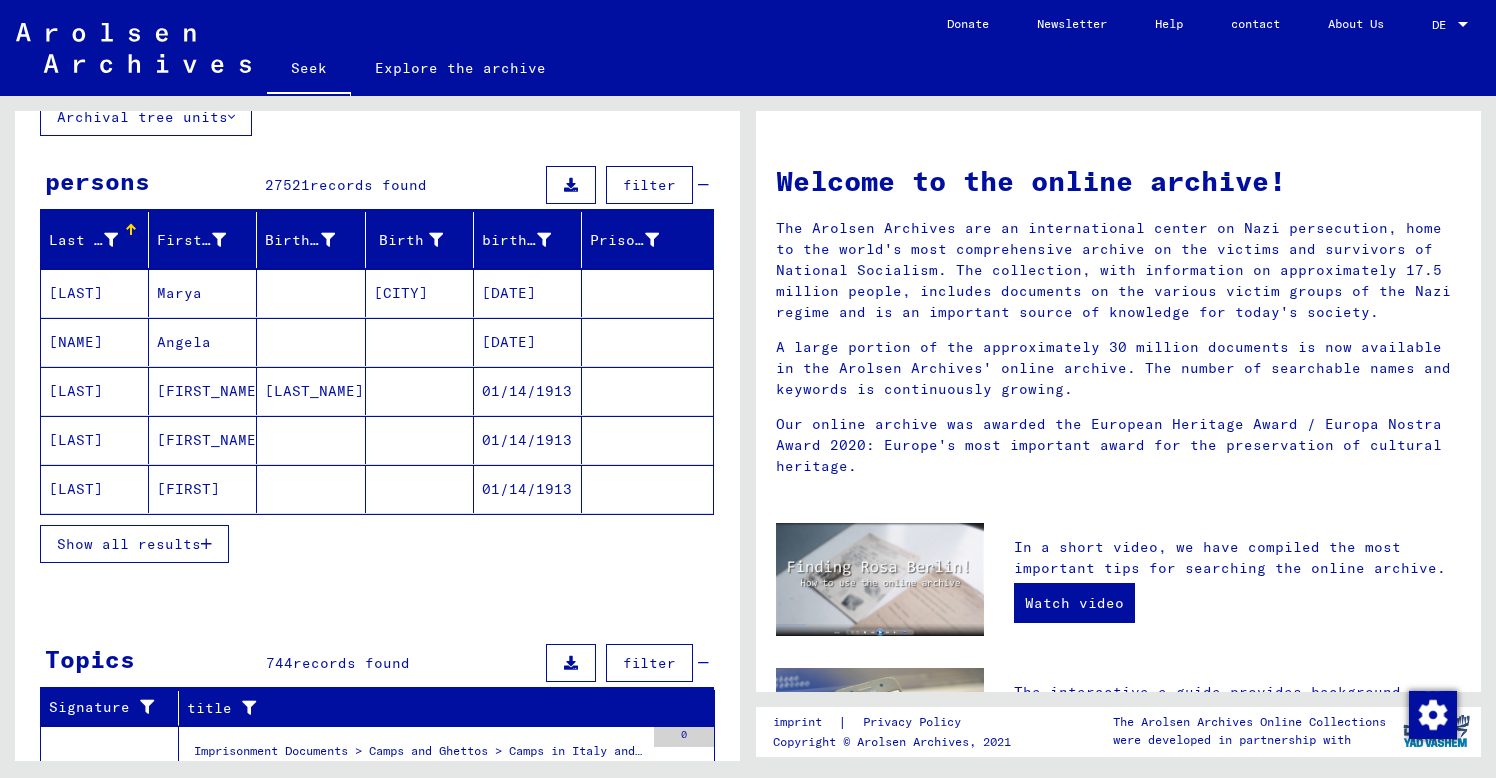 click on "Show all results" at bounding box center [129, 544] 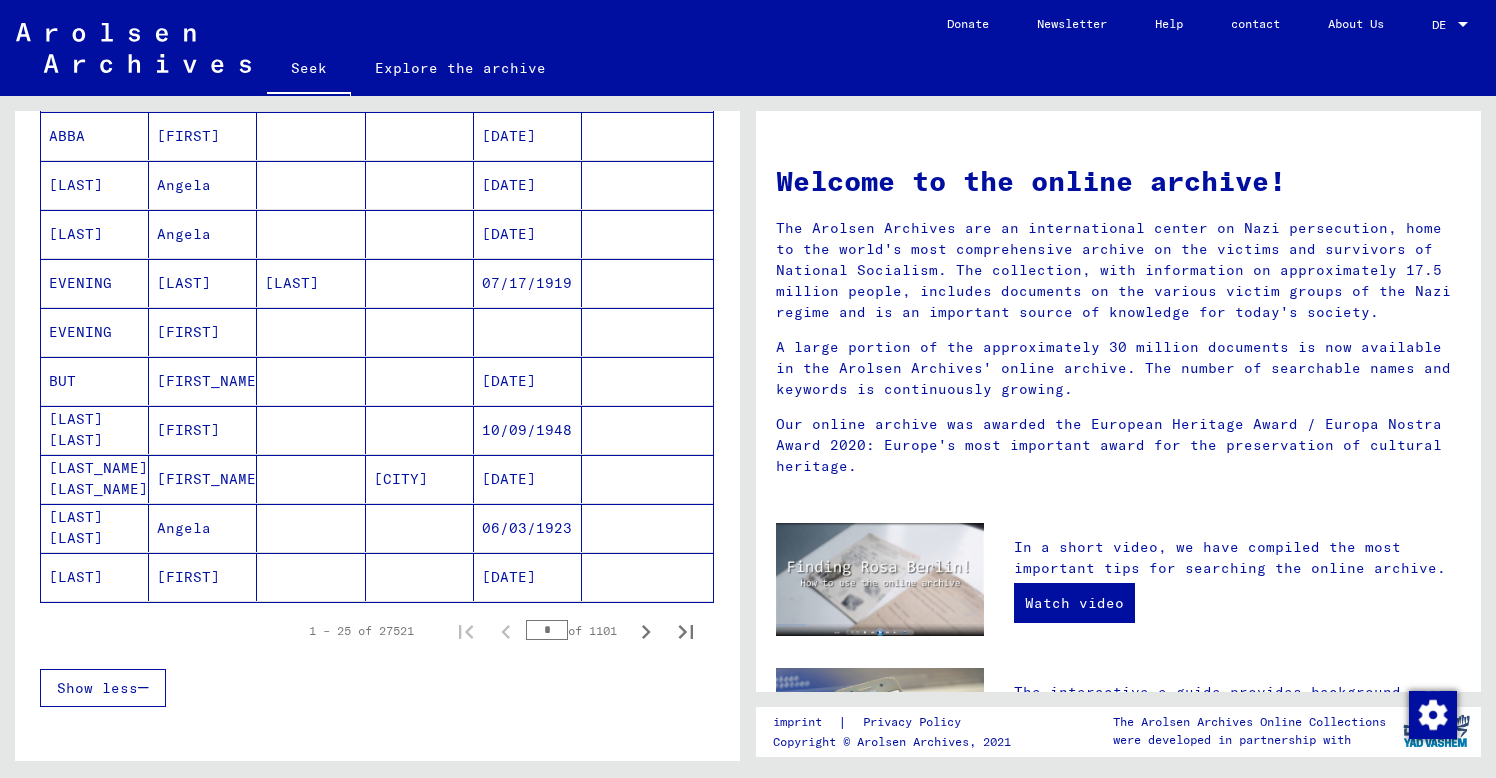 scroll, scrollTop: 1044, scrollLeft: 0, axis: vertical 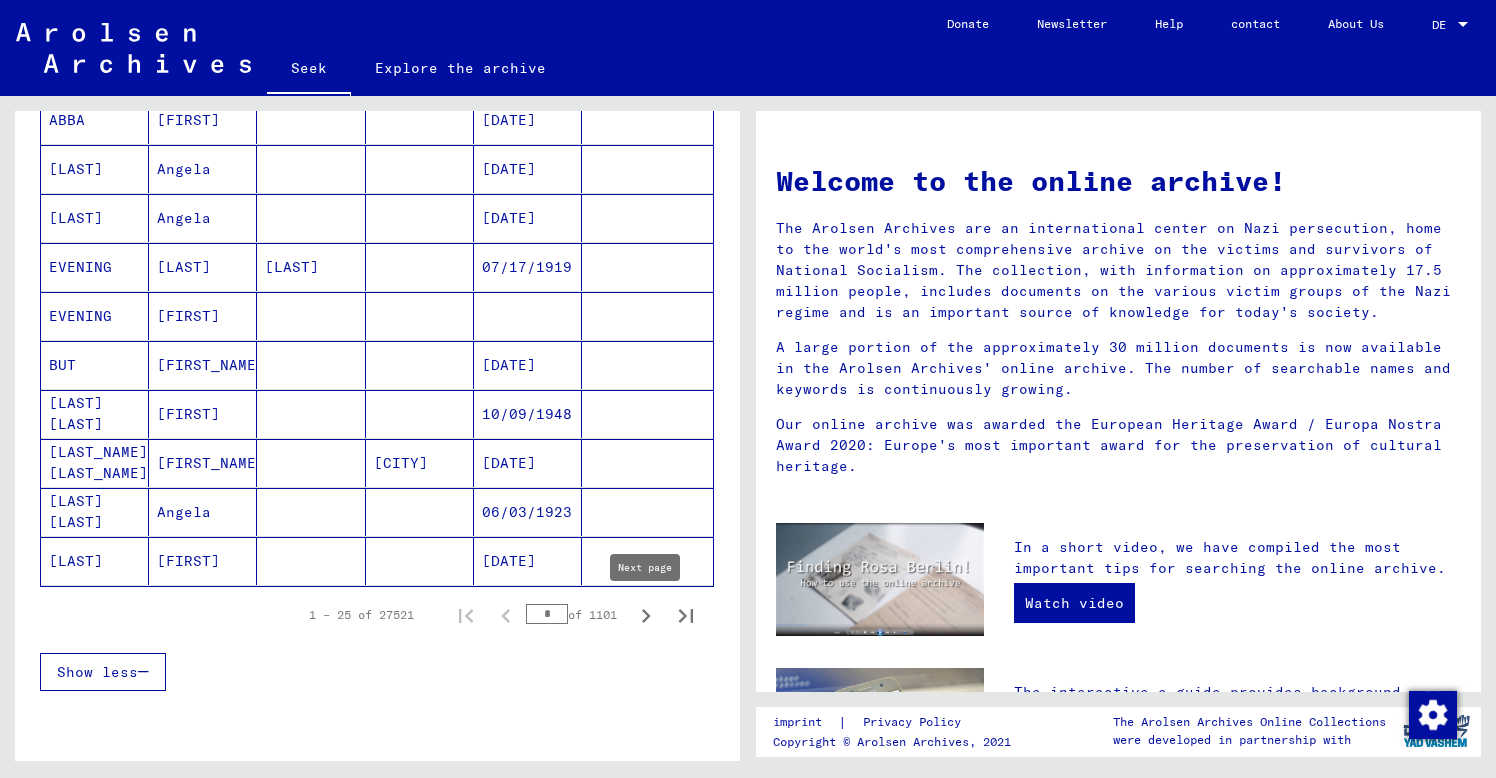 click 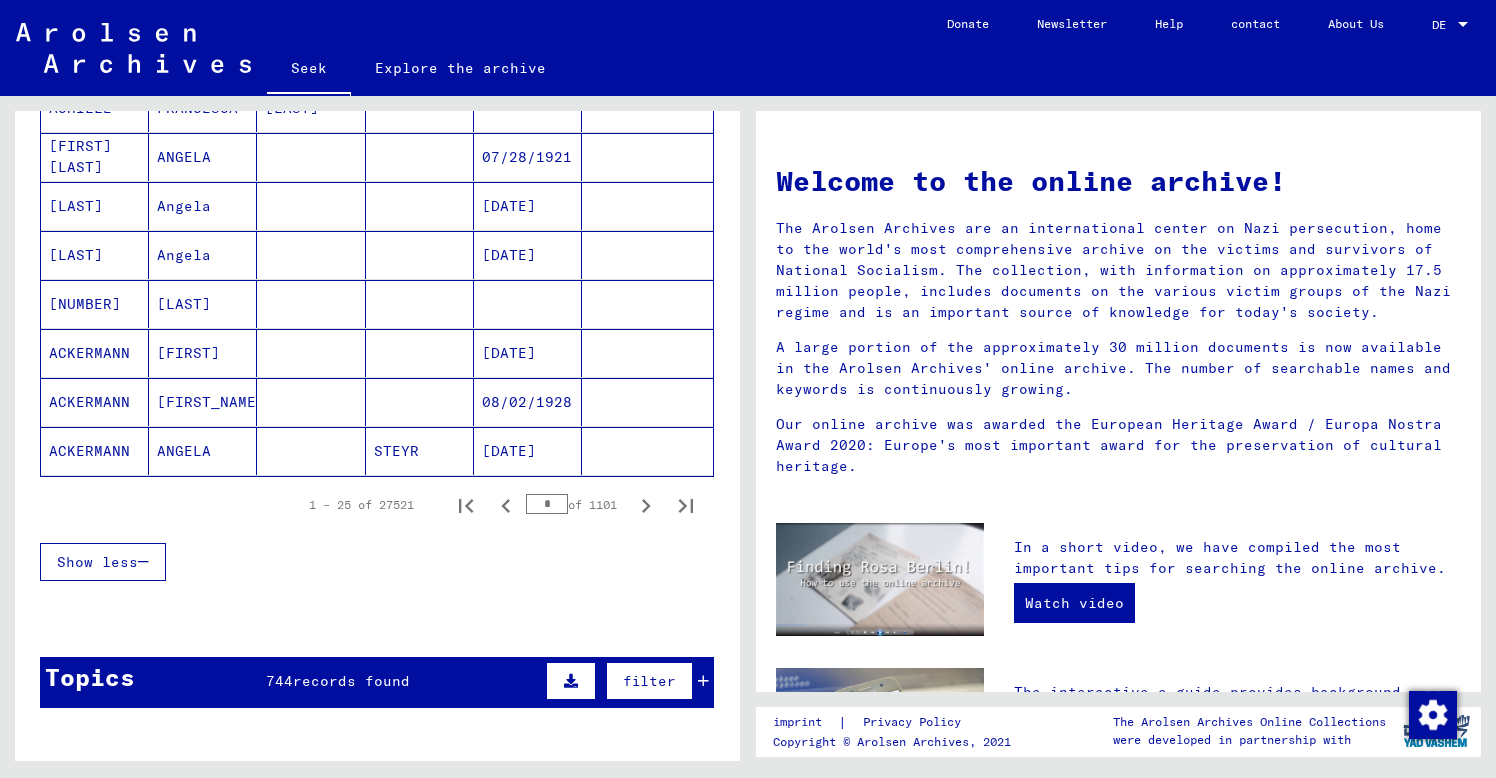 scroll, scrollTop: 1166, scrollLeft: 0, axis: vertical 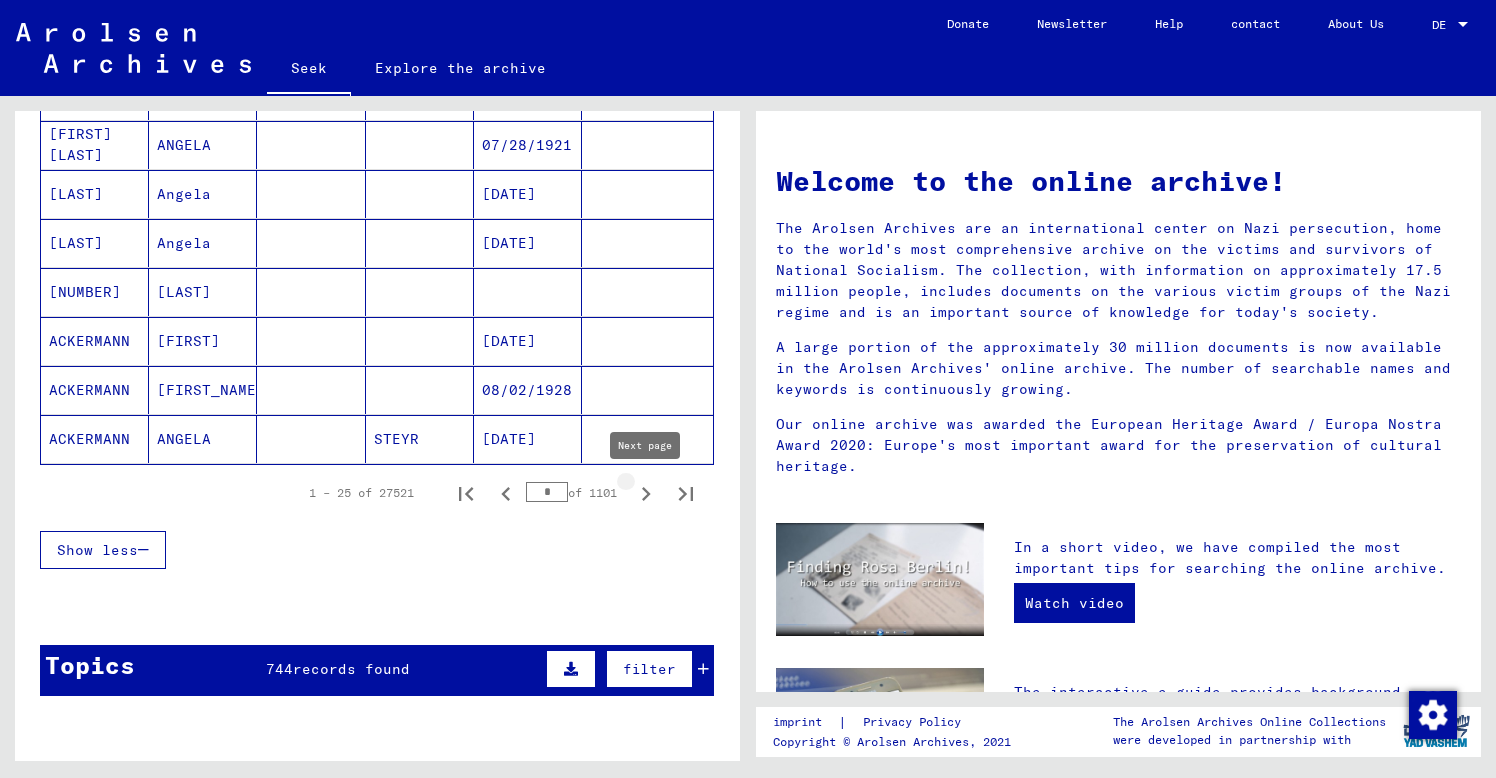 click 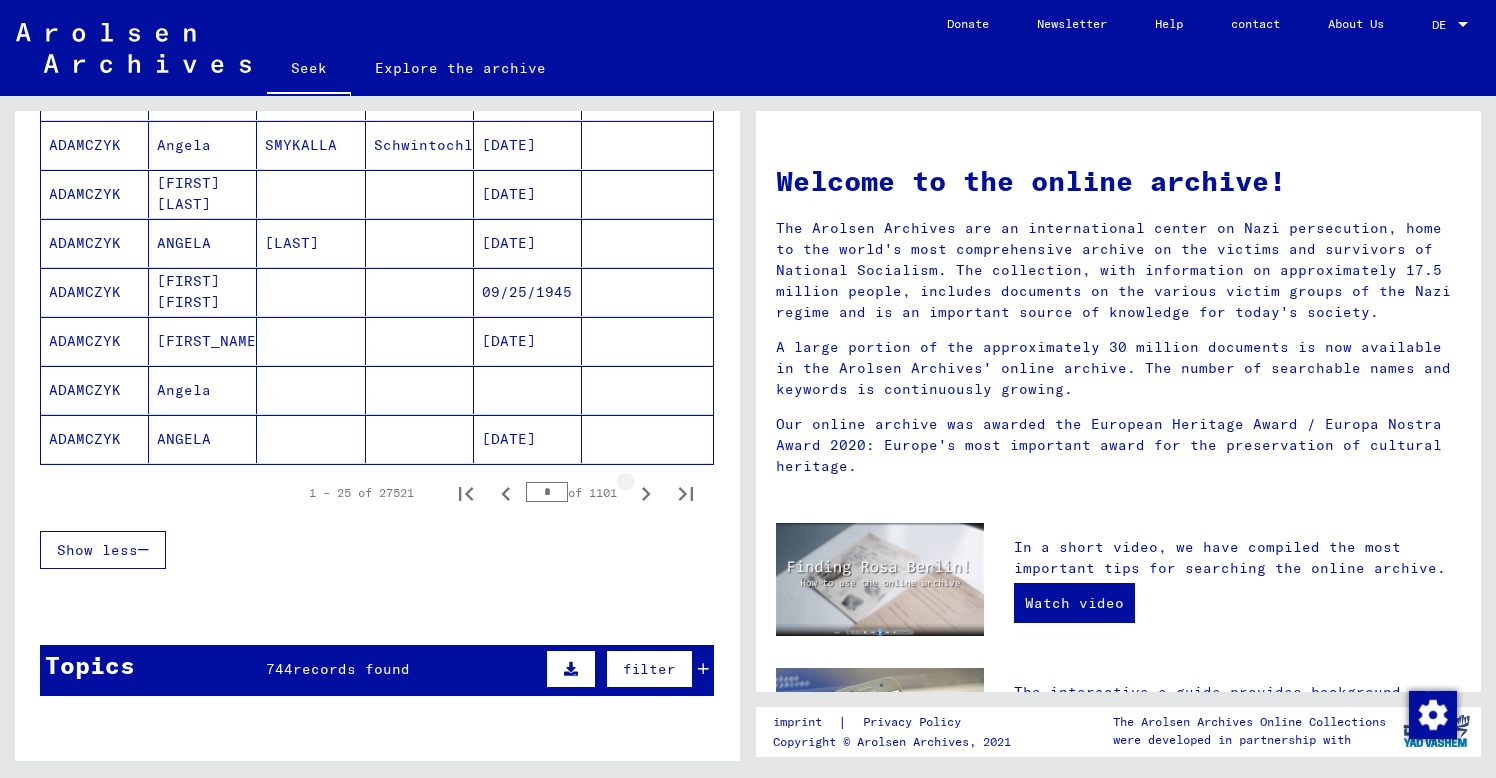 click 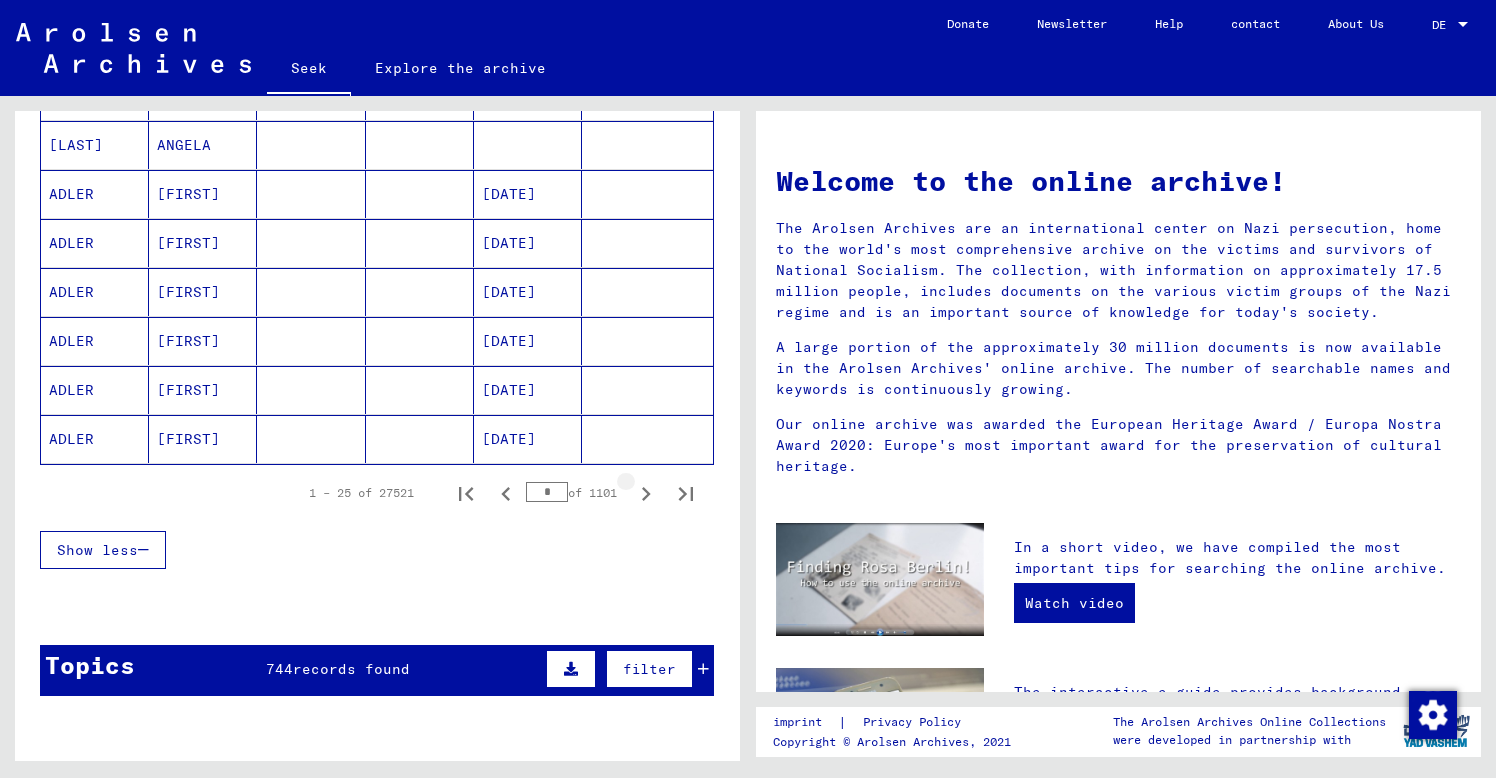 click 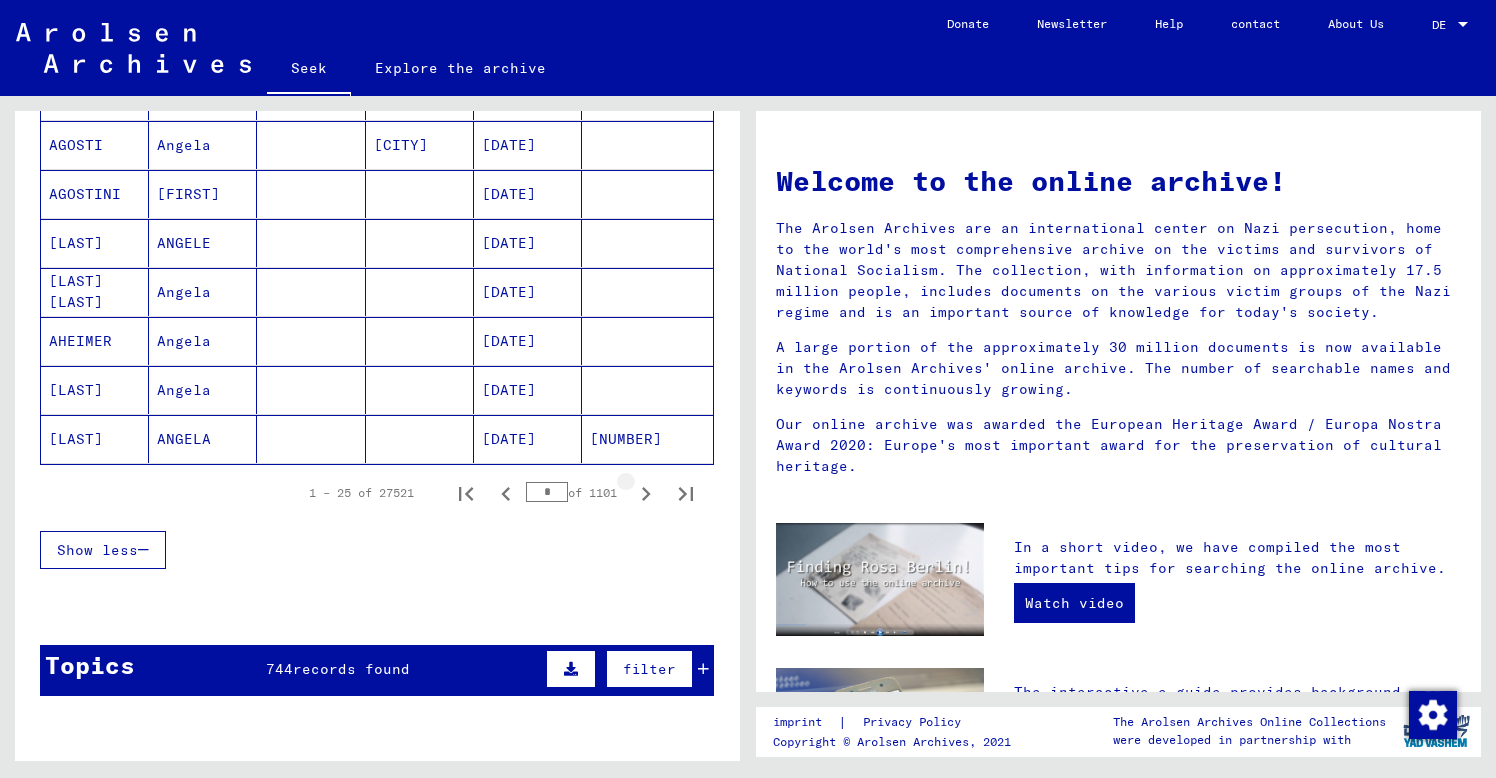 click 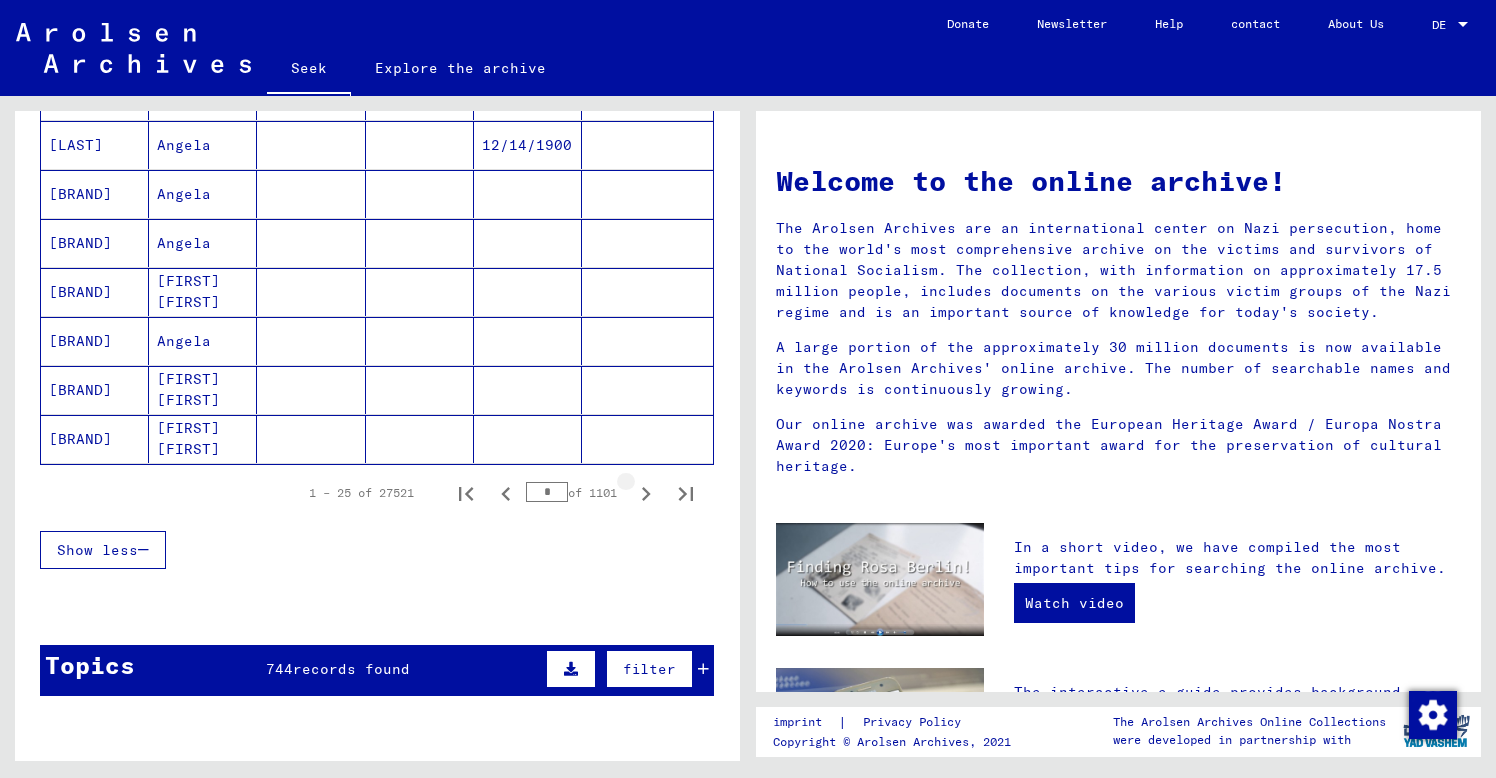 click 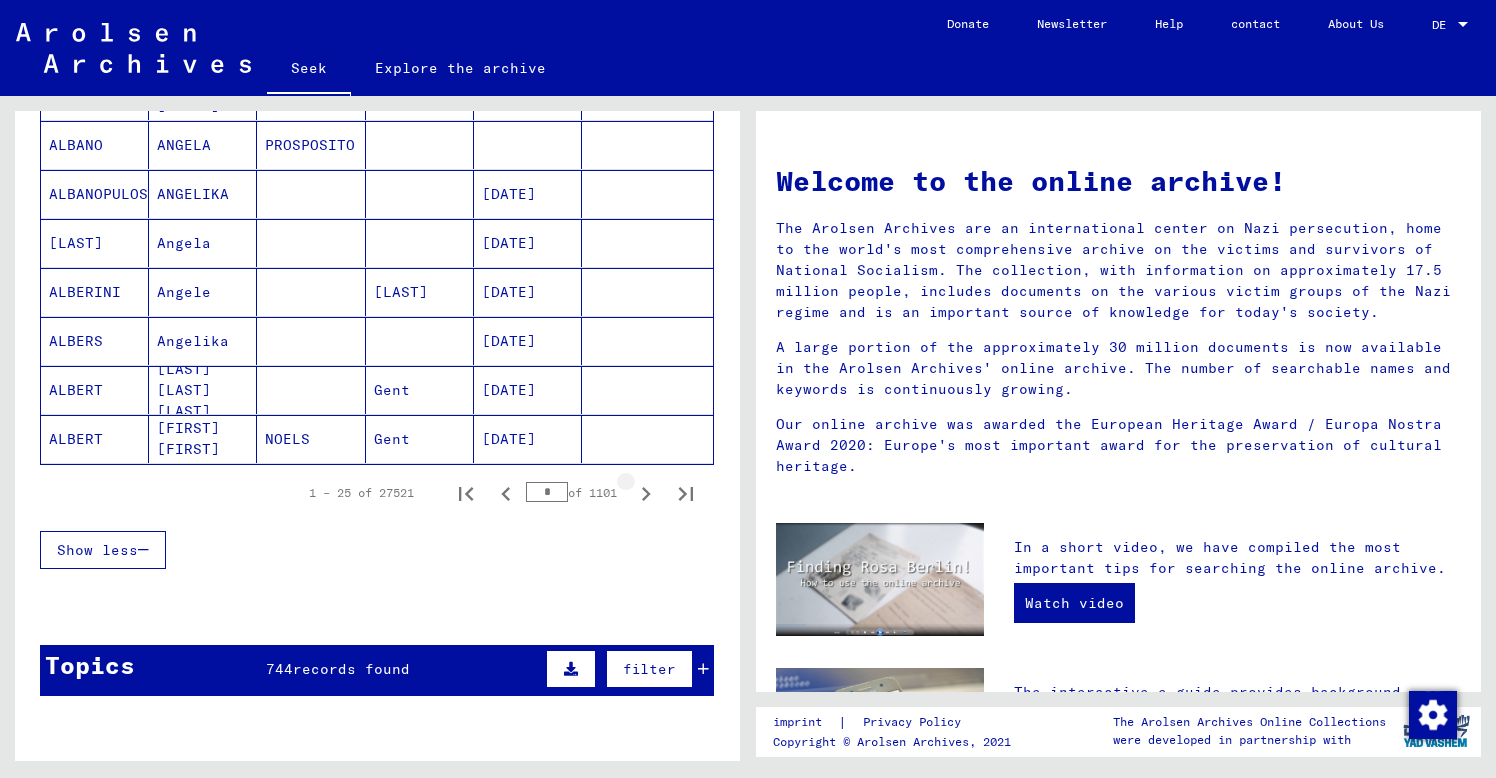 click 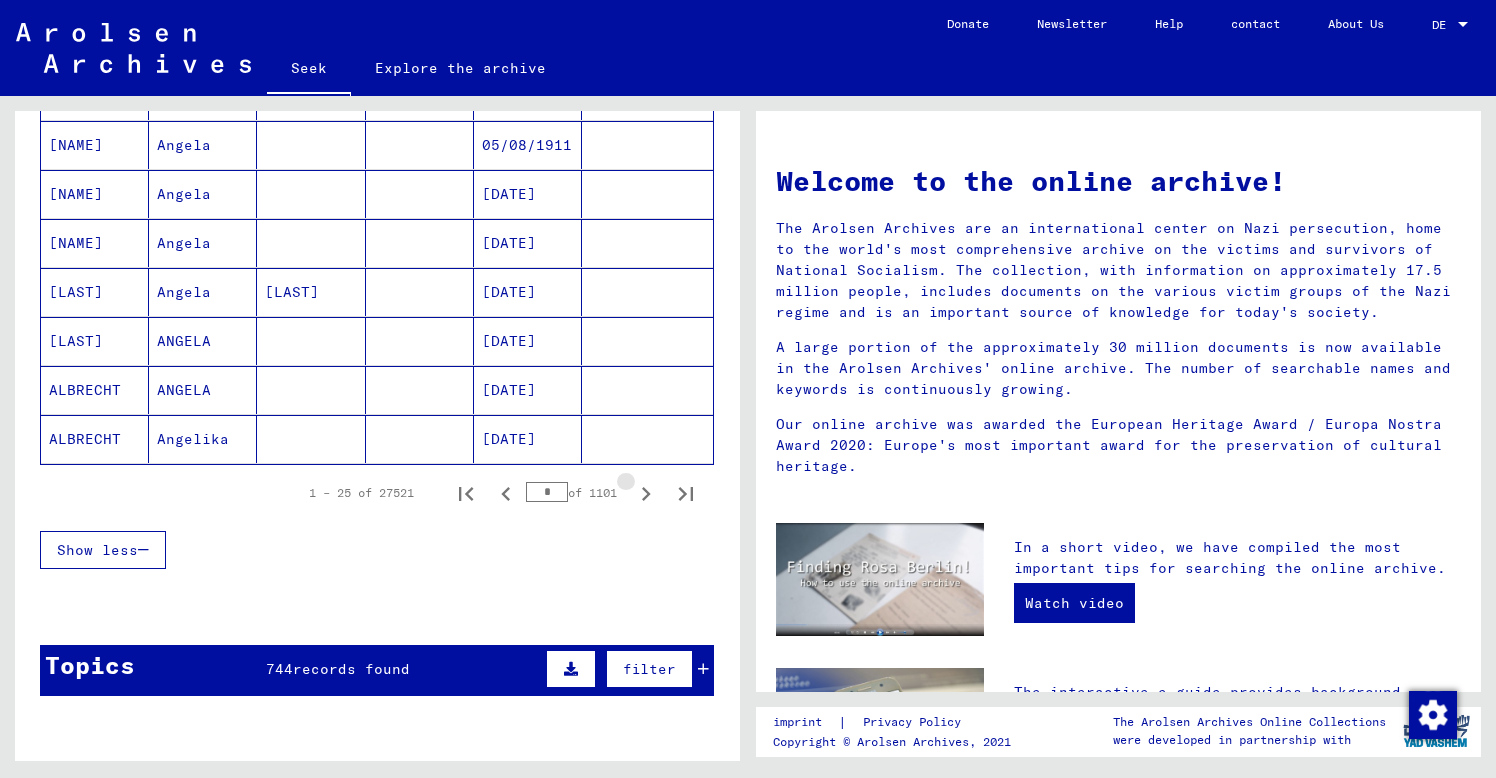 click 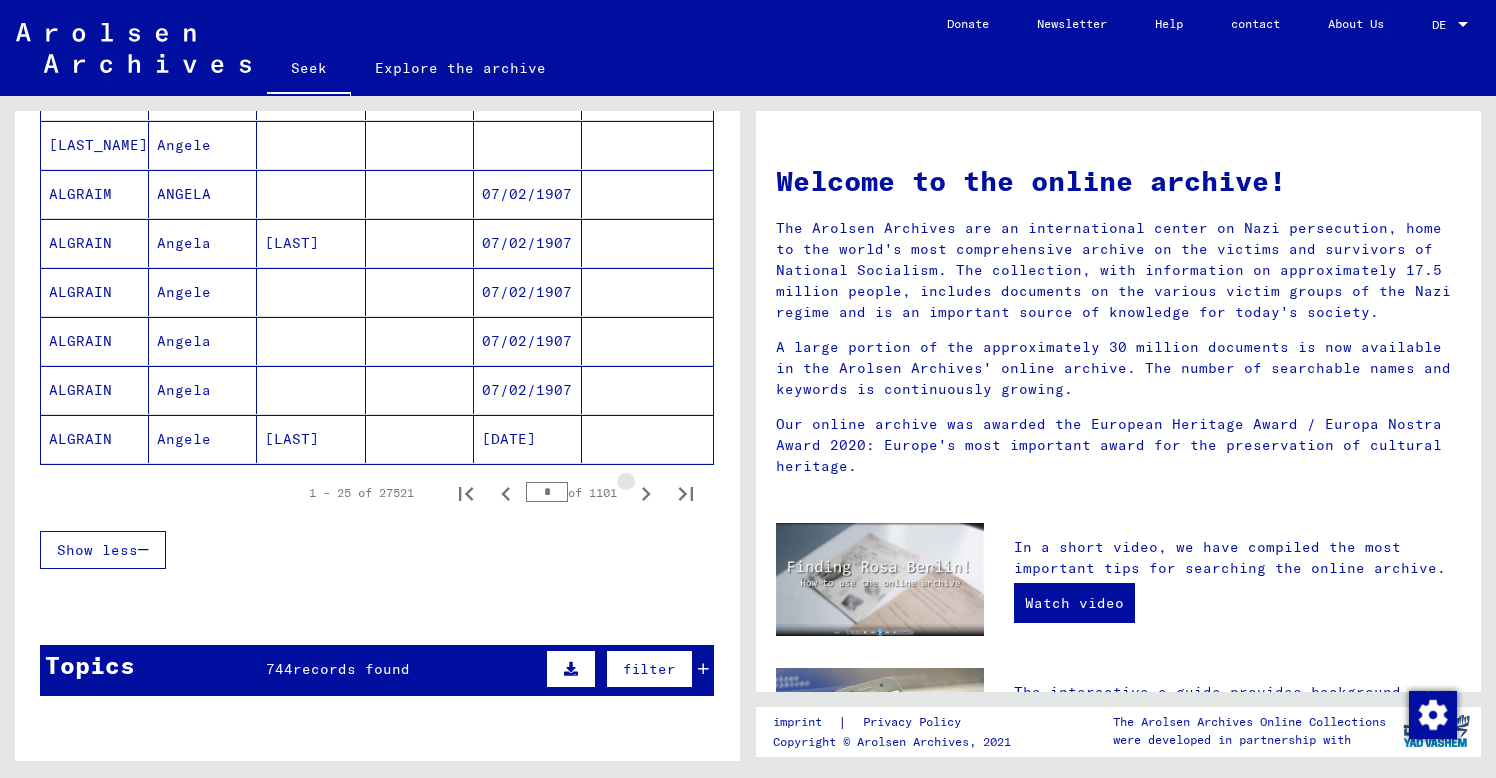 click 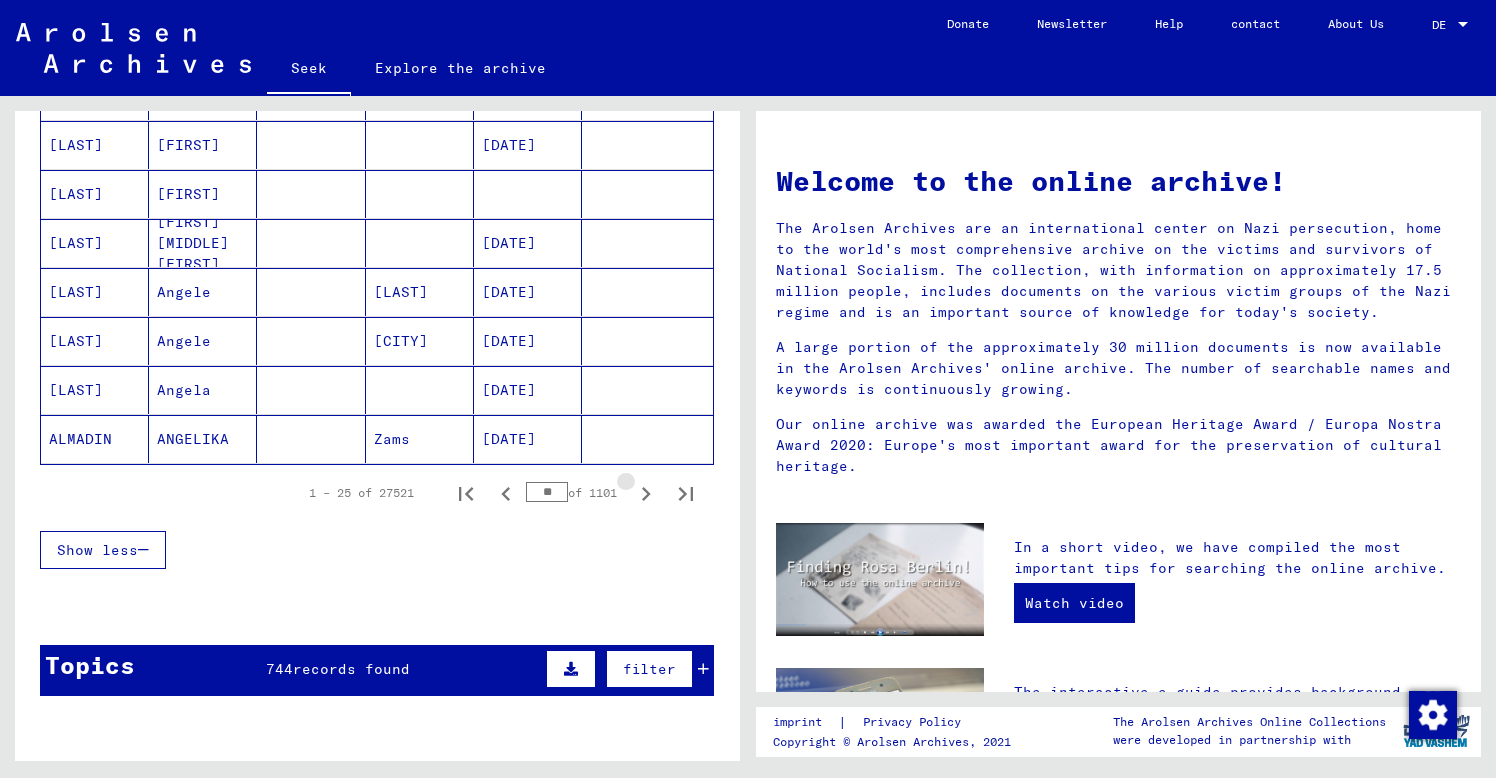 click 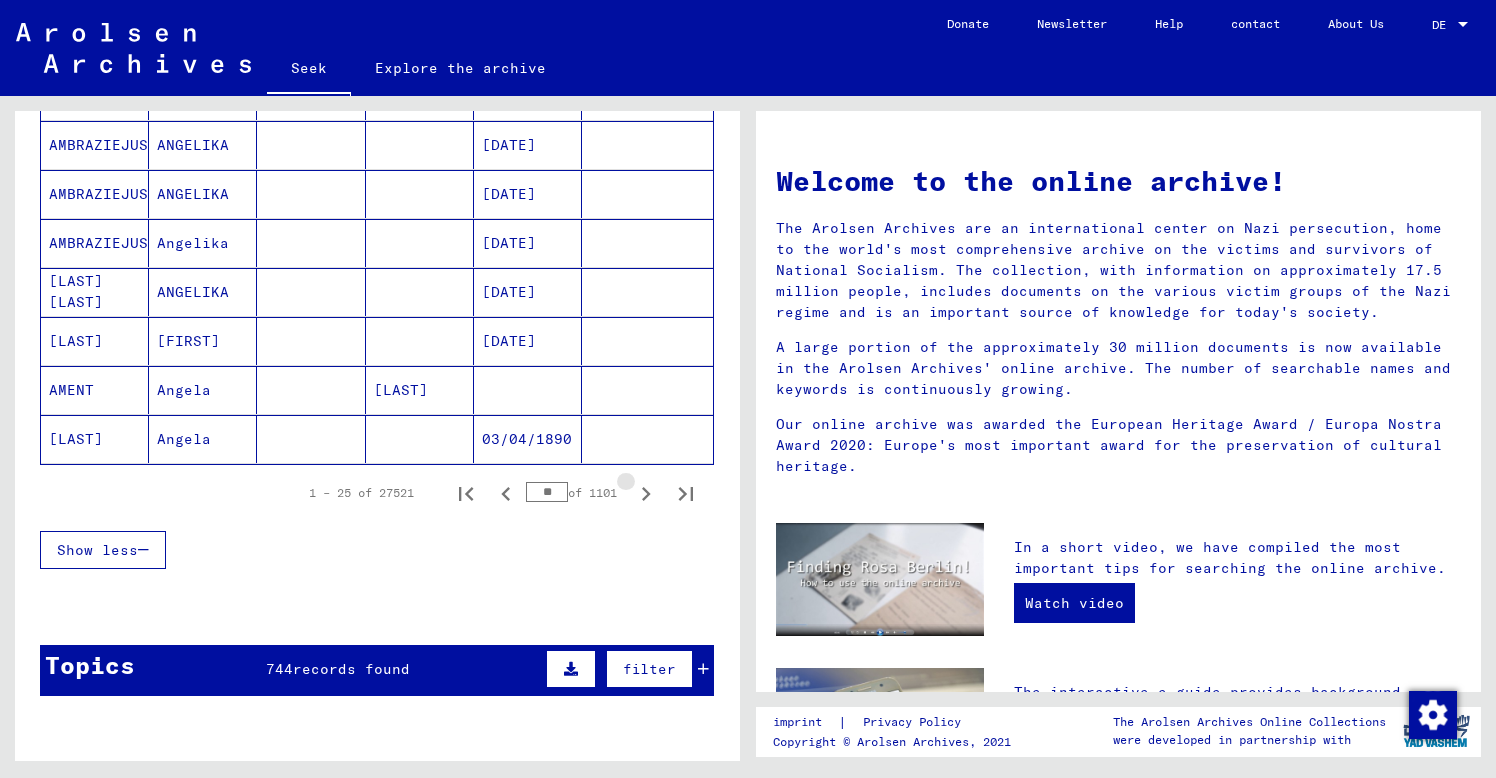 click 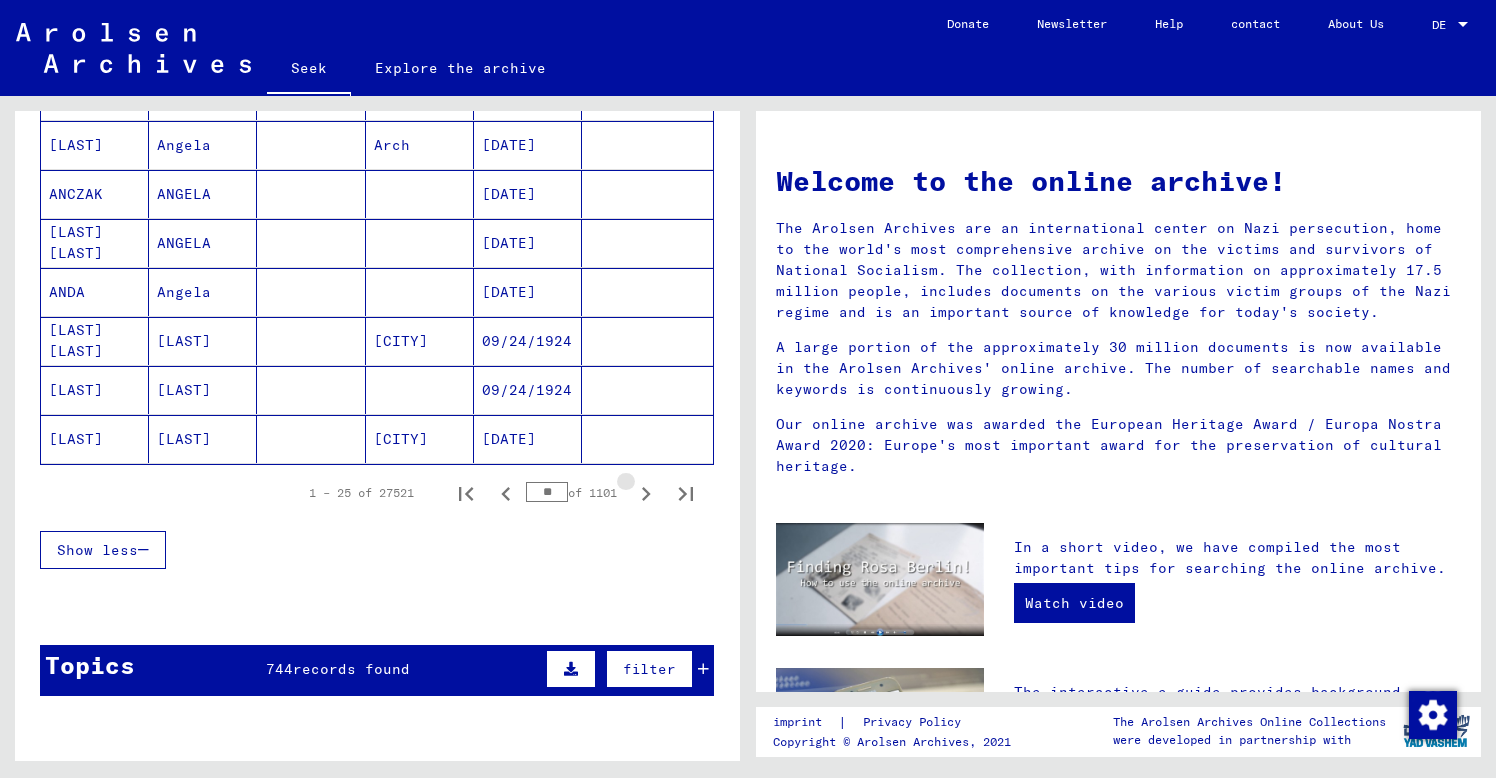 click 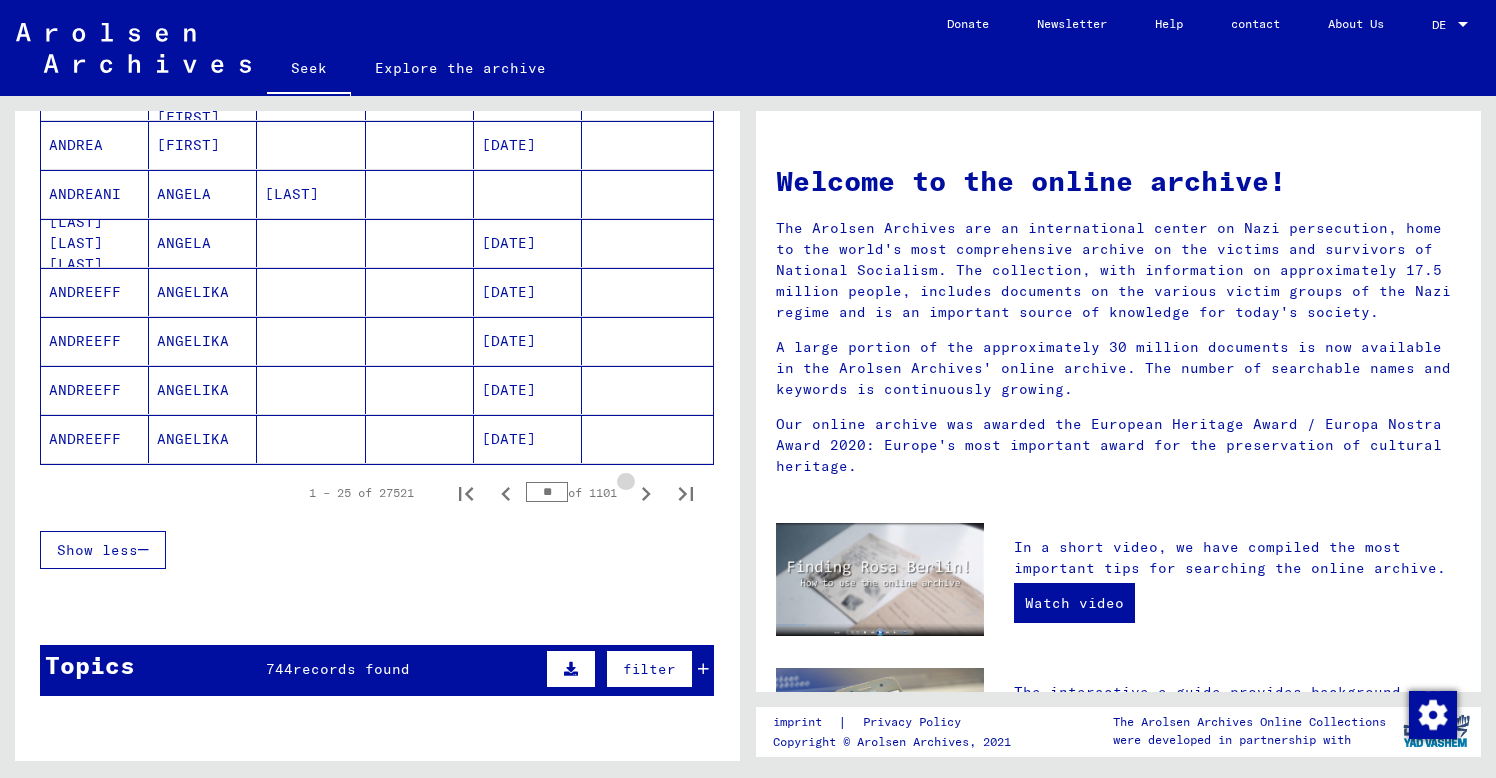 click 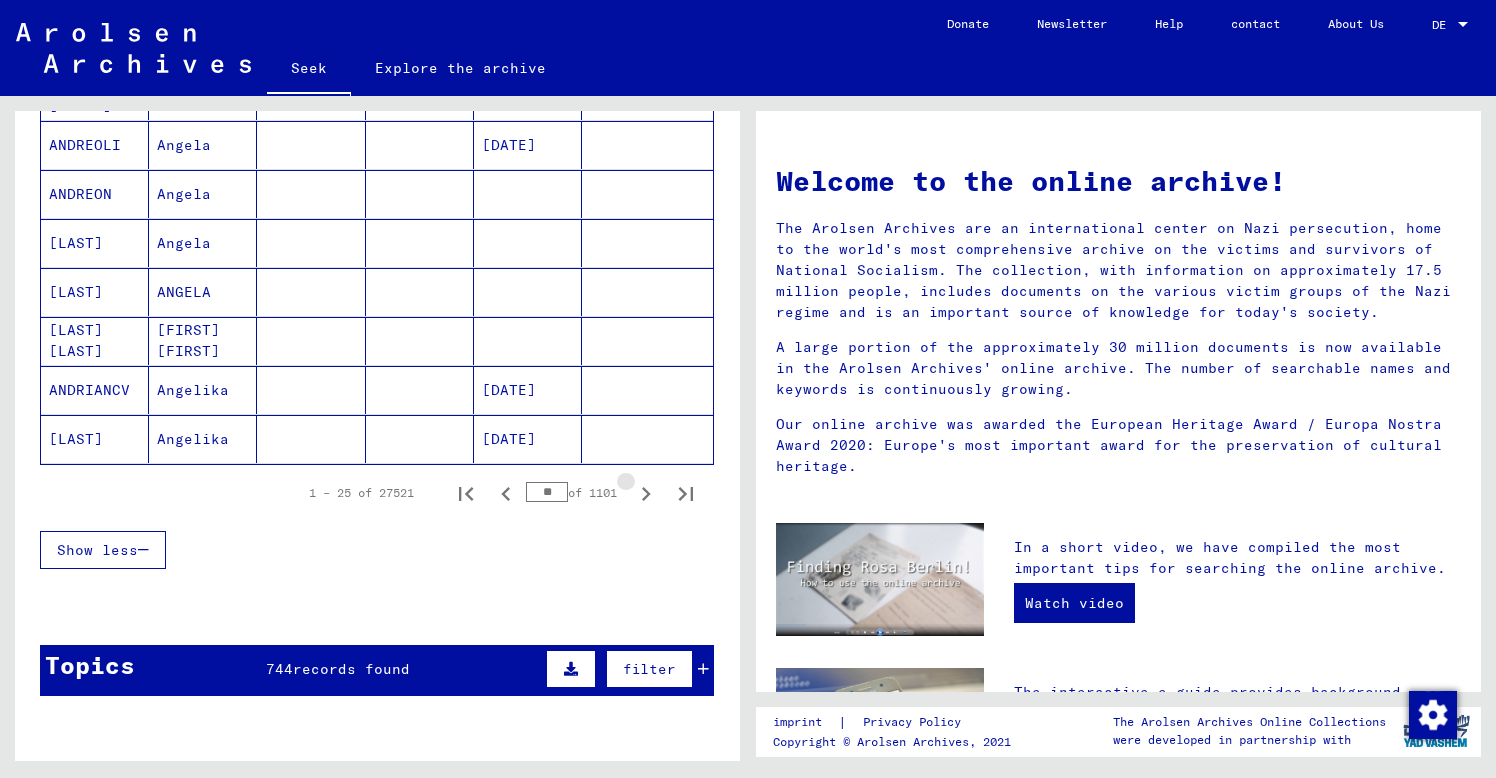 click 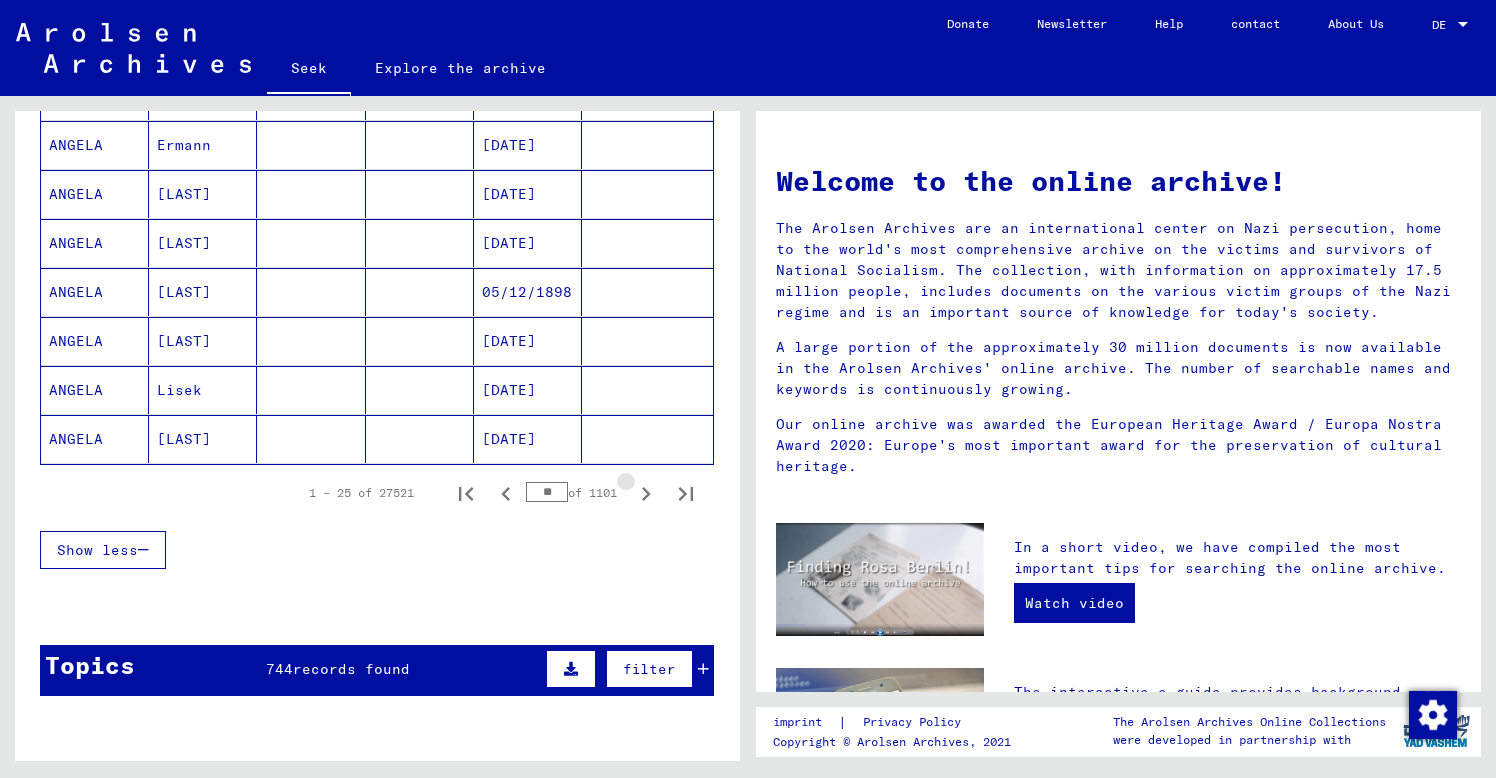 click 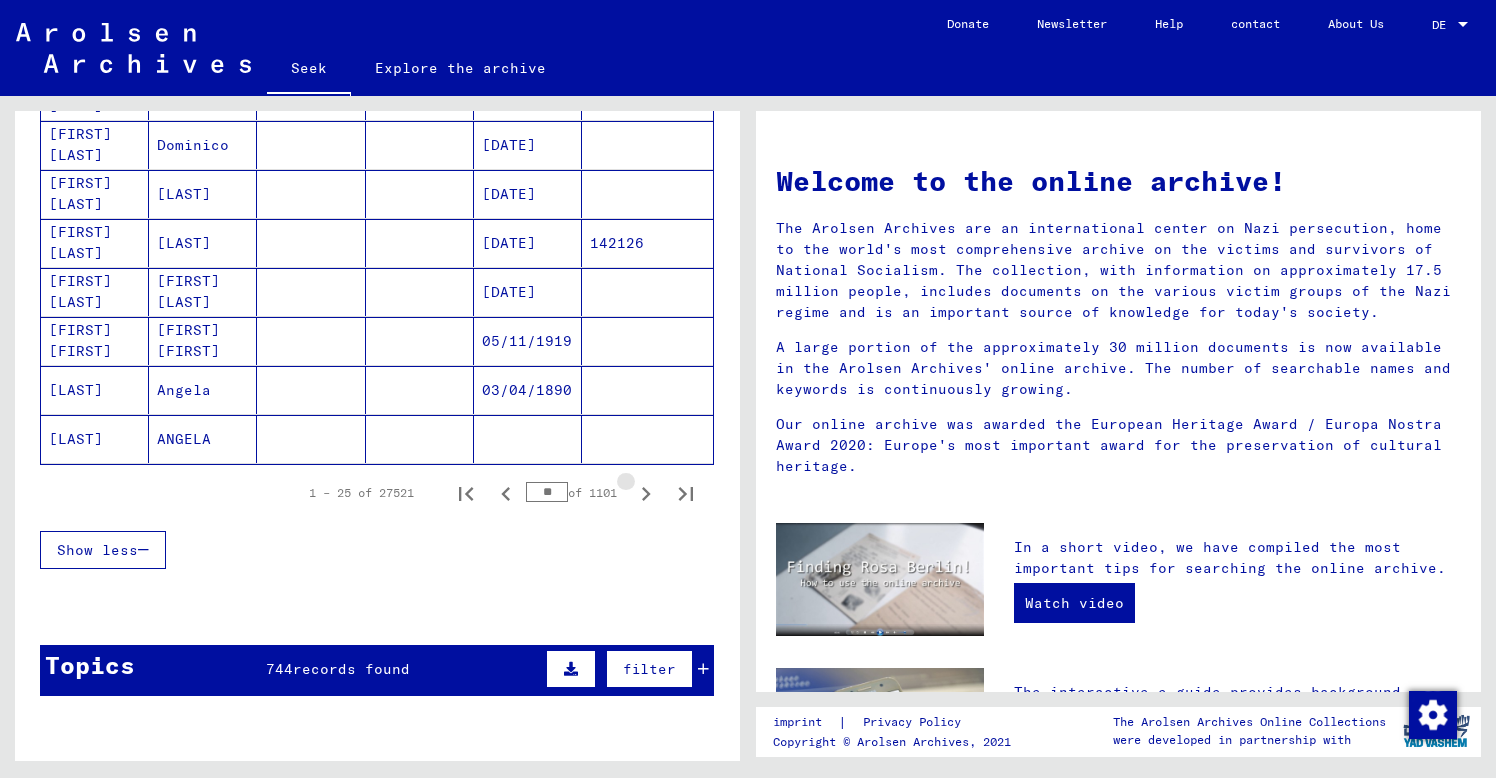 click 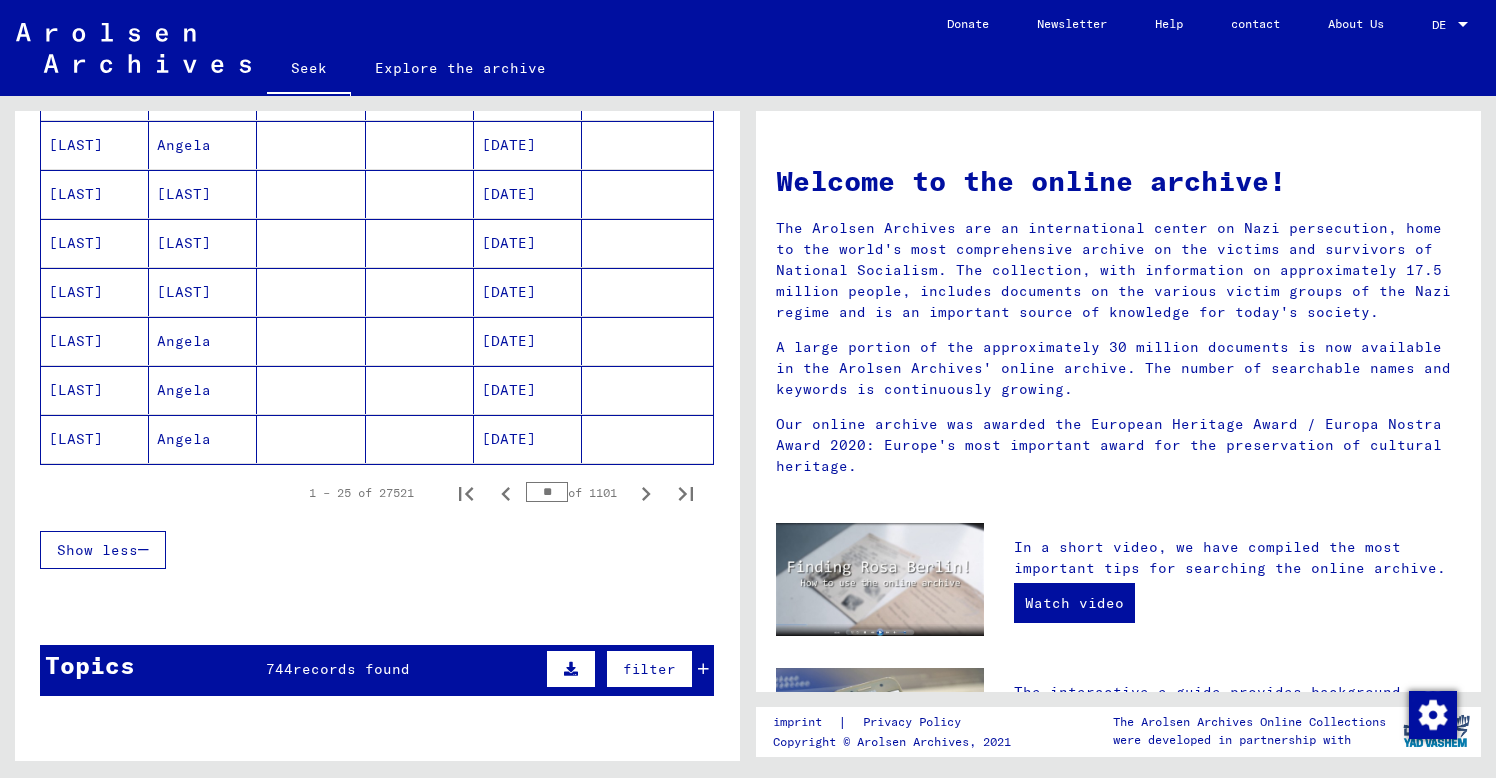 click 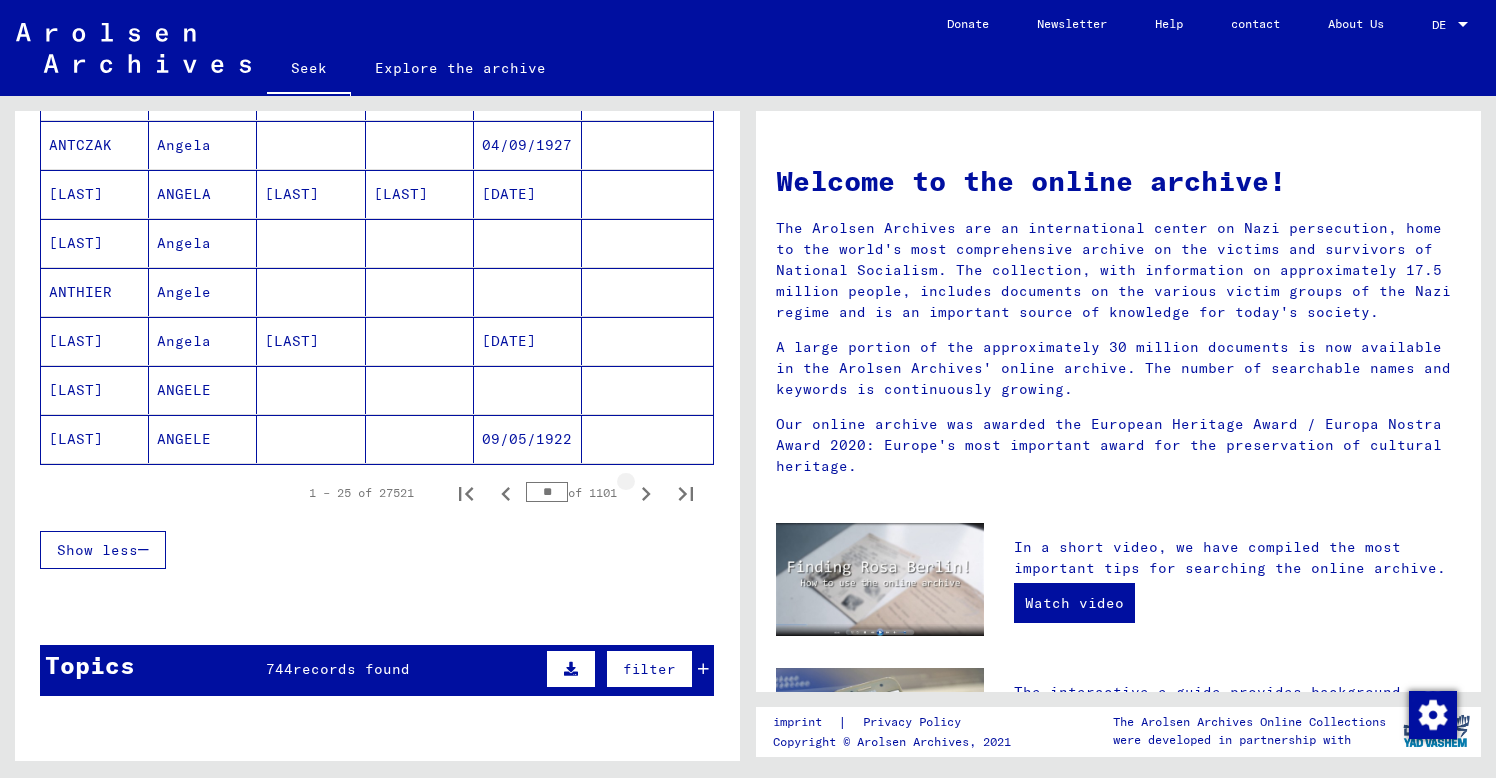 click 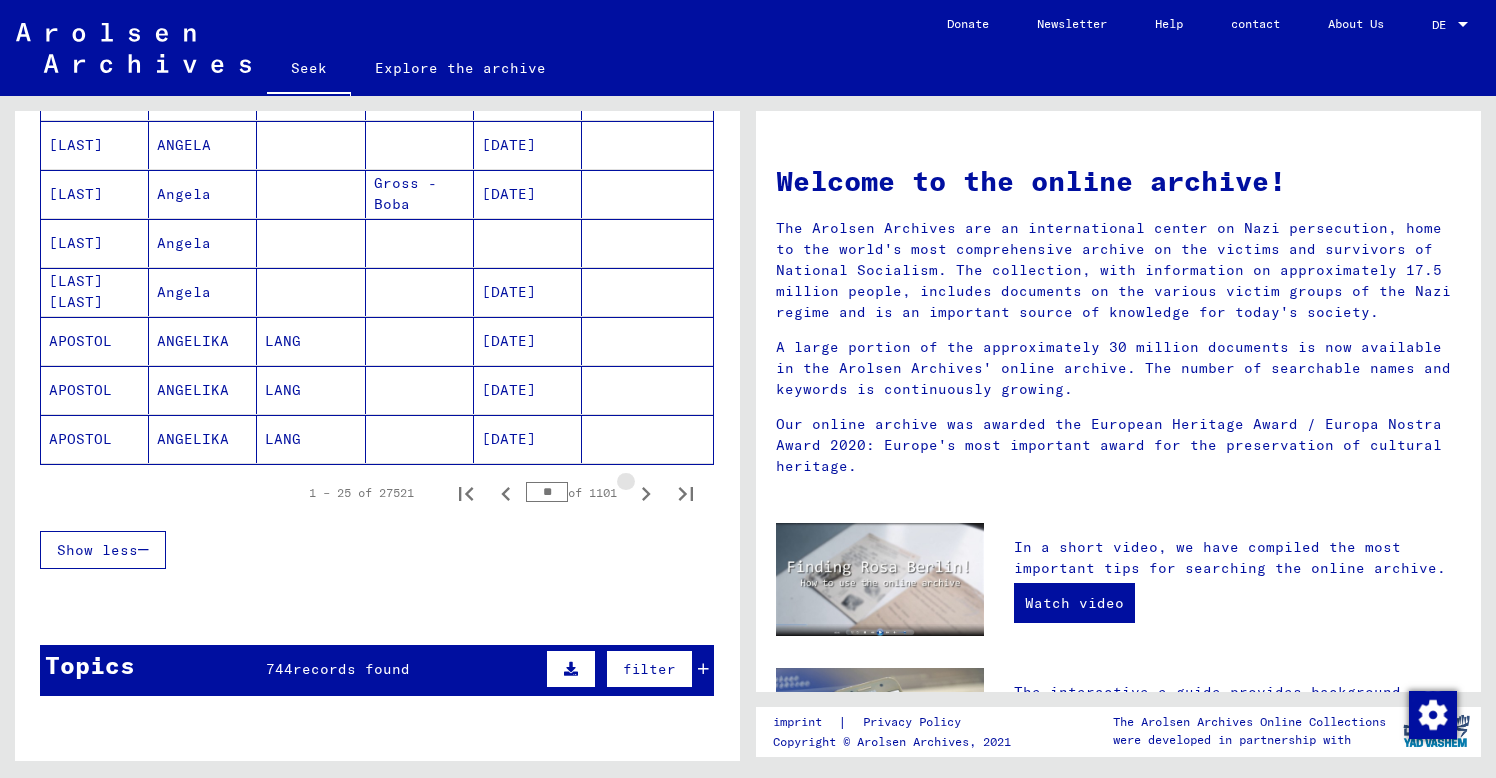 click 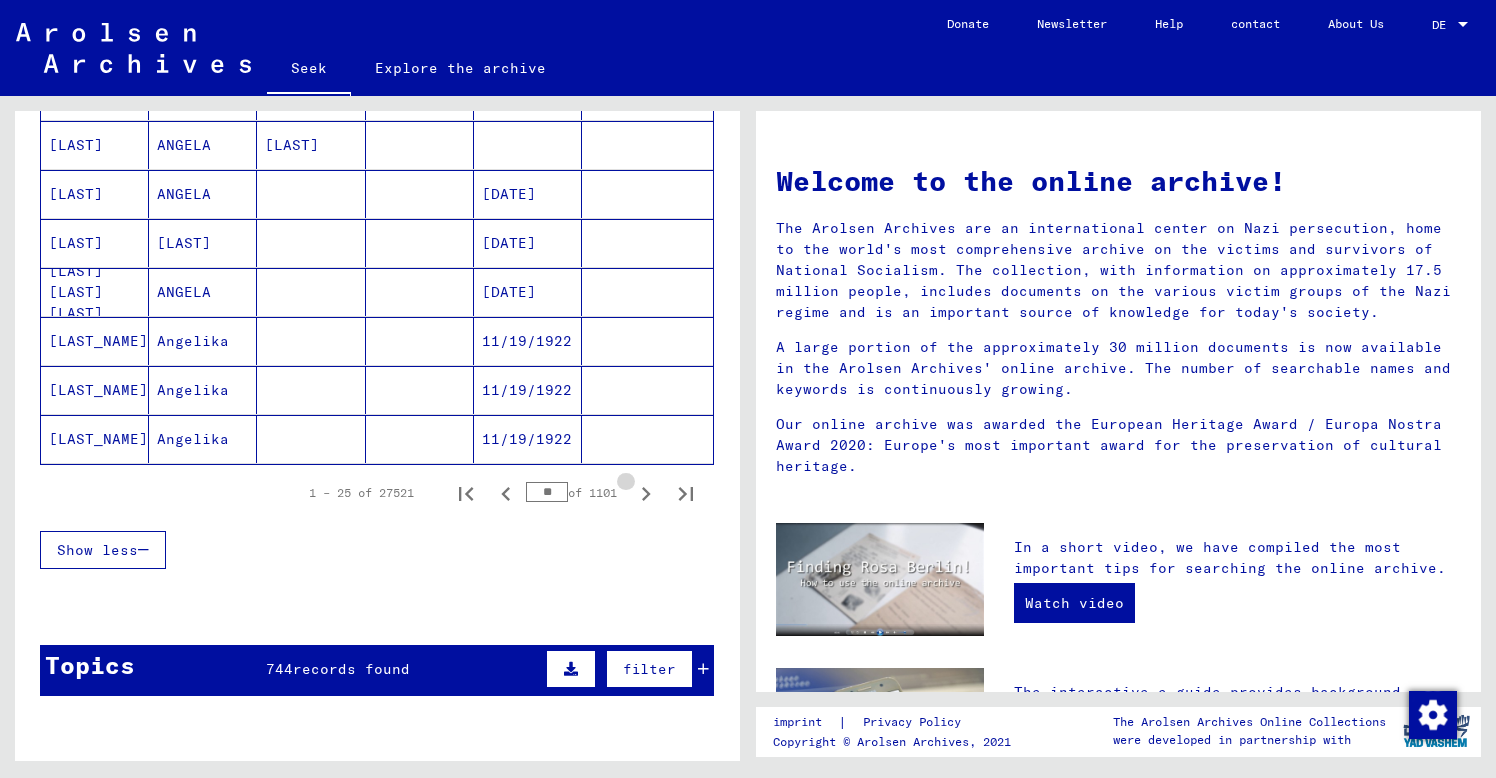 click 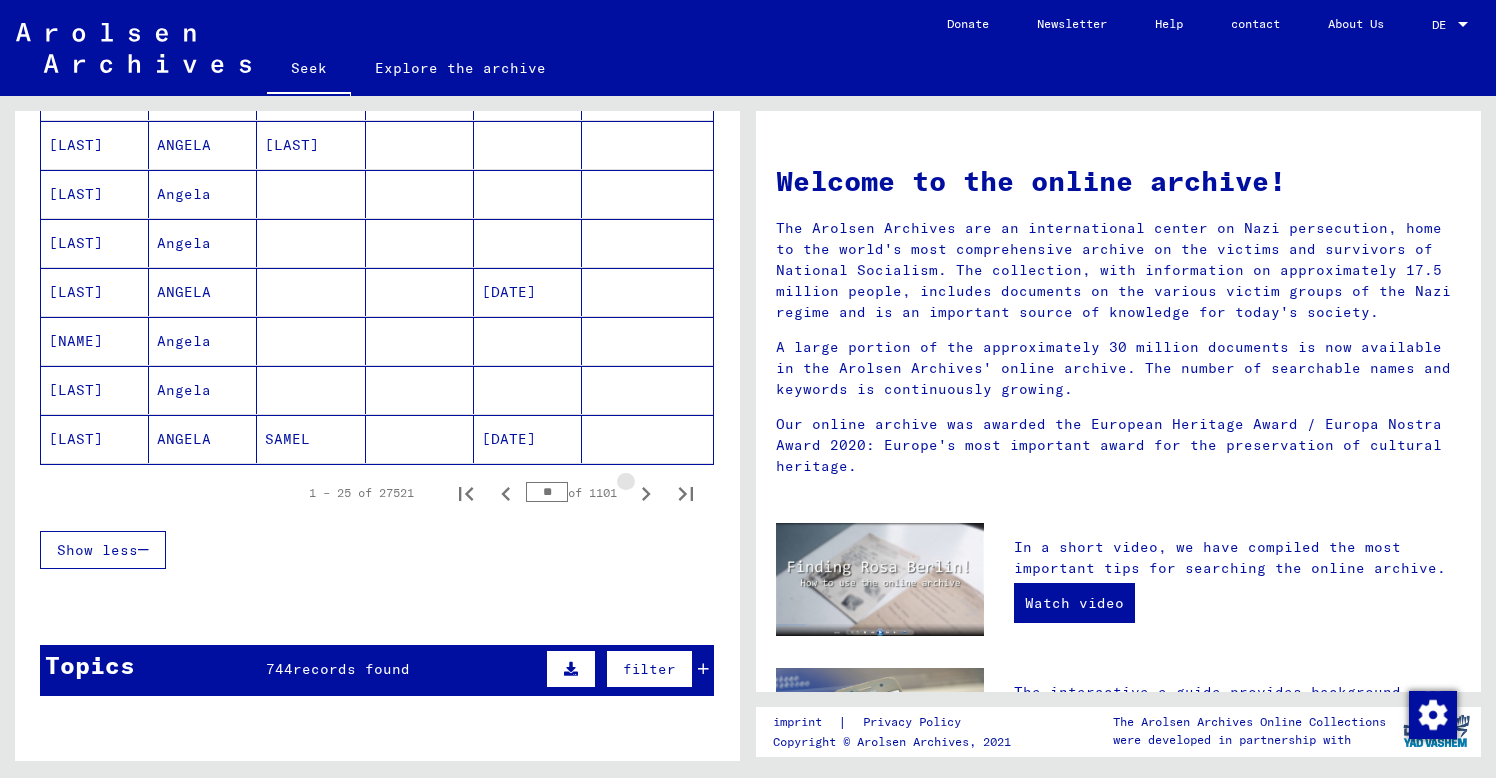 click 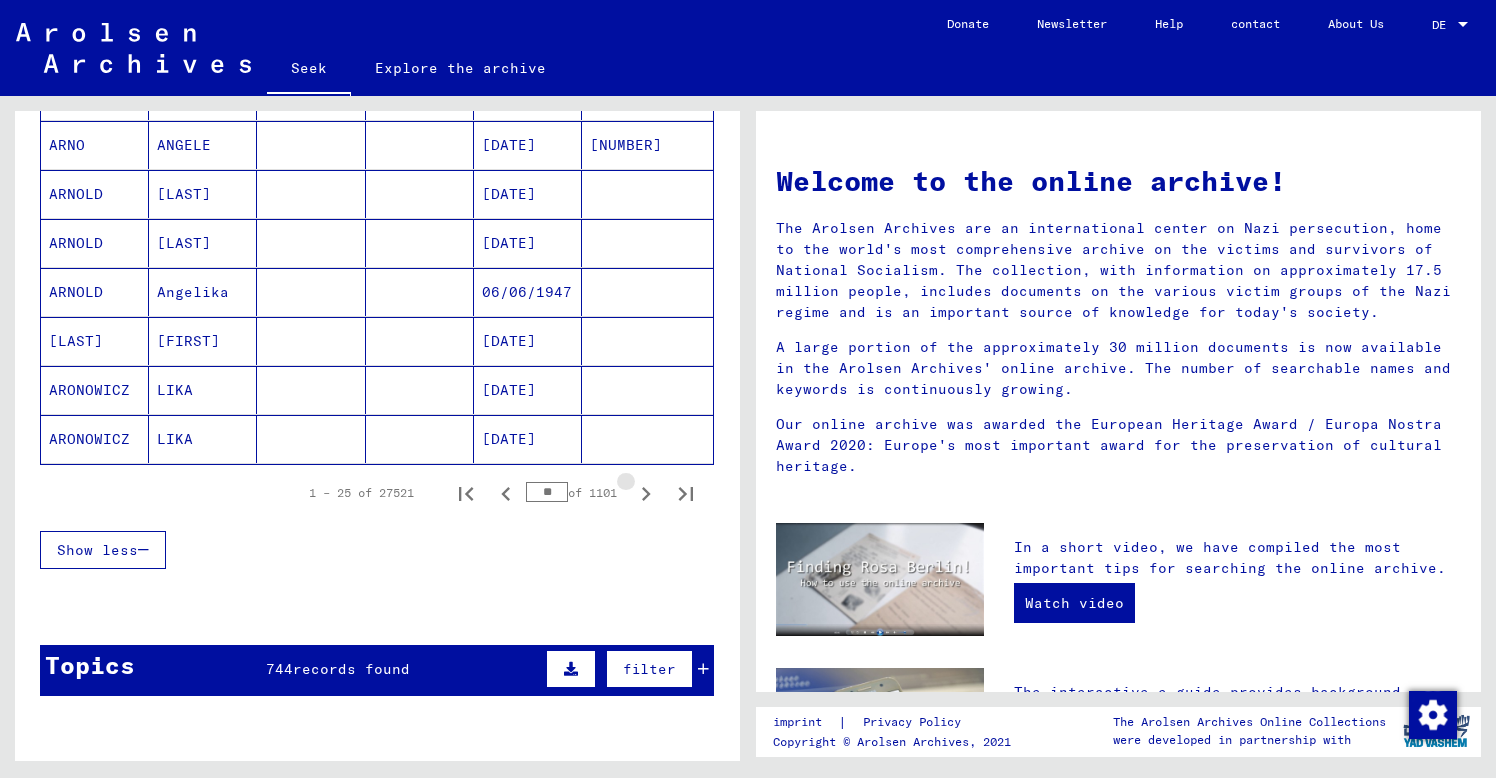 click 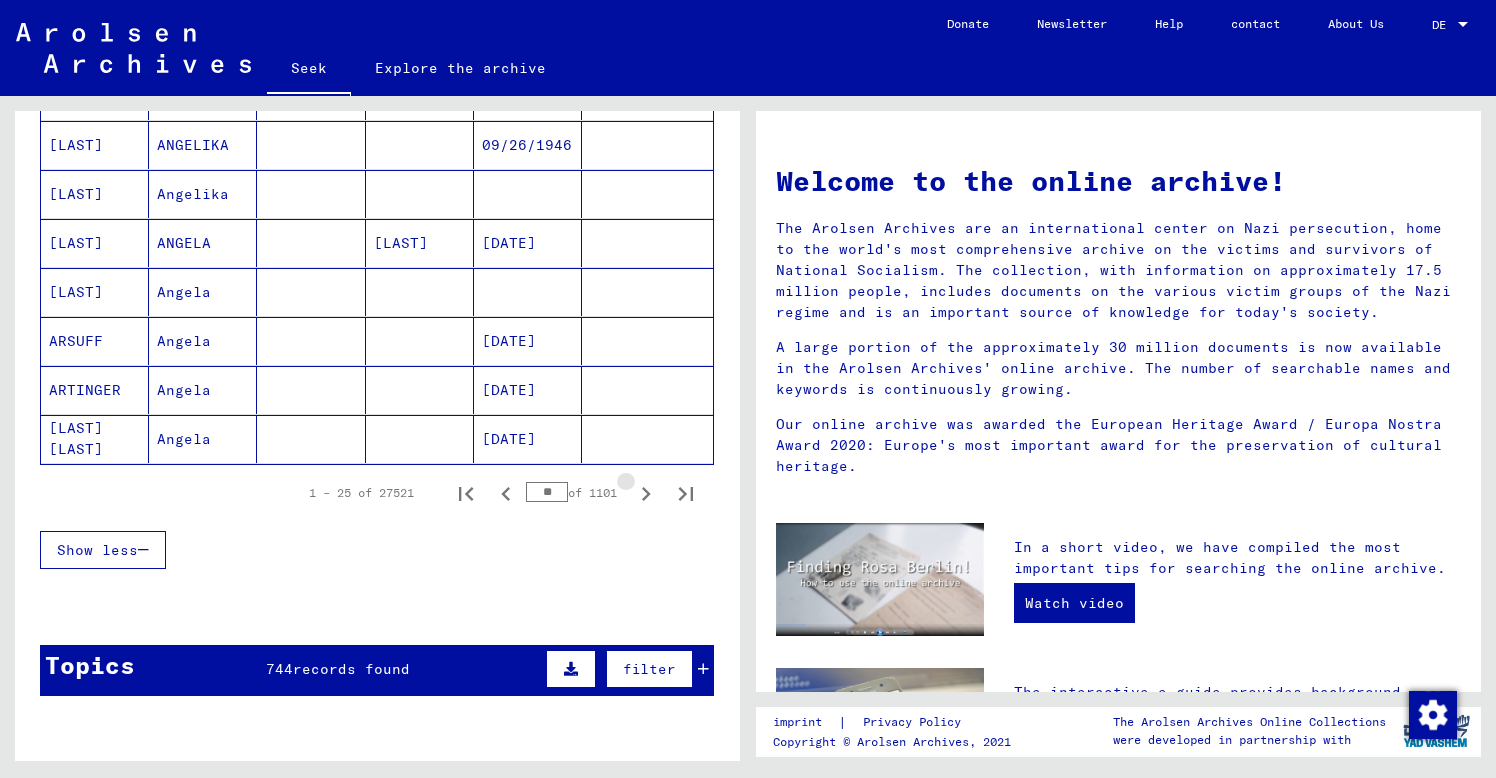 type on "**" 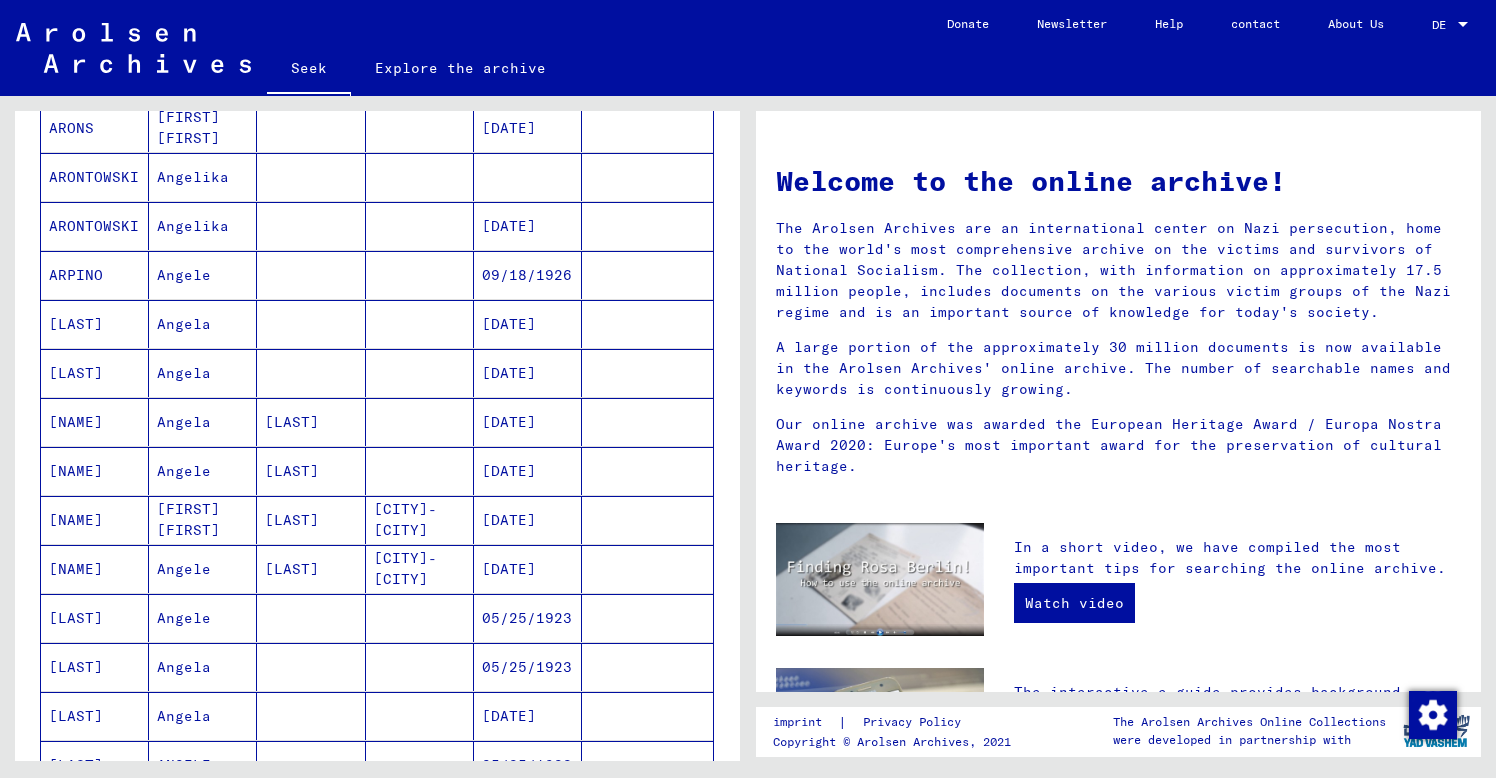 scroll, scrollTop: 0, scrollLeft: 0, axis: both 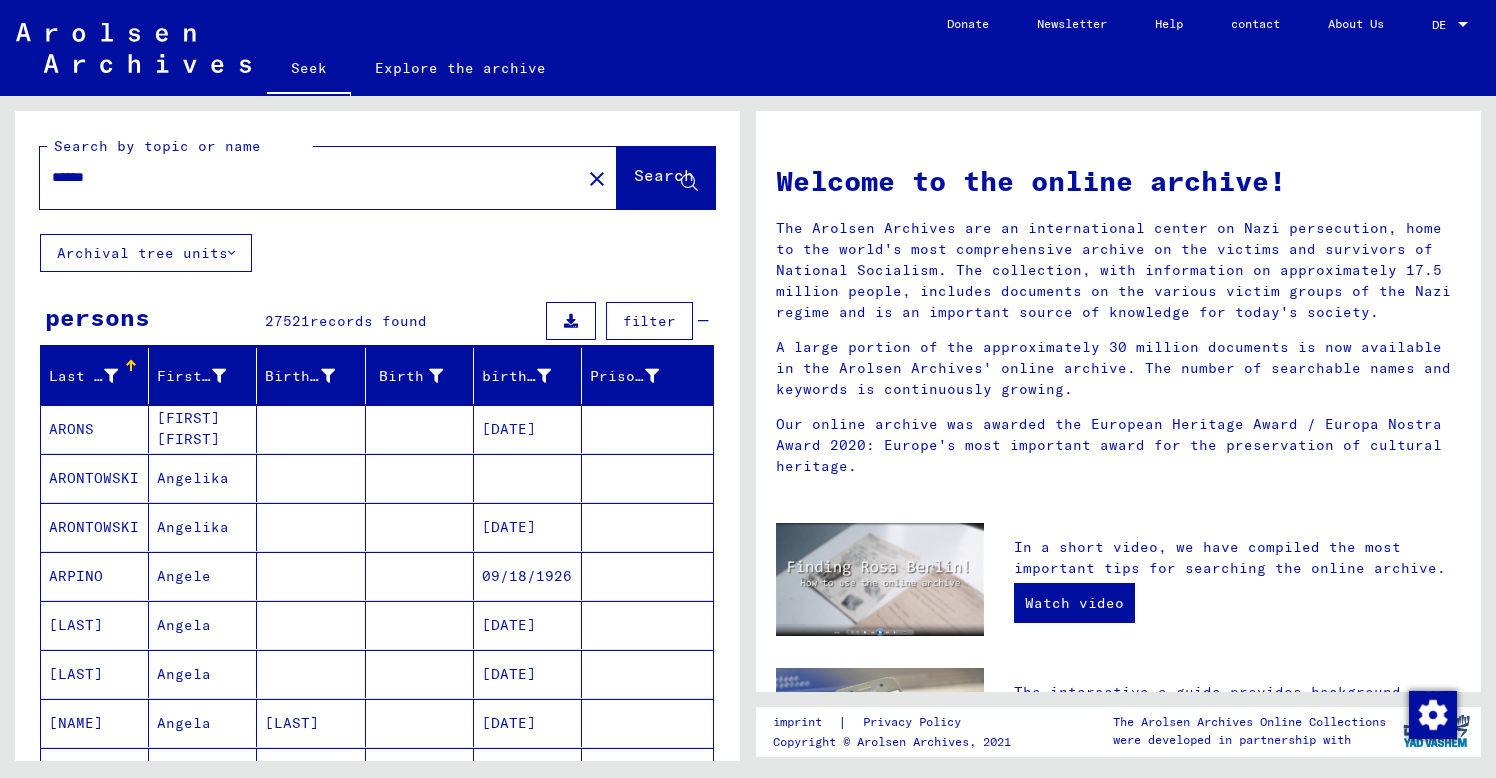 click on "******" at bounding box center (304, 177) 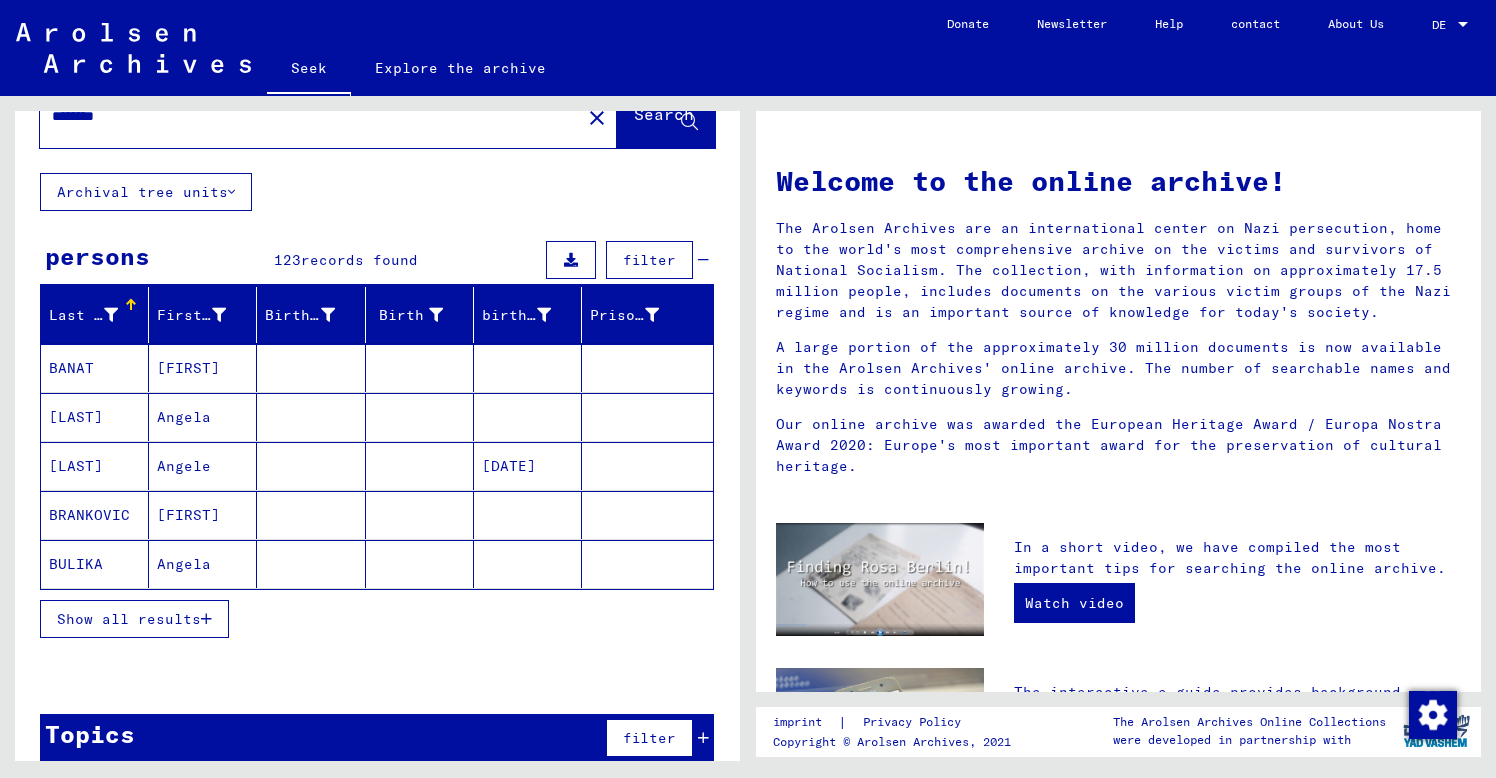 scroll, scrollTop: 0, scrollLeft: 0, axis: both 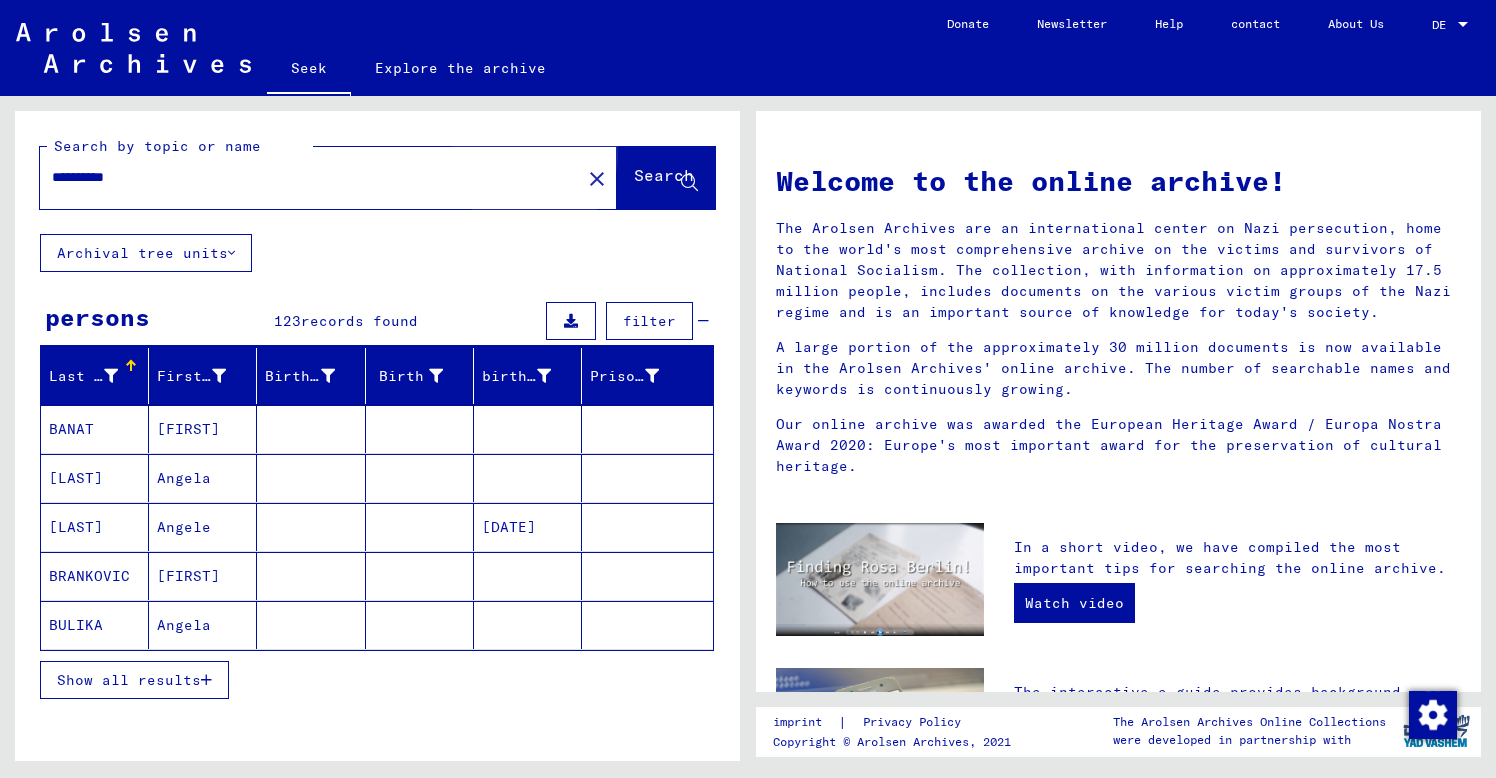 click on "Search" 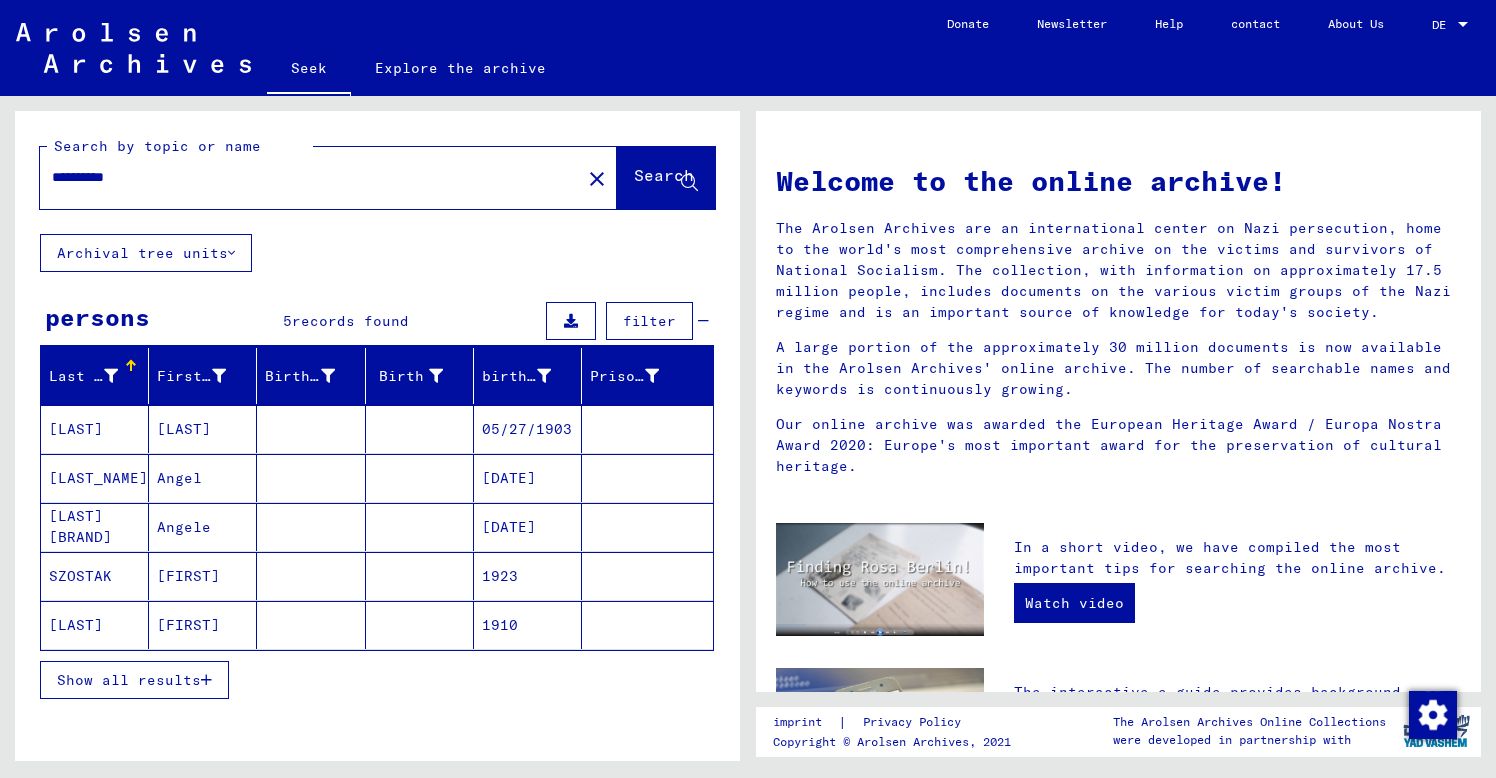 click on "**********" at bounding box center [304, 177] 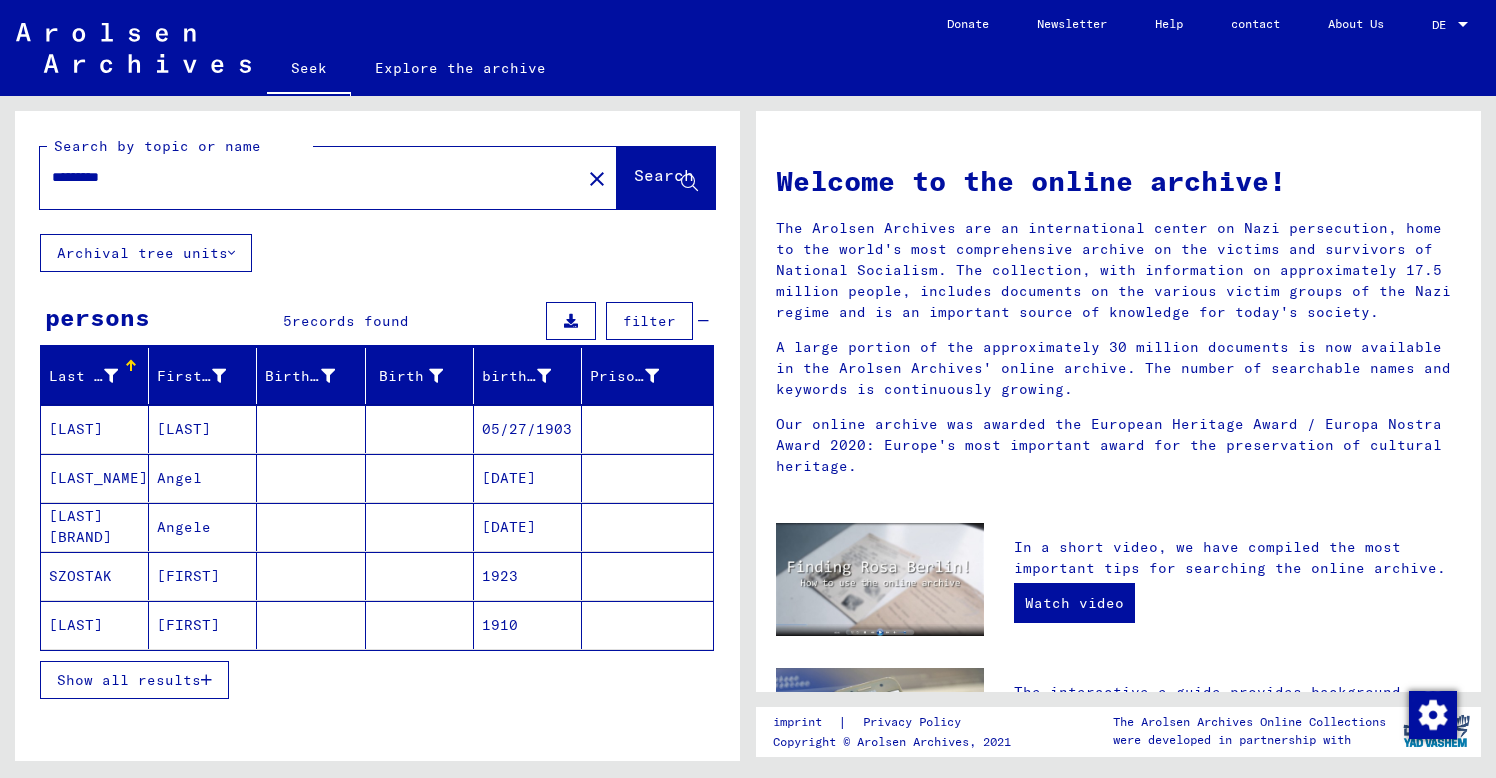 drag, startPoint x: 136, startPoint y: 178, endPoint x: 107, endPoint y: 178, distance: 29 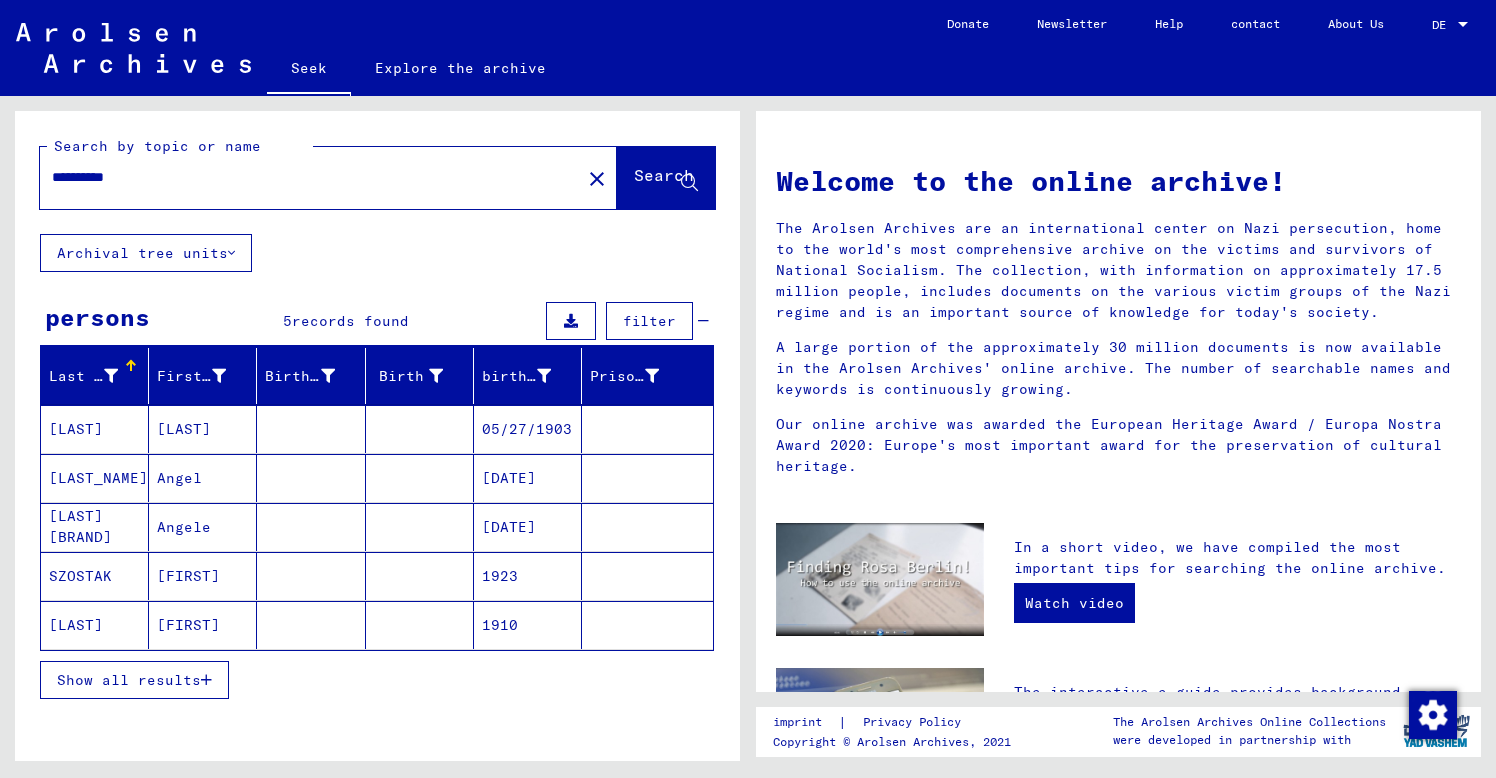 click on "Search" 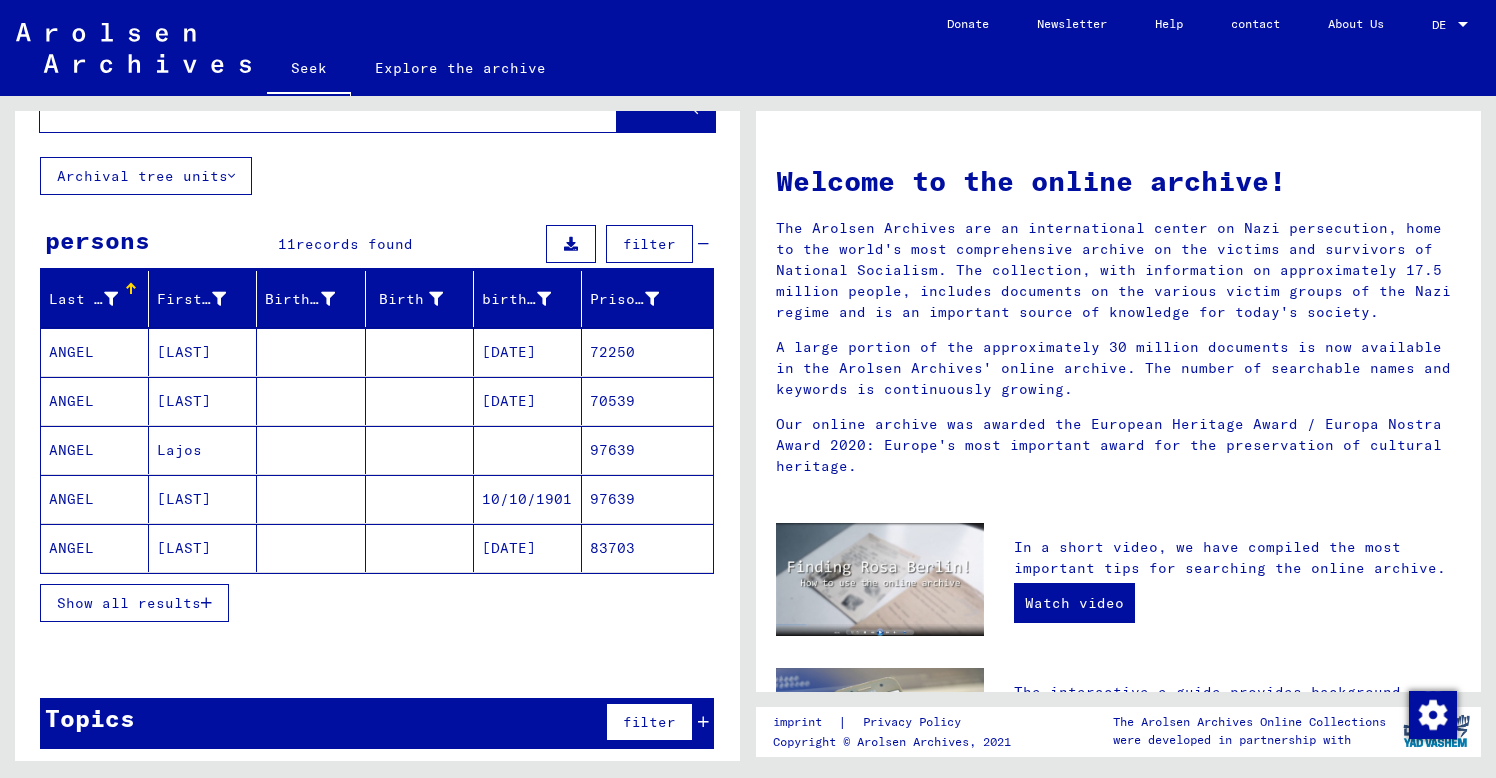 scroll, scrollTop: 86, scrollLeft: 0, axis: vertical 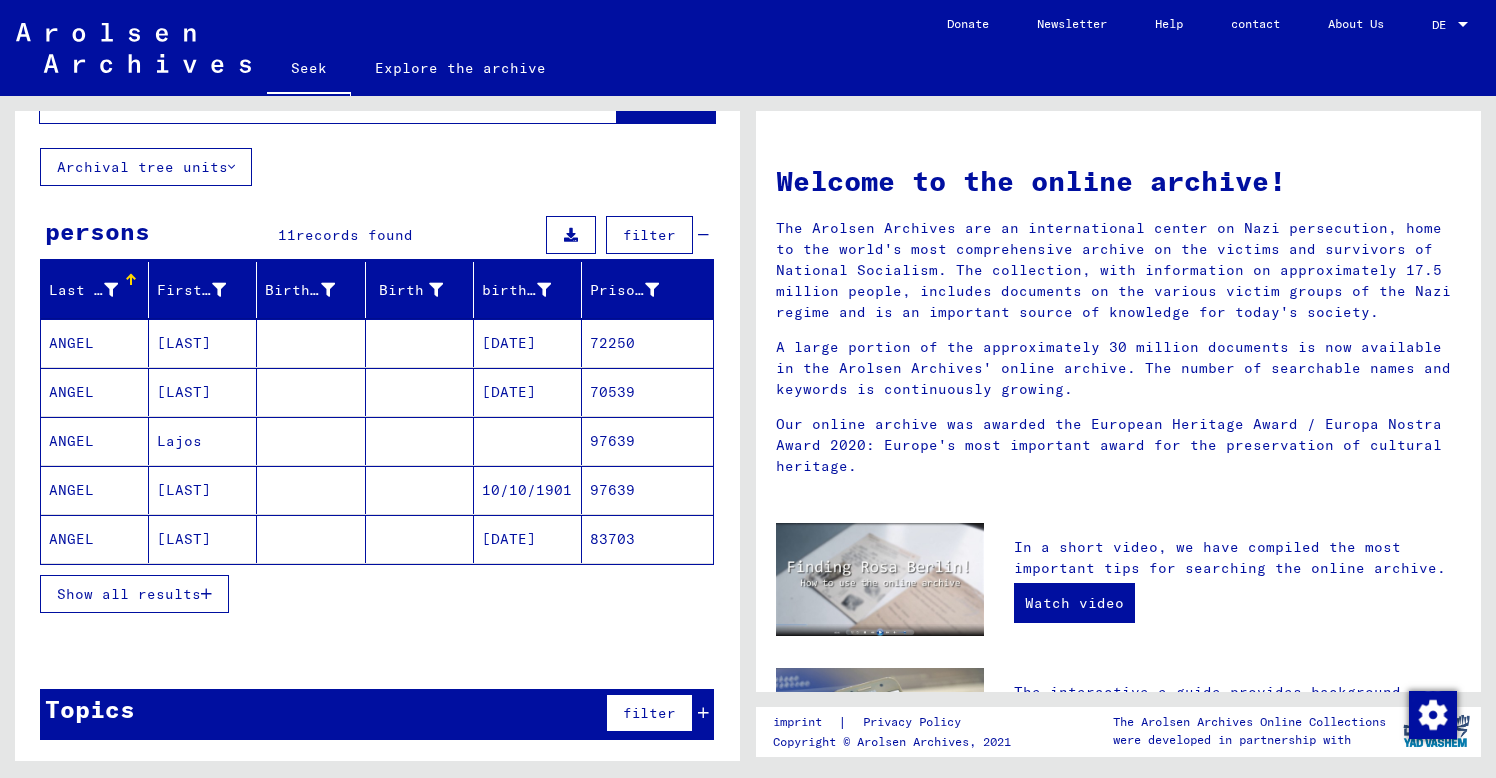 click on "Show all results" at bounding box center (129, 594) 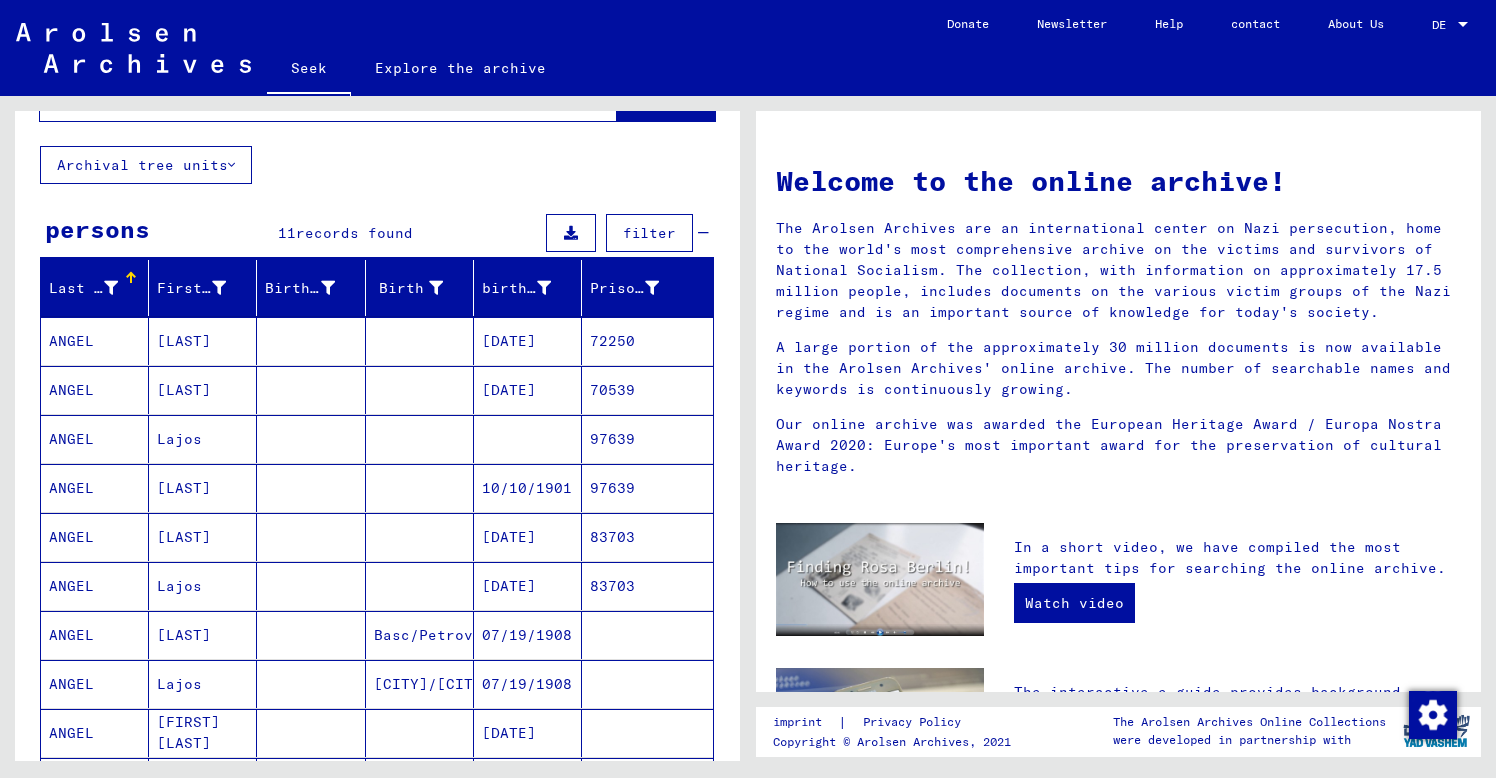 scroll, scrollTop: 0, scrollLeft: 0, axis: both 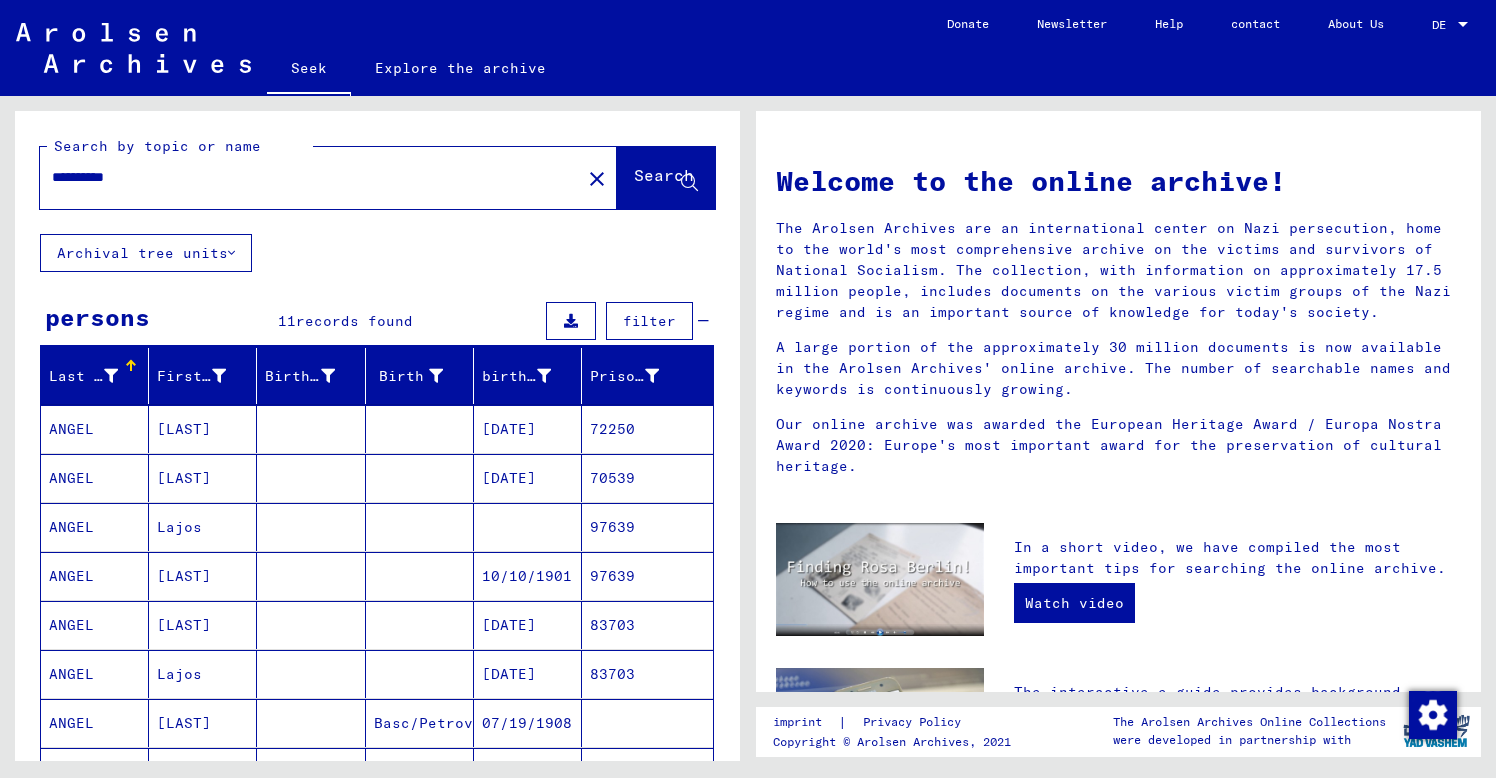 click on "**********" at bounding box center [304, 177] 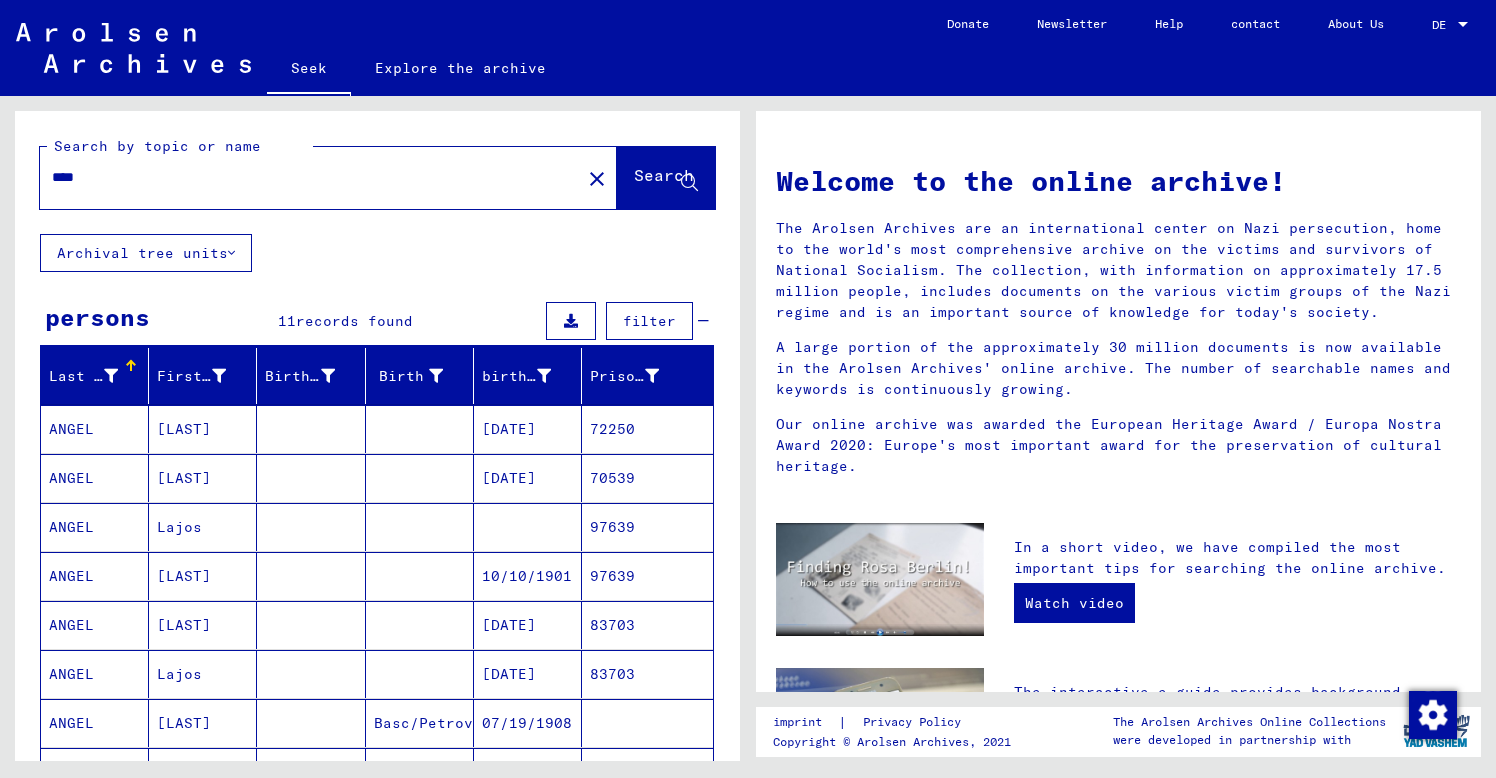 click on "****" at bounding box center (304, 177) 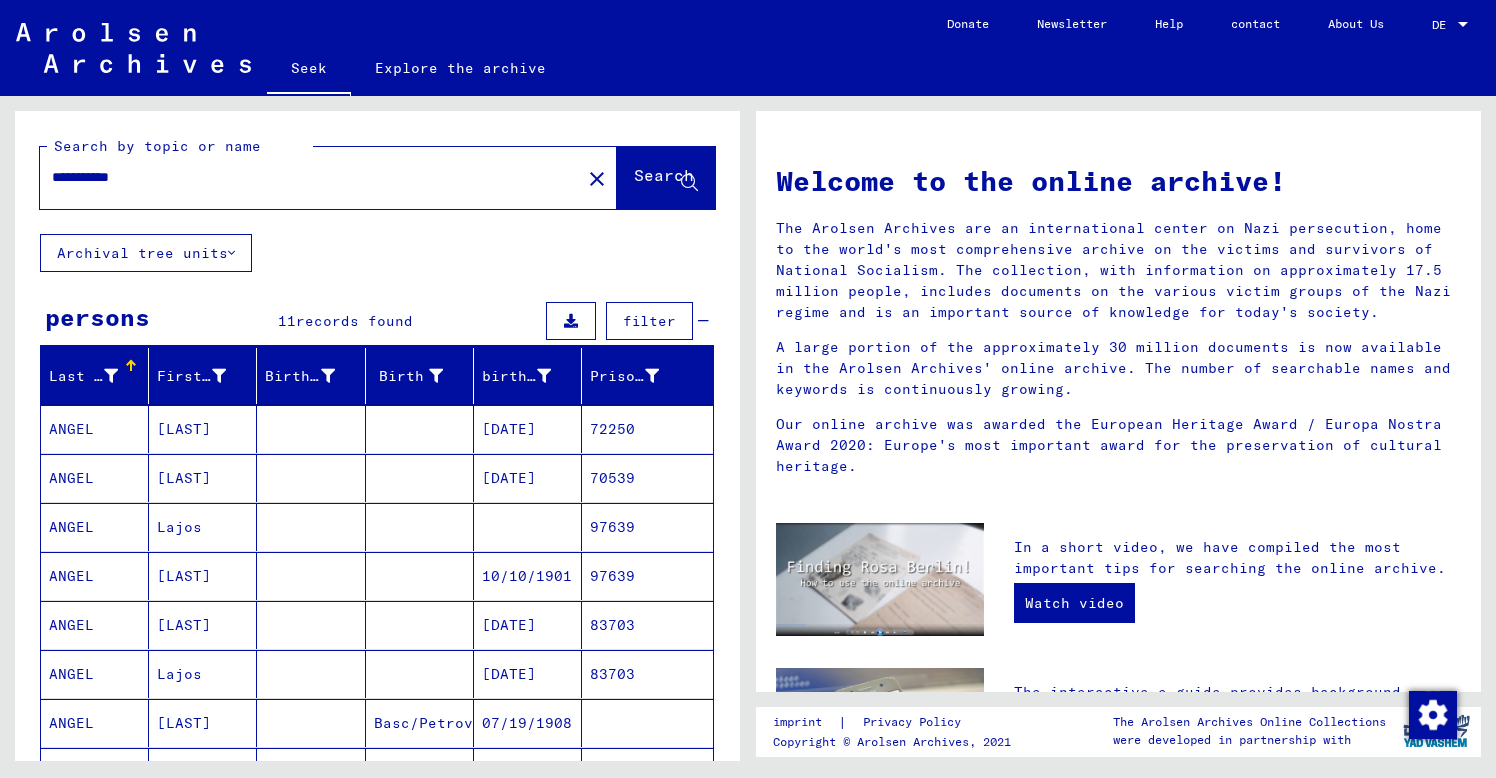 type on "**********" 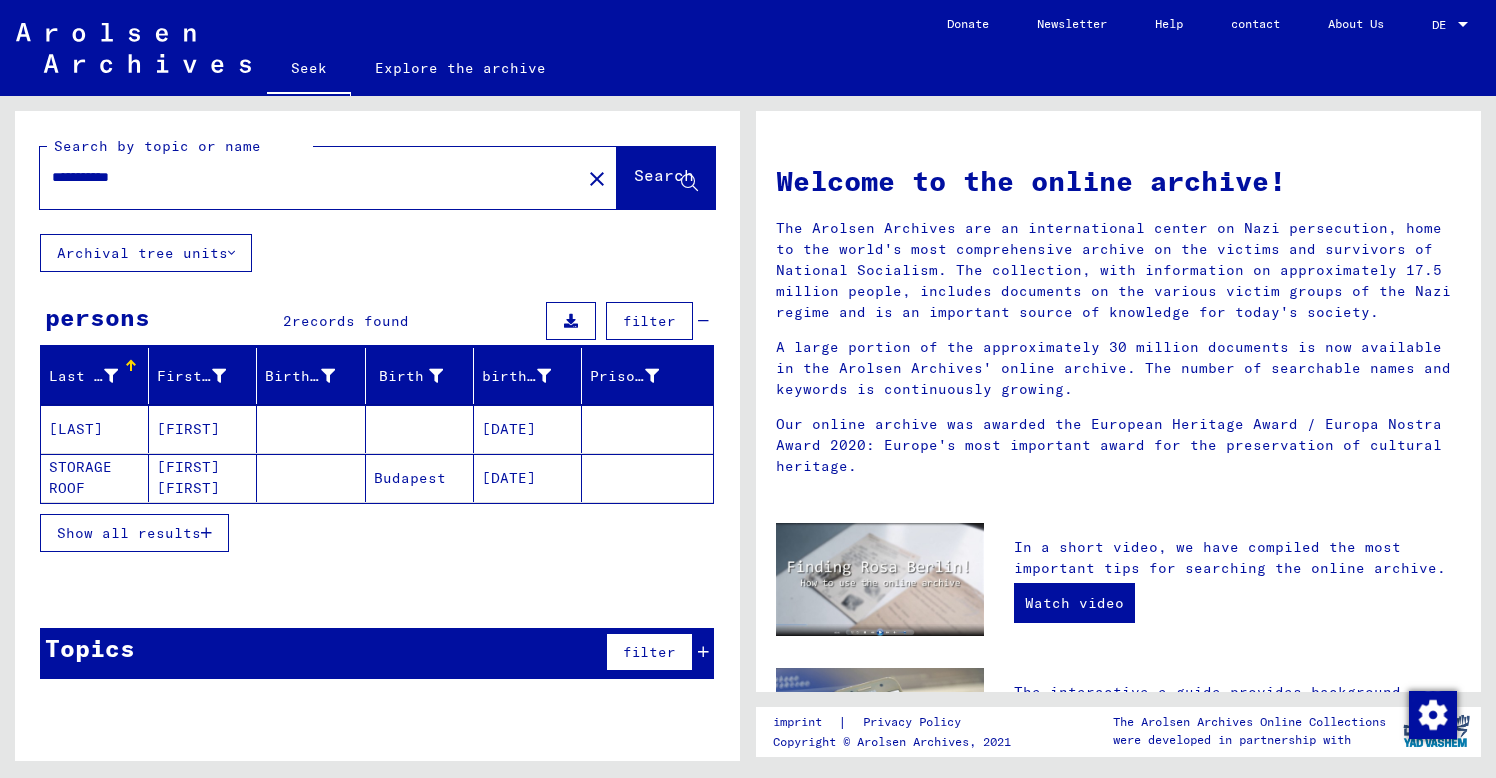 click on "Show all results" at bounding box center (129, 533) 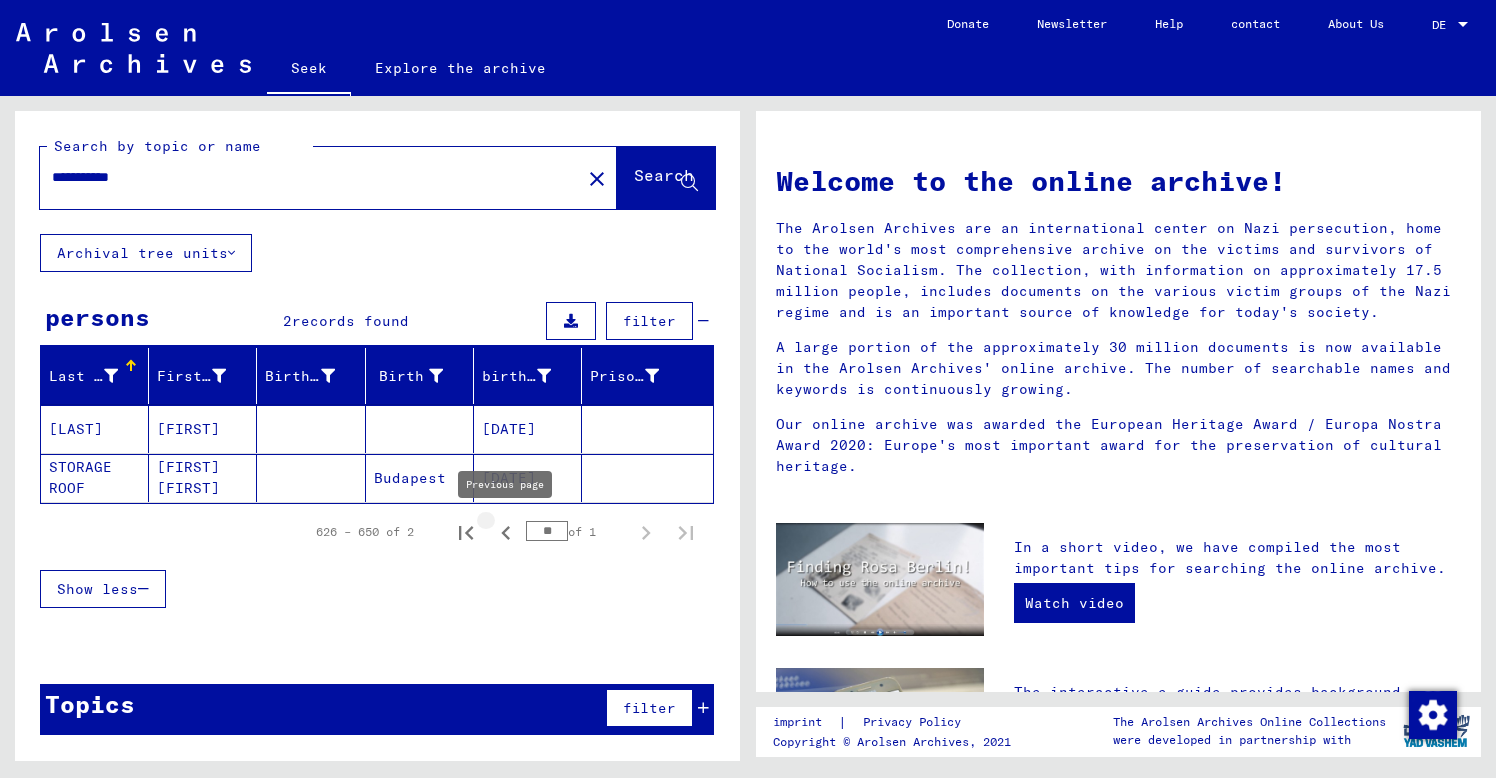 click 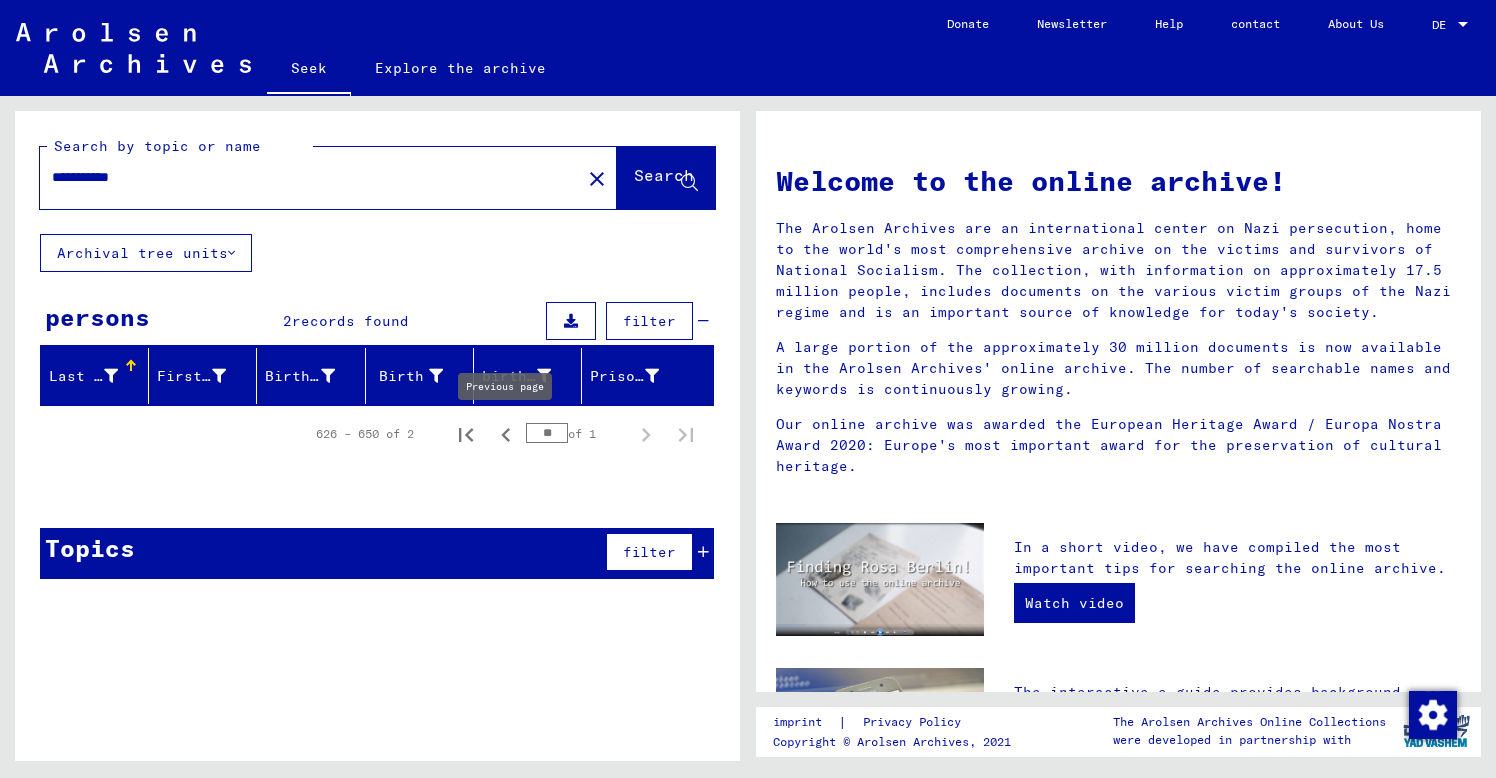 click 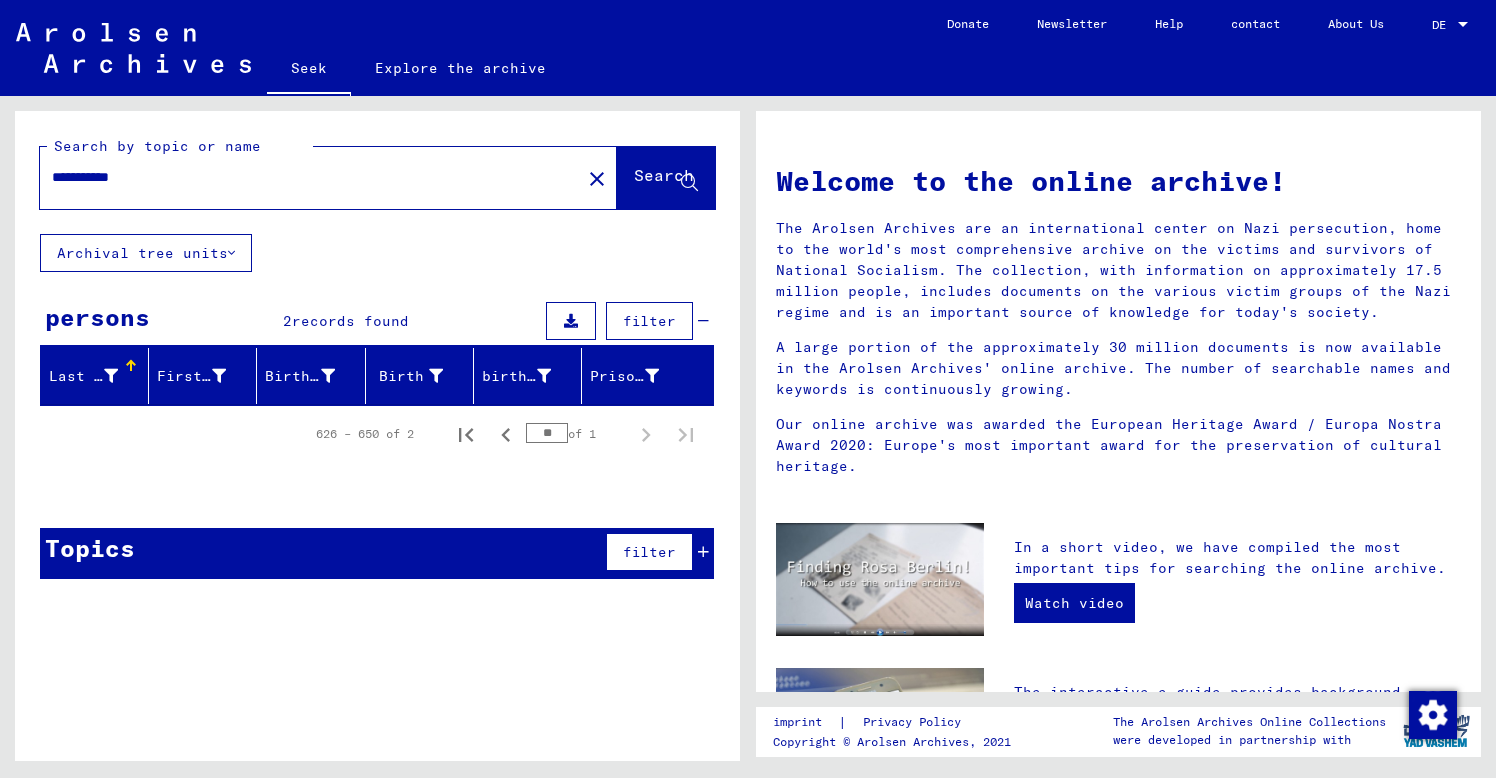 click 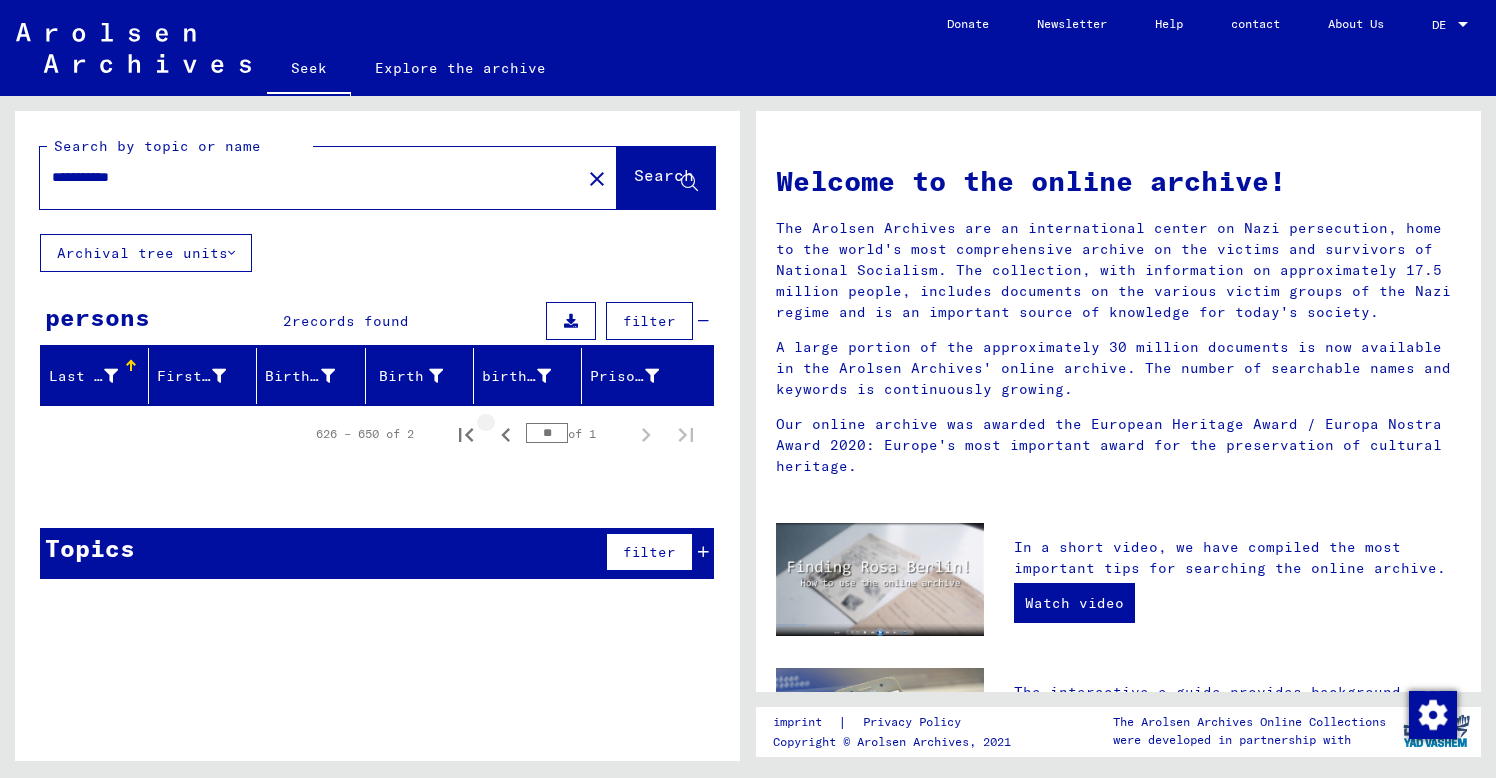click 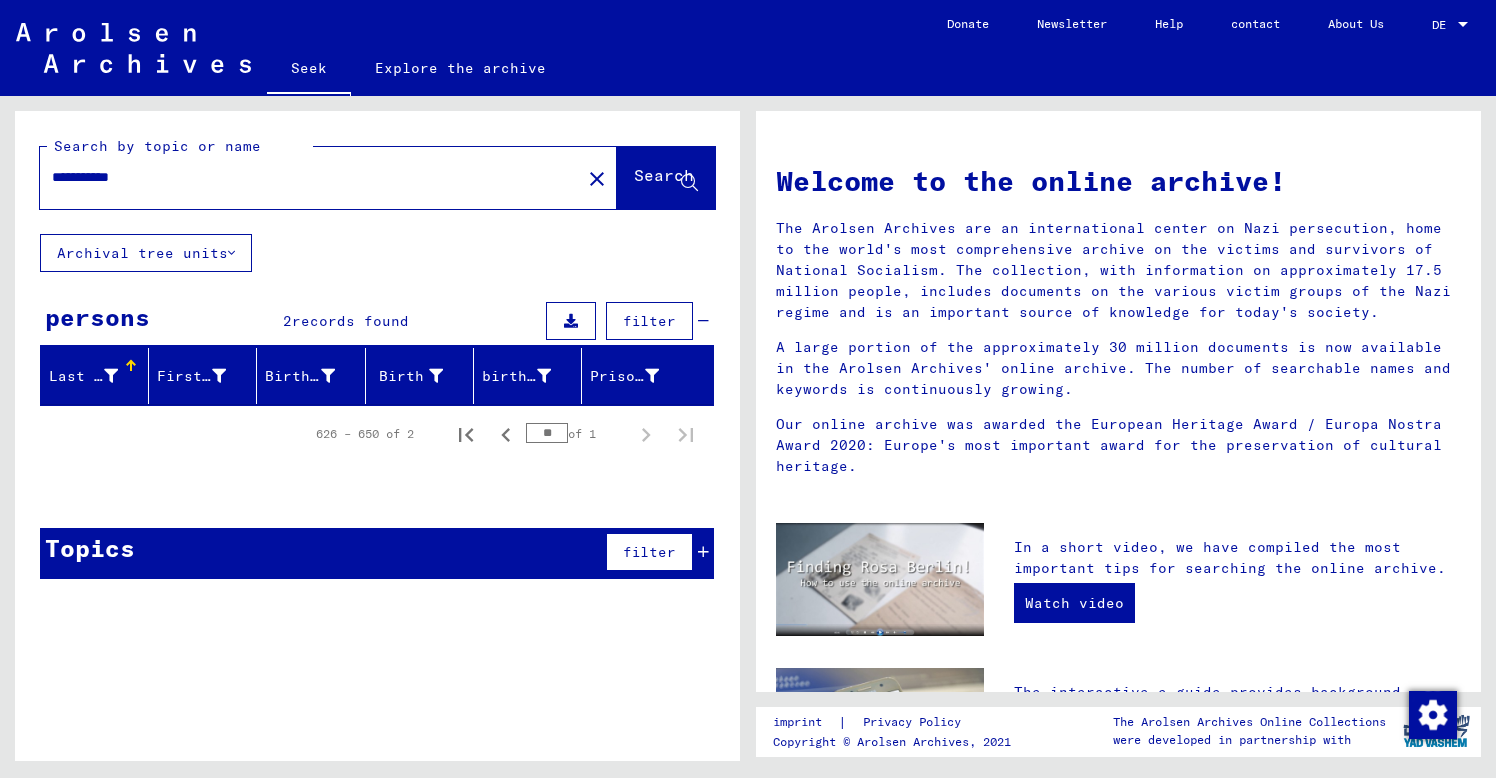 click 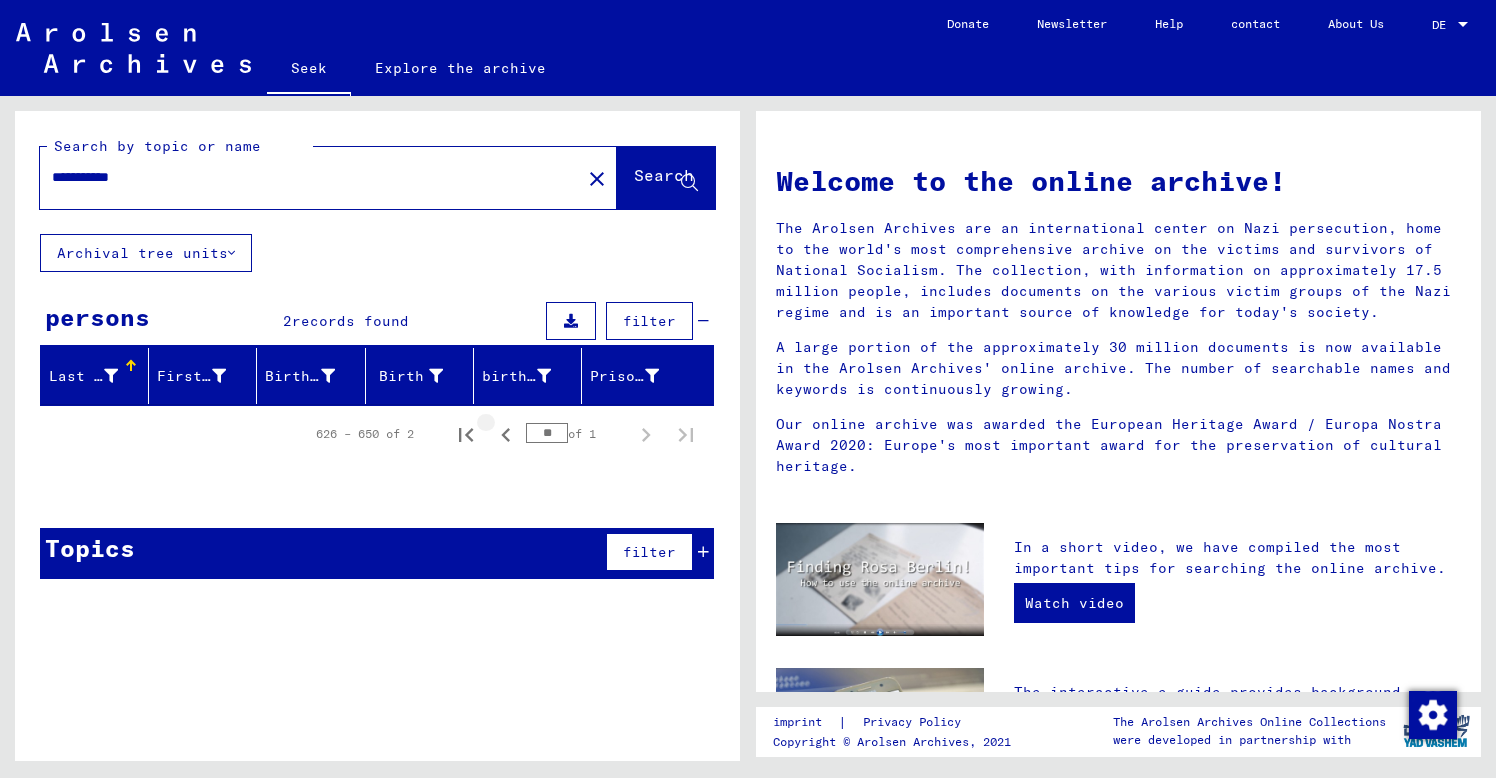 click 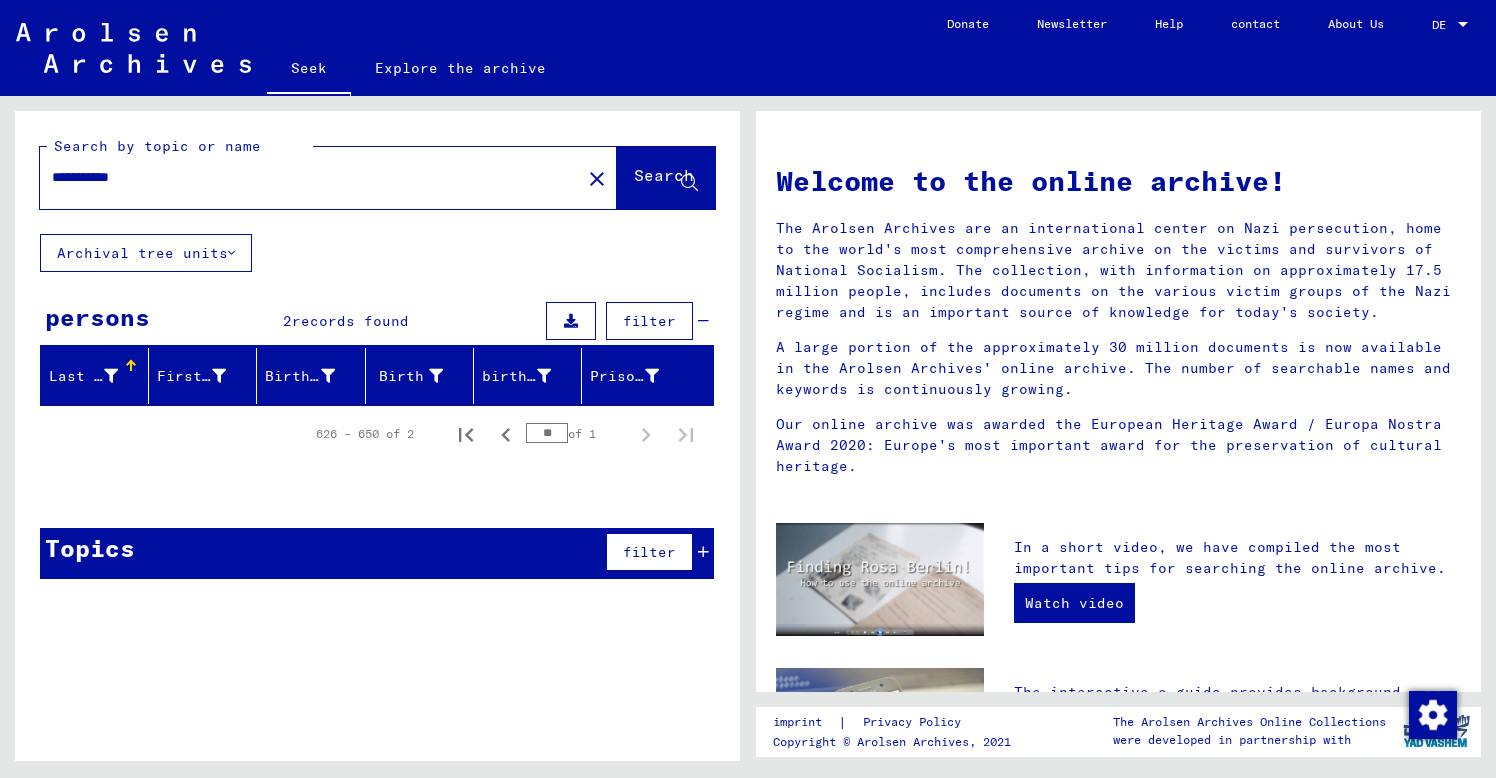 click on "**********" at bounding box center (304, 177) 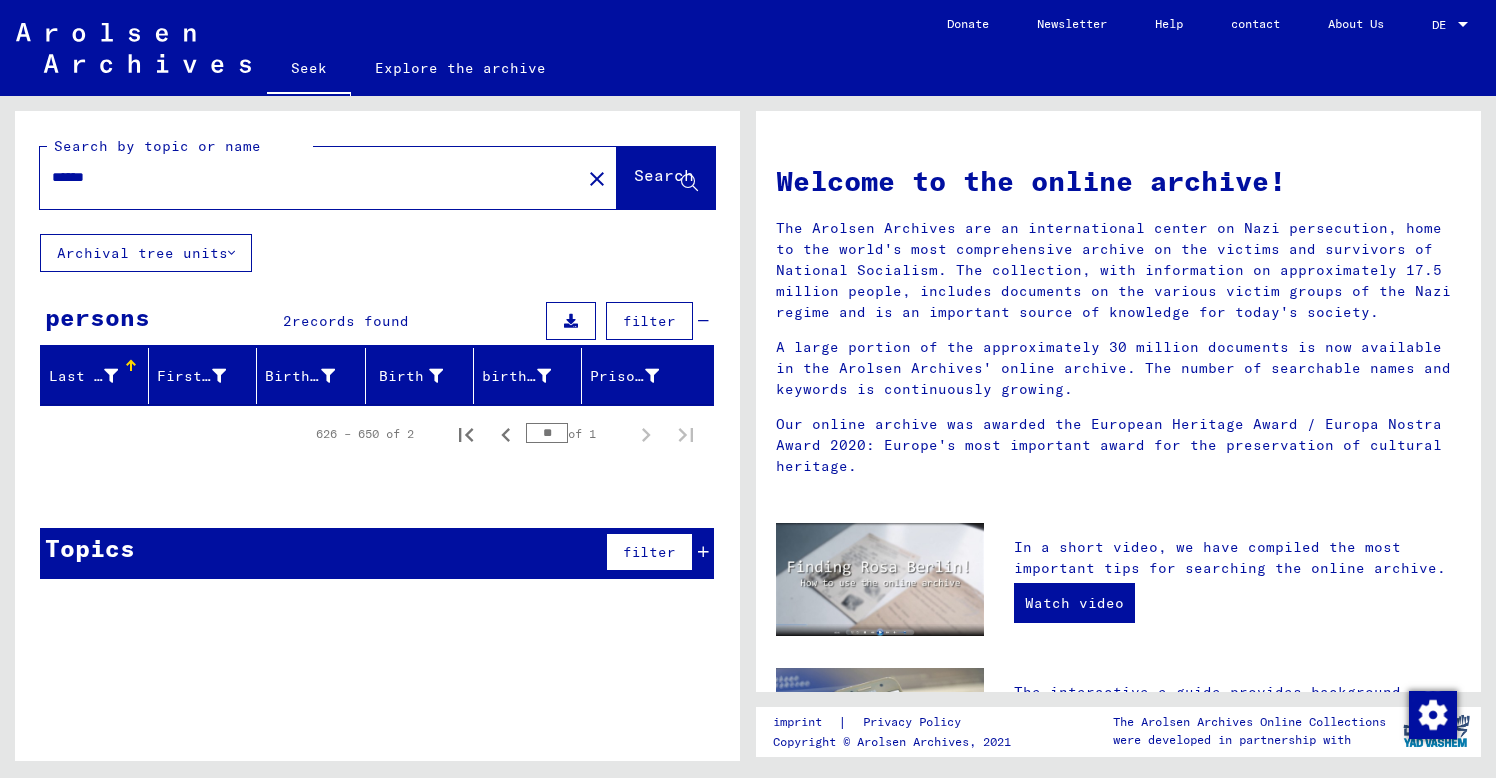 type on "******" 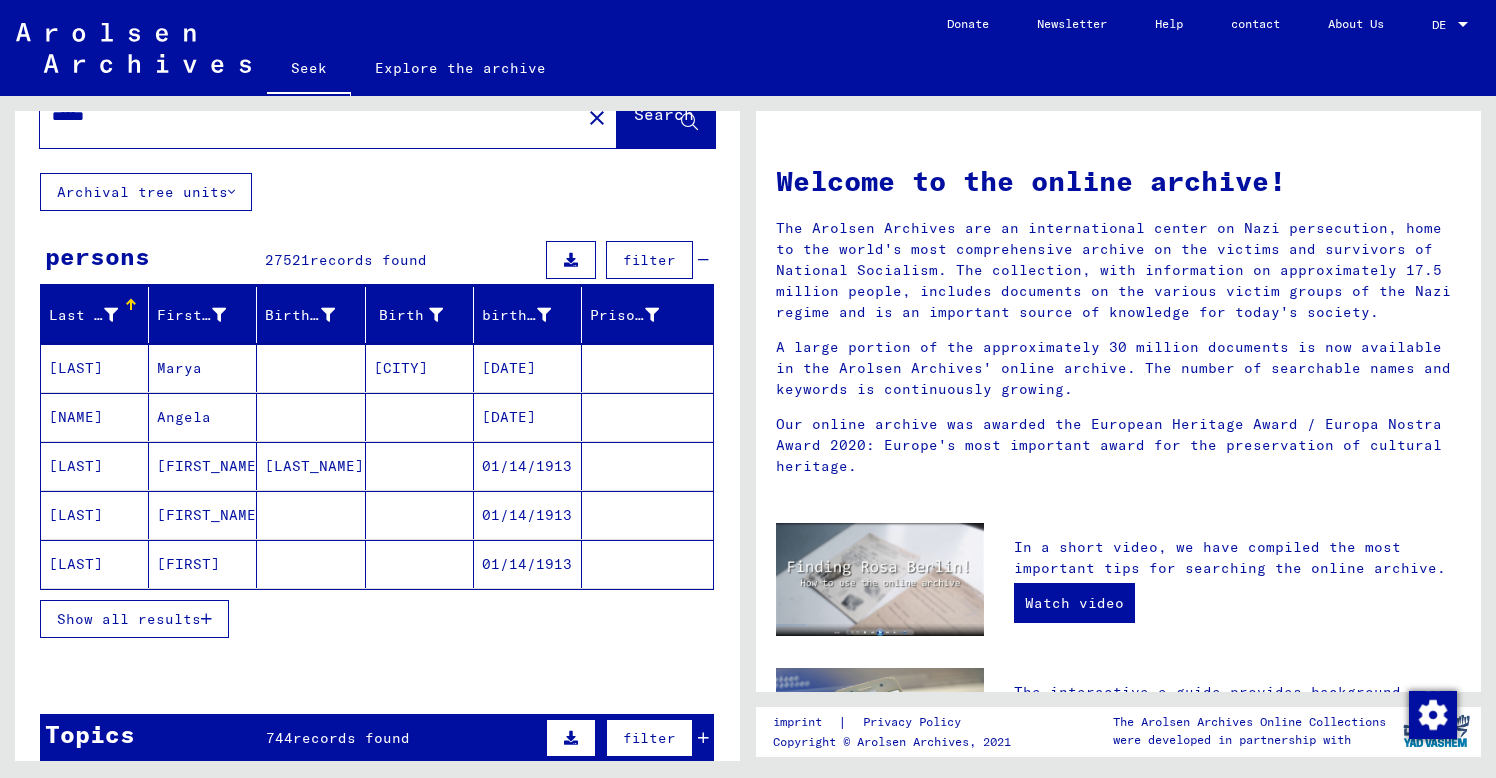 scroll, scrollTop: 72, scrollLeft: 0, axis: vertical 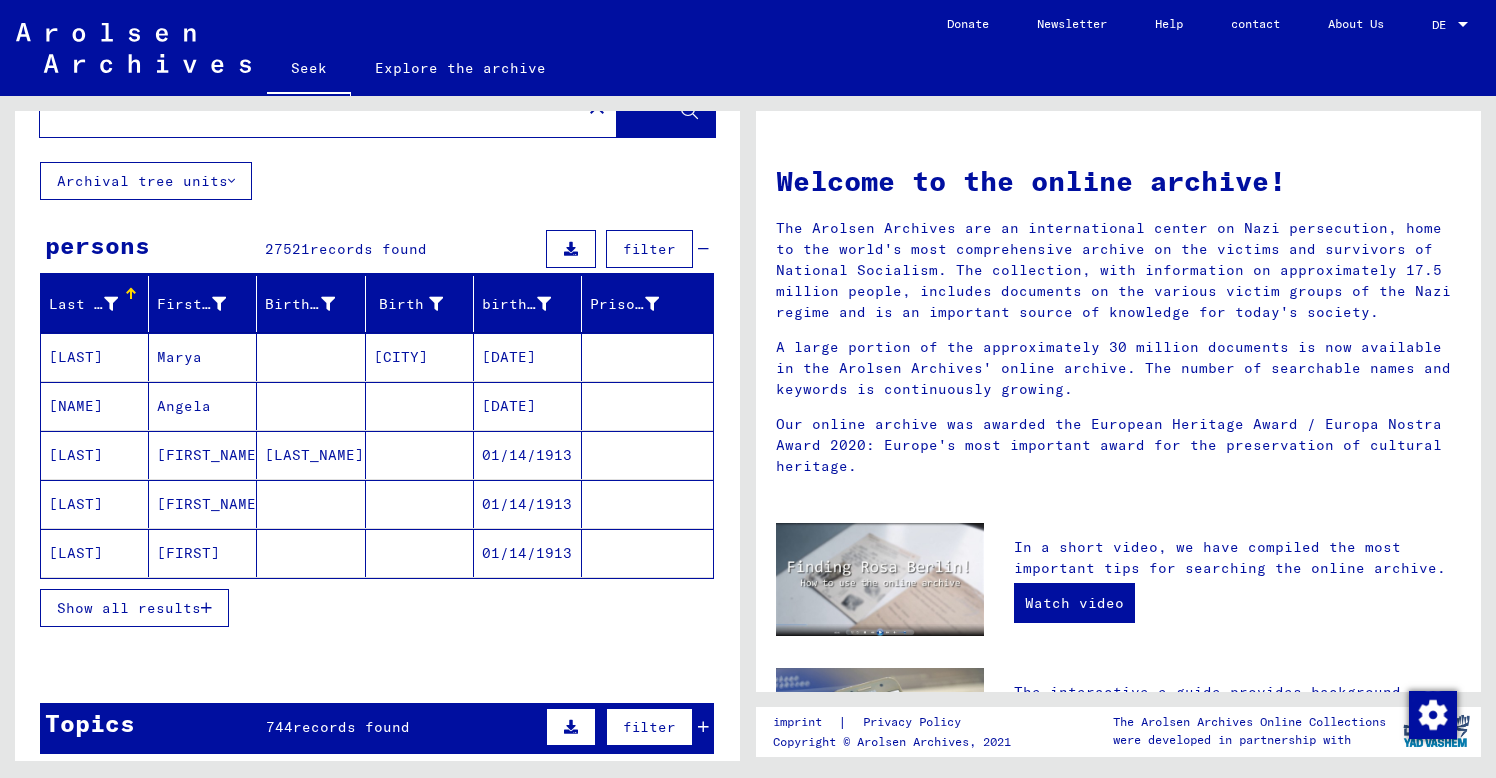 click on "Show all results" at bounding box center (129, 608) 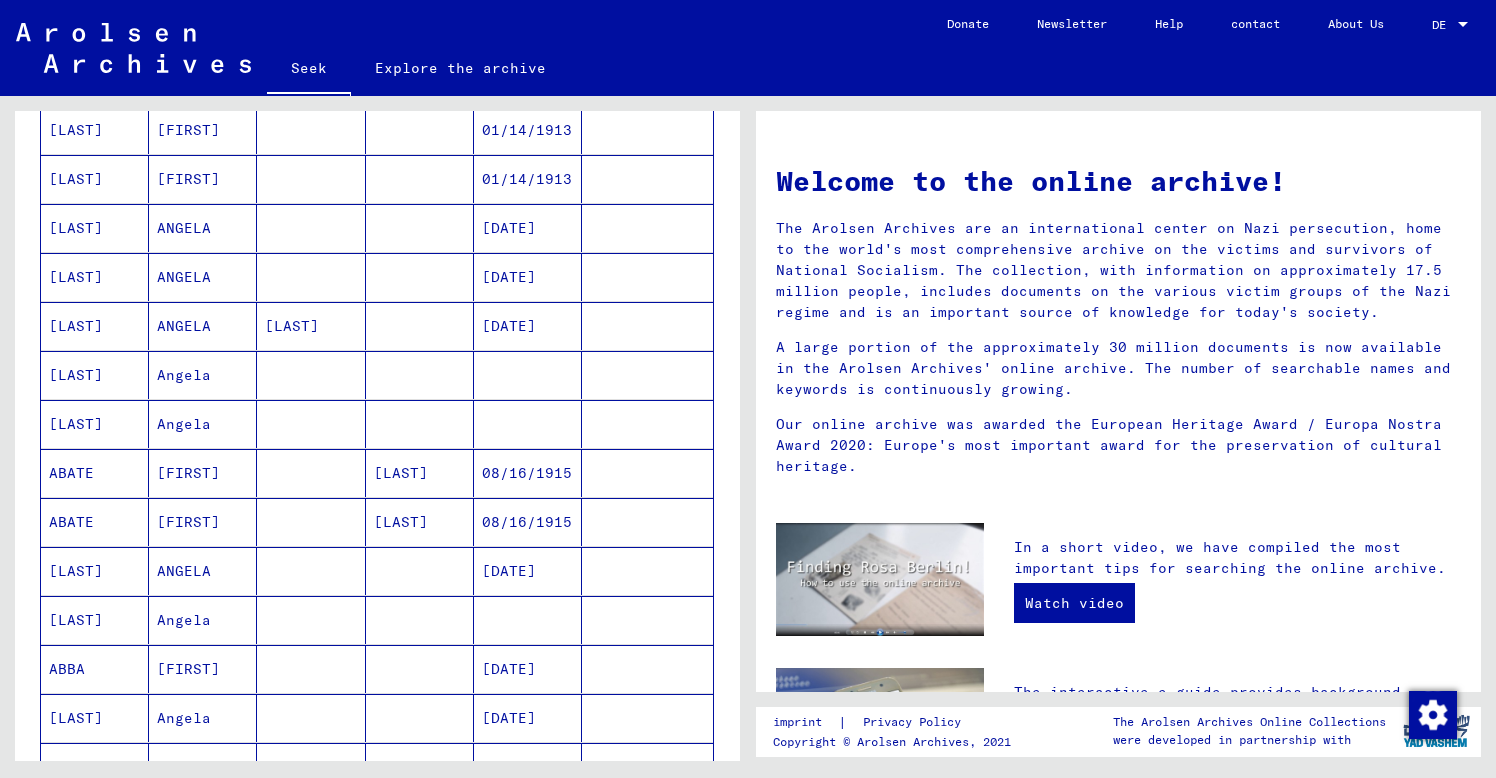 scroll, scrollTop: 0, scrollLeft: 0, axis: both 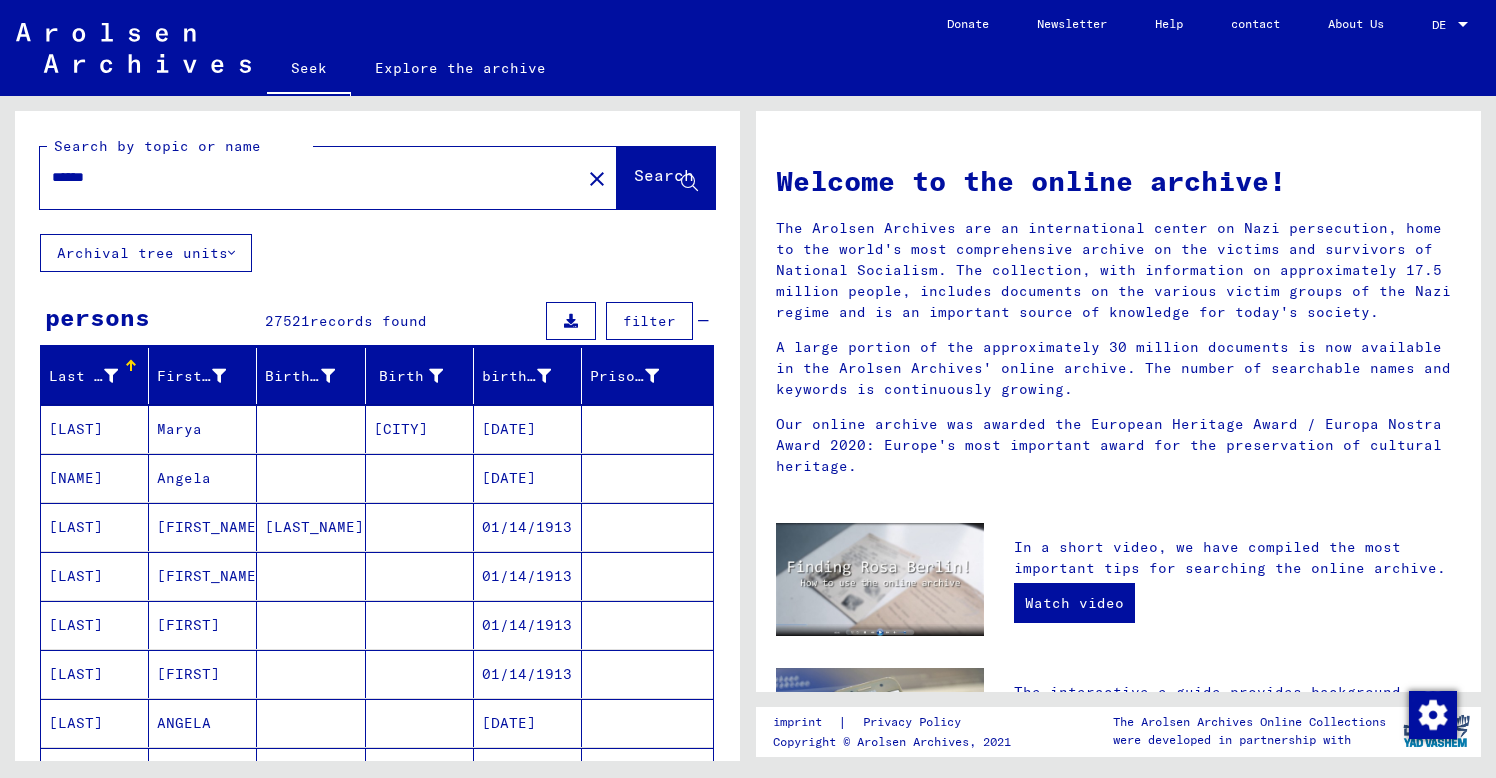 click on "Last name" at bounding box center (89, 376) 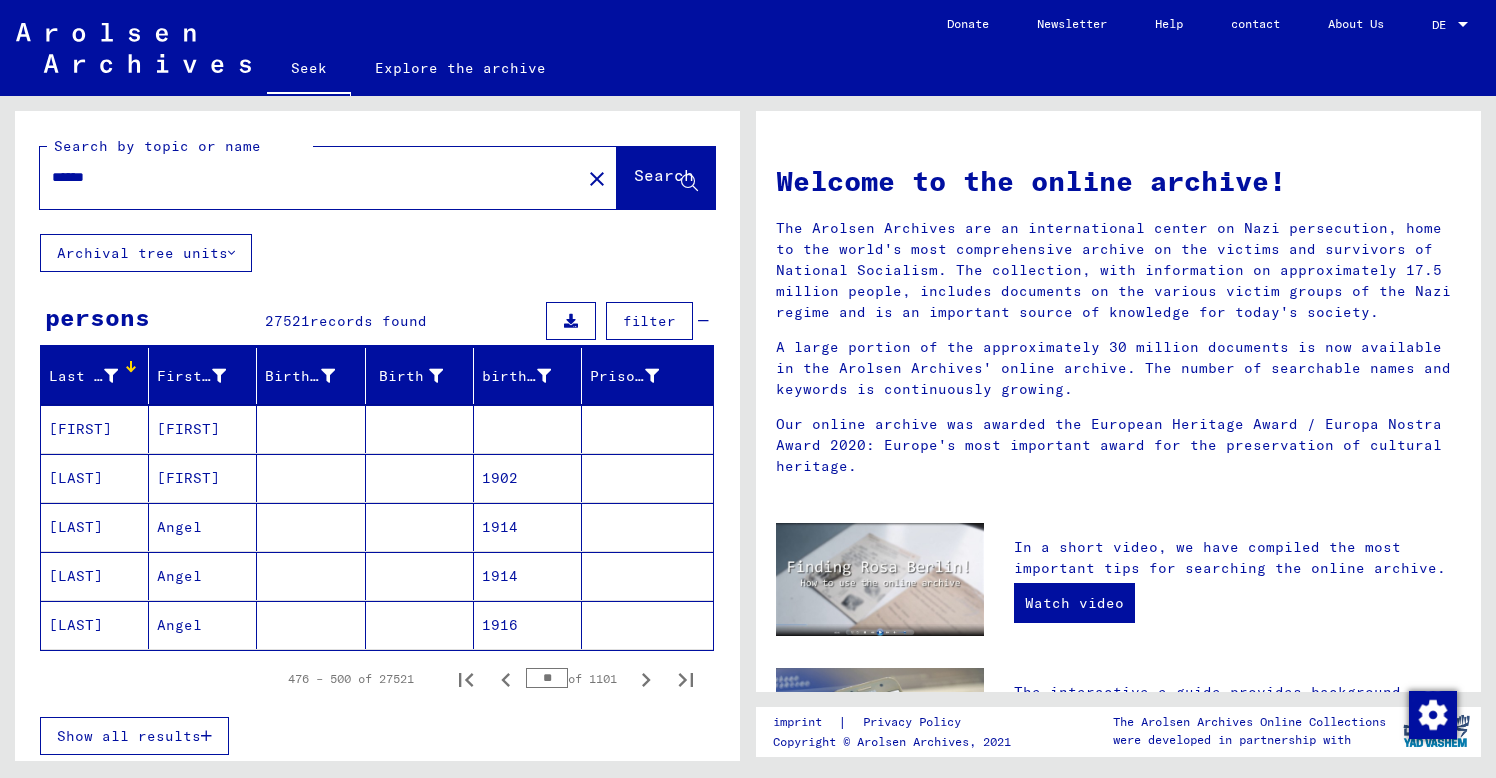 click on "filter" at bounding box center (649, 321) 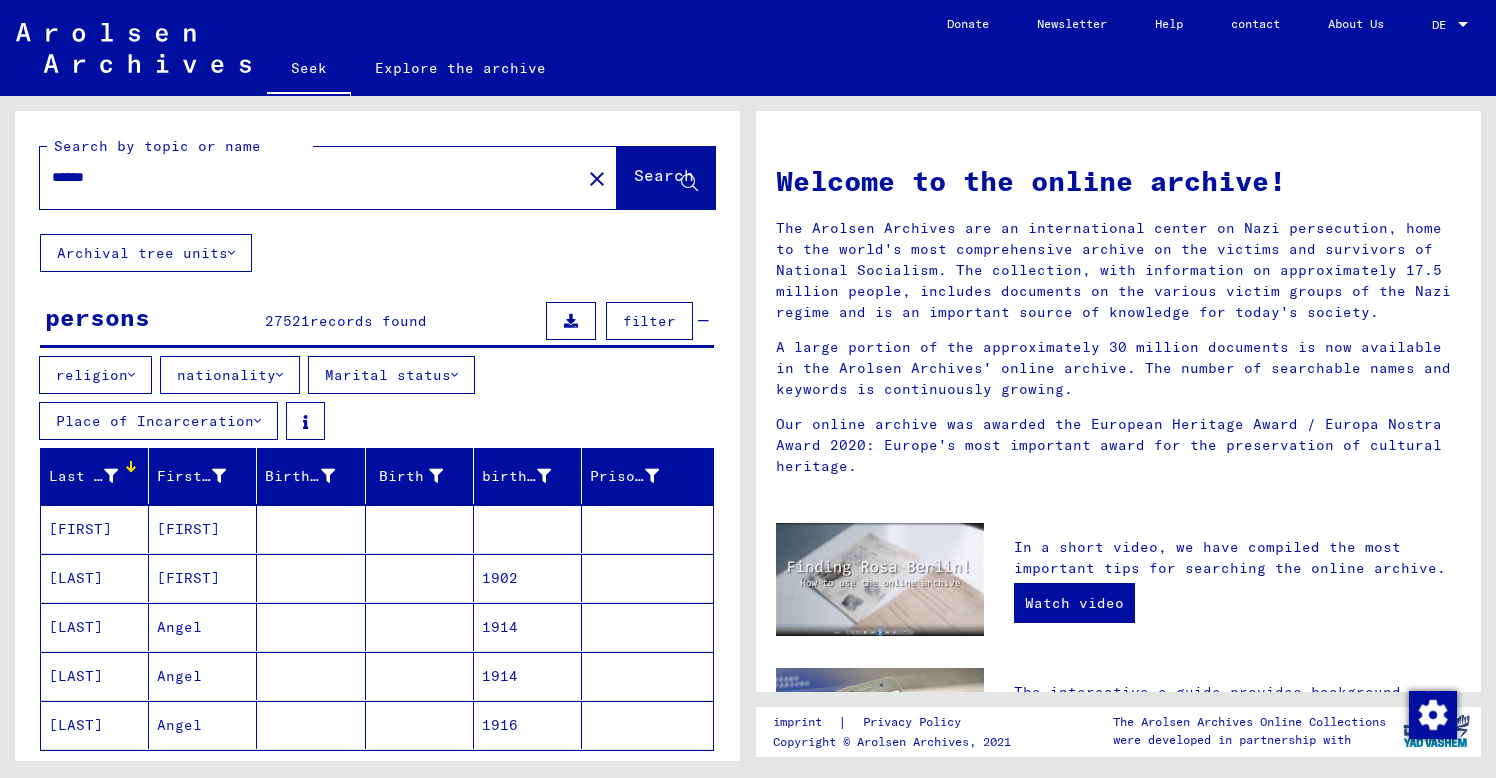 click on "nationality" at bounding box center (226, 375) 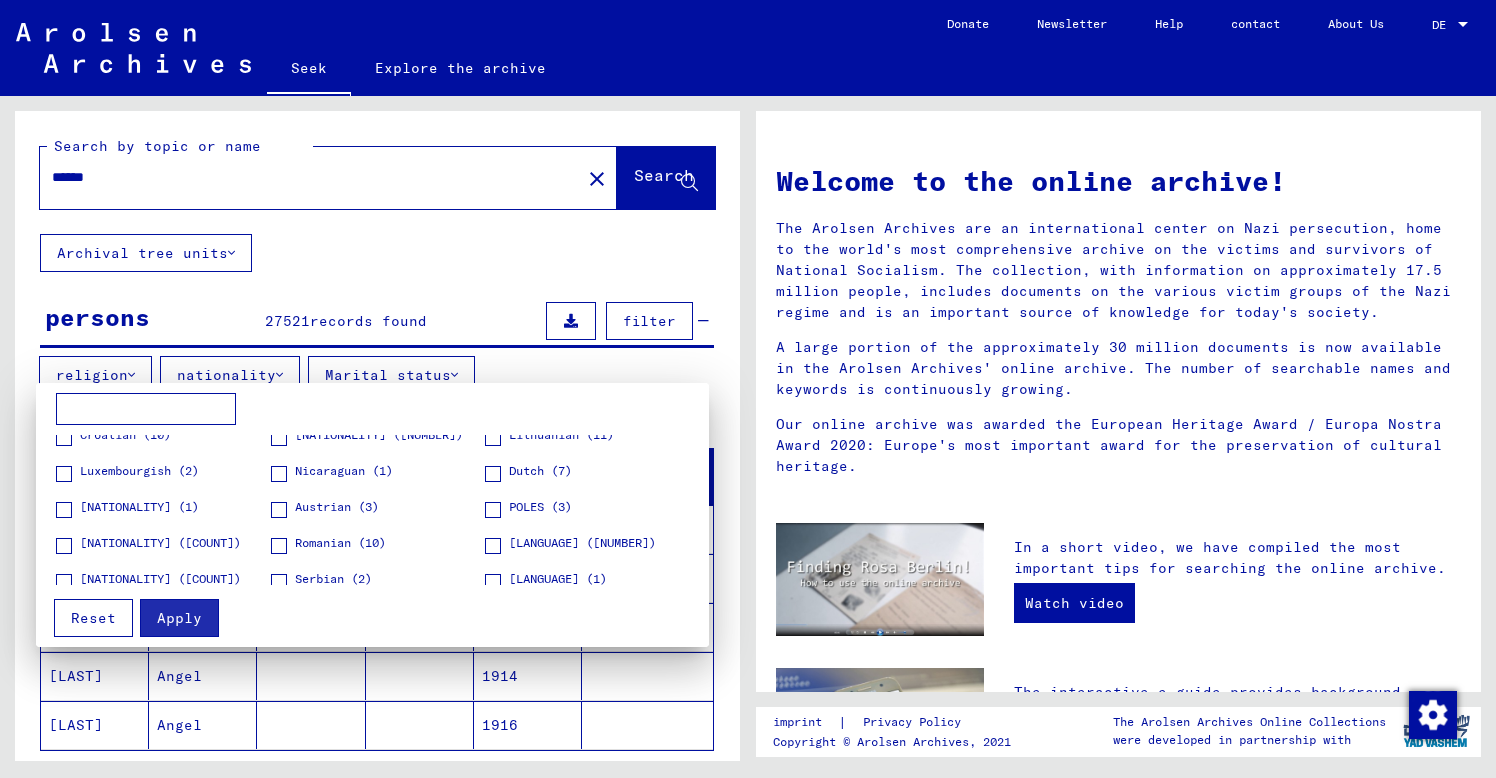scroll, scrollTop: 190, scrollLeft: 0, axis: vertical 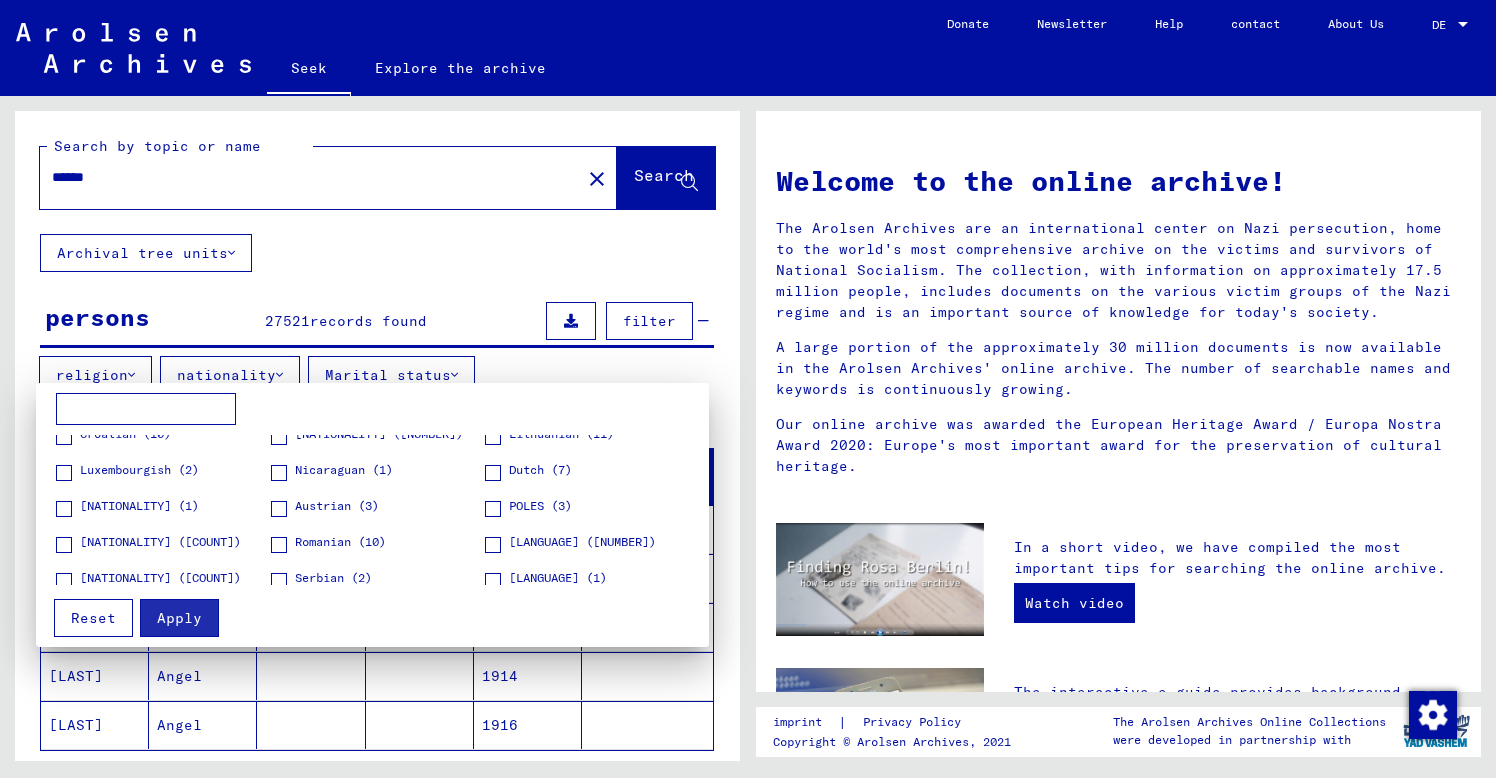click at bounding box center [64, 509] 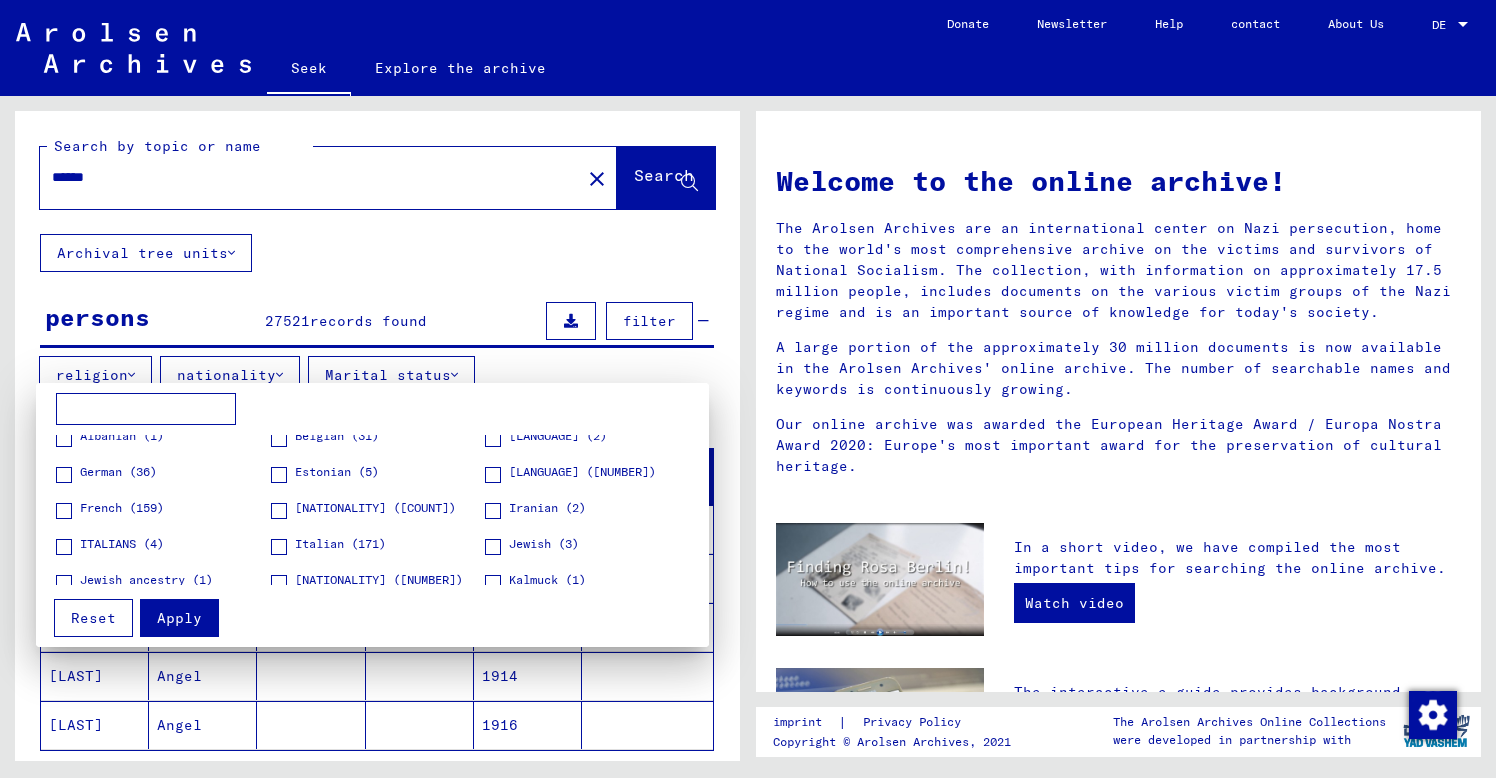 scroll, scrollTop: 0, scrollLeft: 0, axis: both 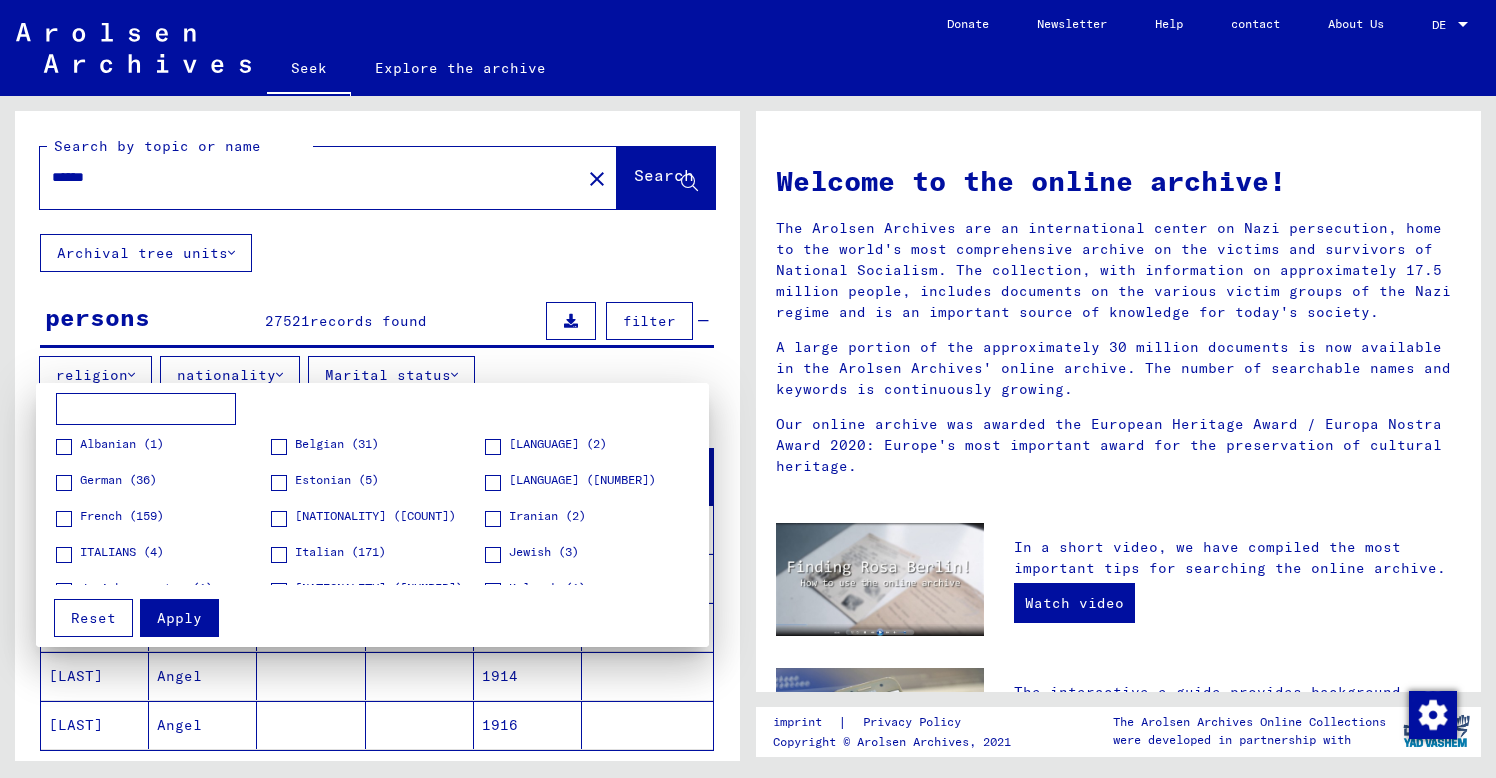 click at bounding box center [64, 483] 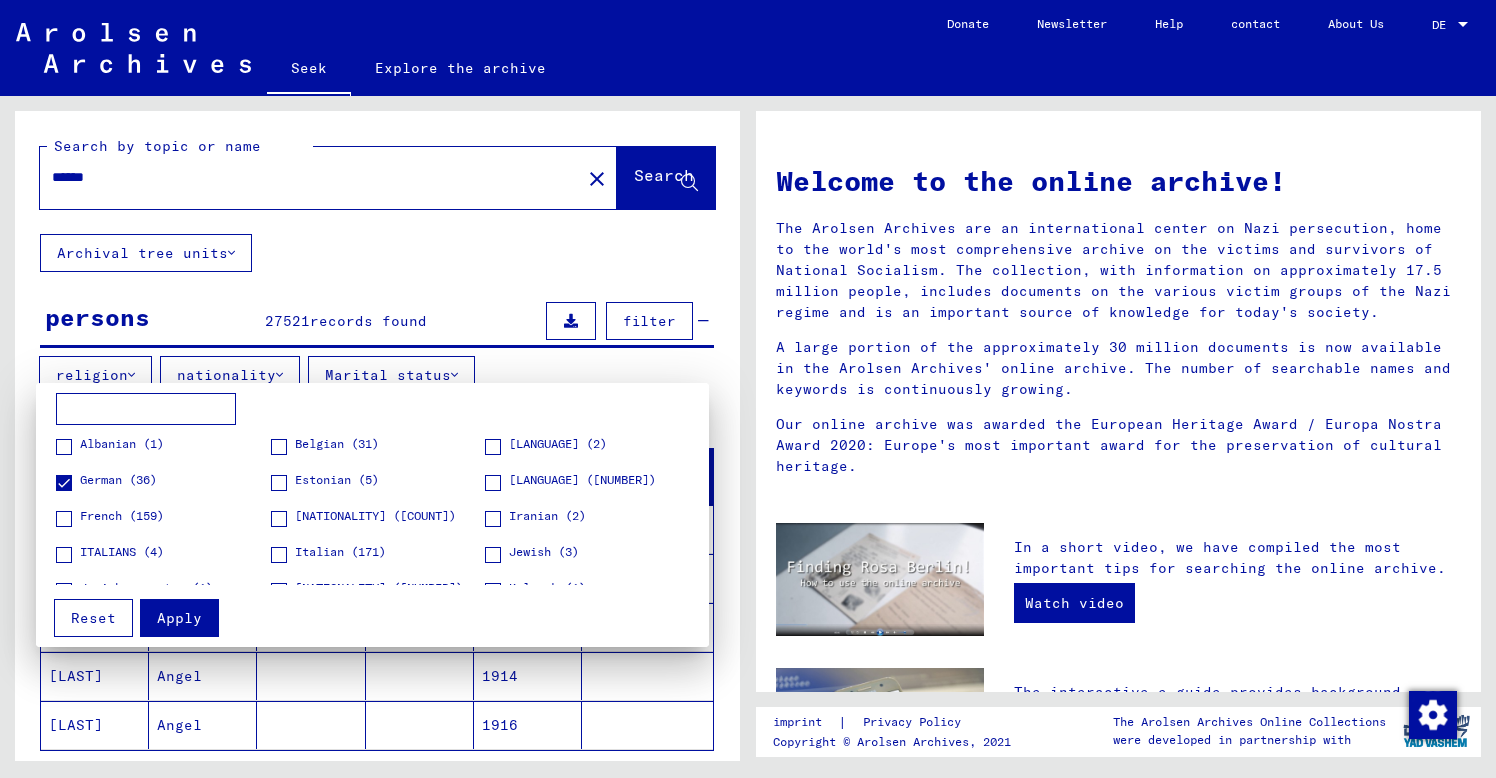 click on "Apply" at bounding box center [179, 618] 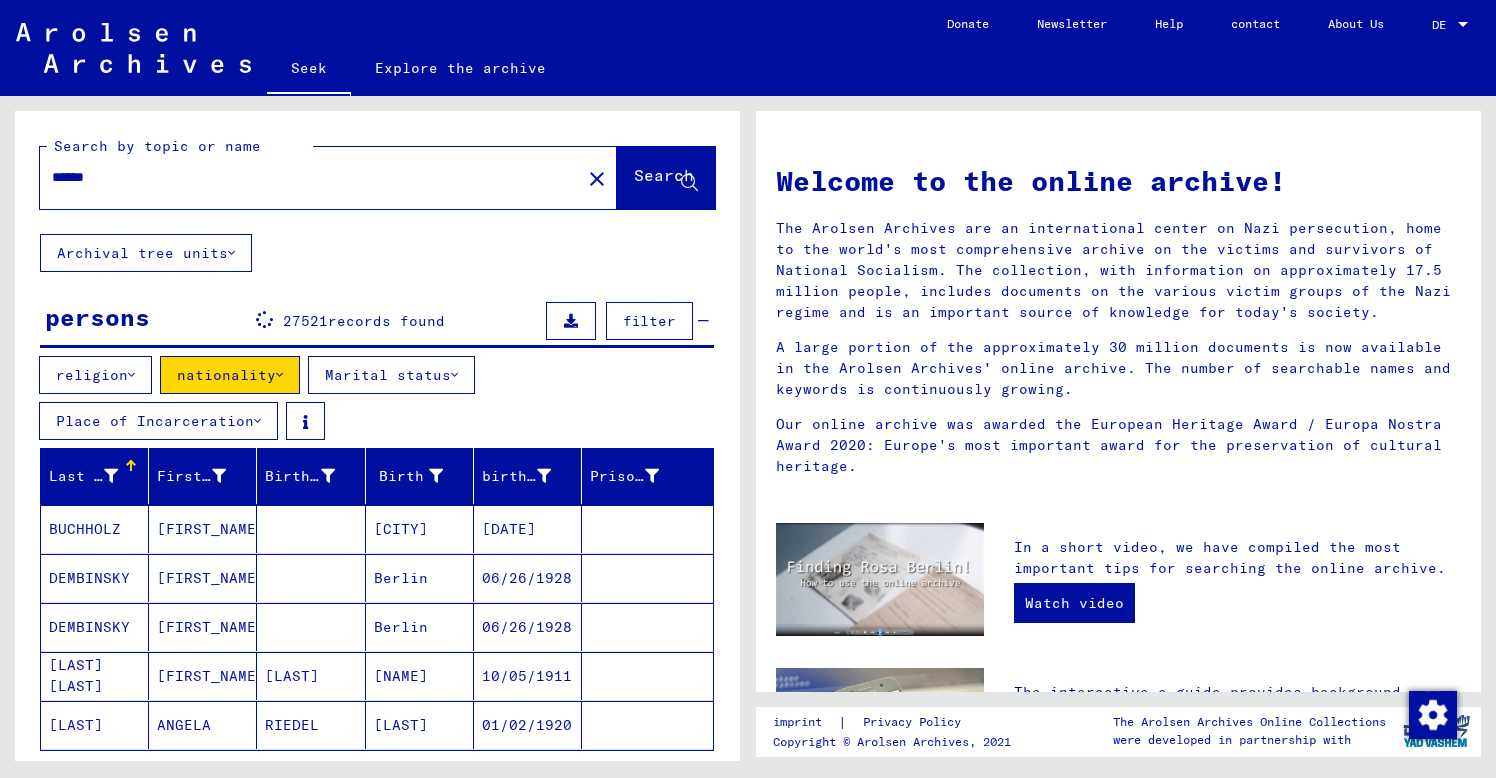 click on "Marital status" at bounding box center (388, 375) 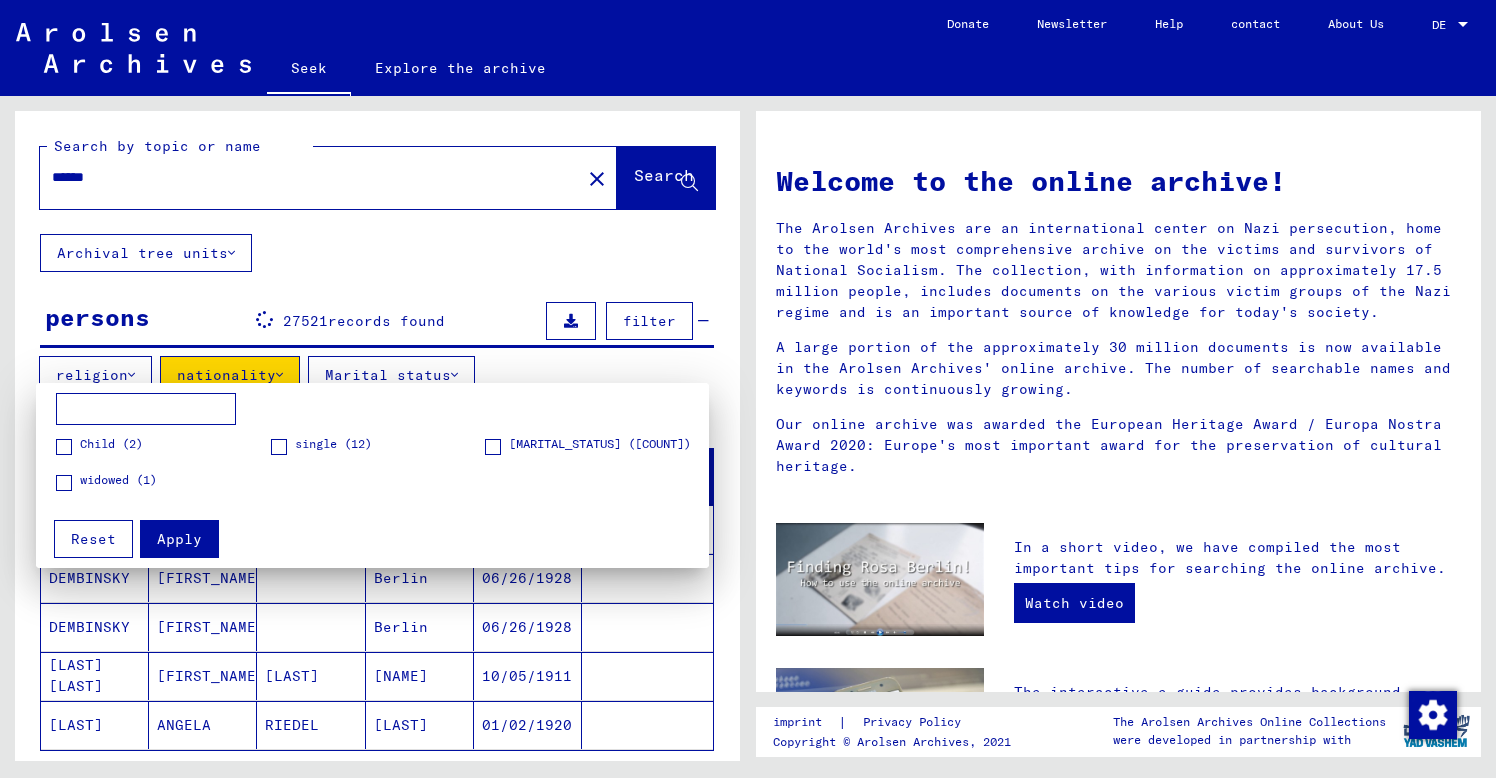 click on "Child (2)  single (12)  married (10)  widowed (1)" at bounding box center (377, 470) 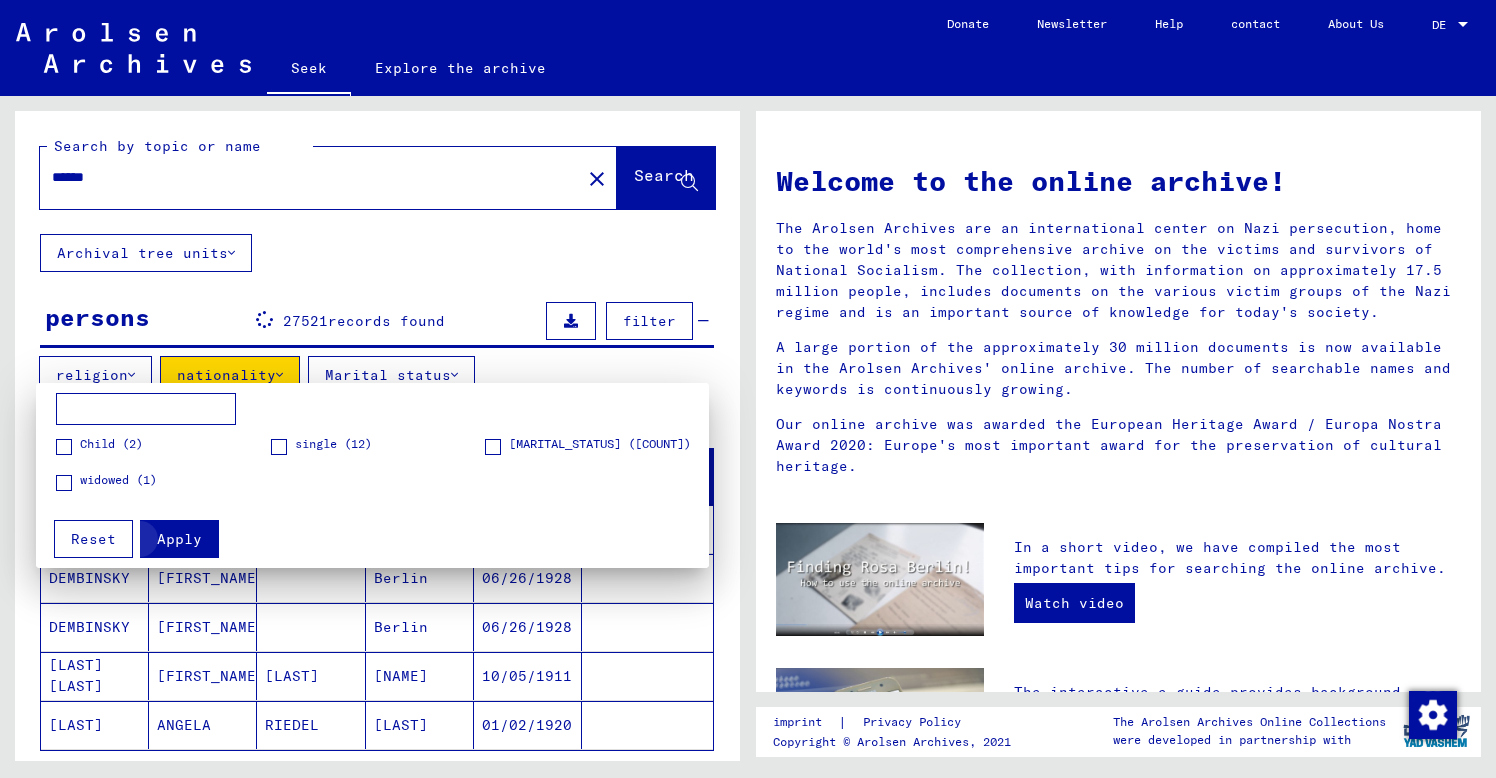 click on "Apply" at bounding box center [179, 539] 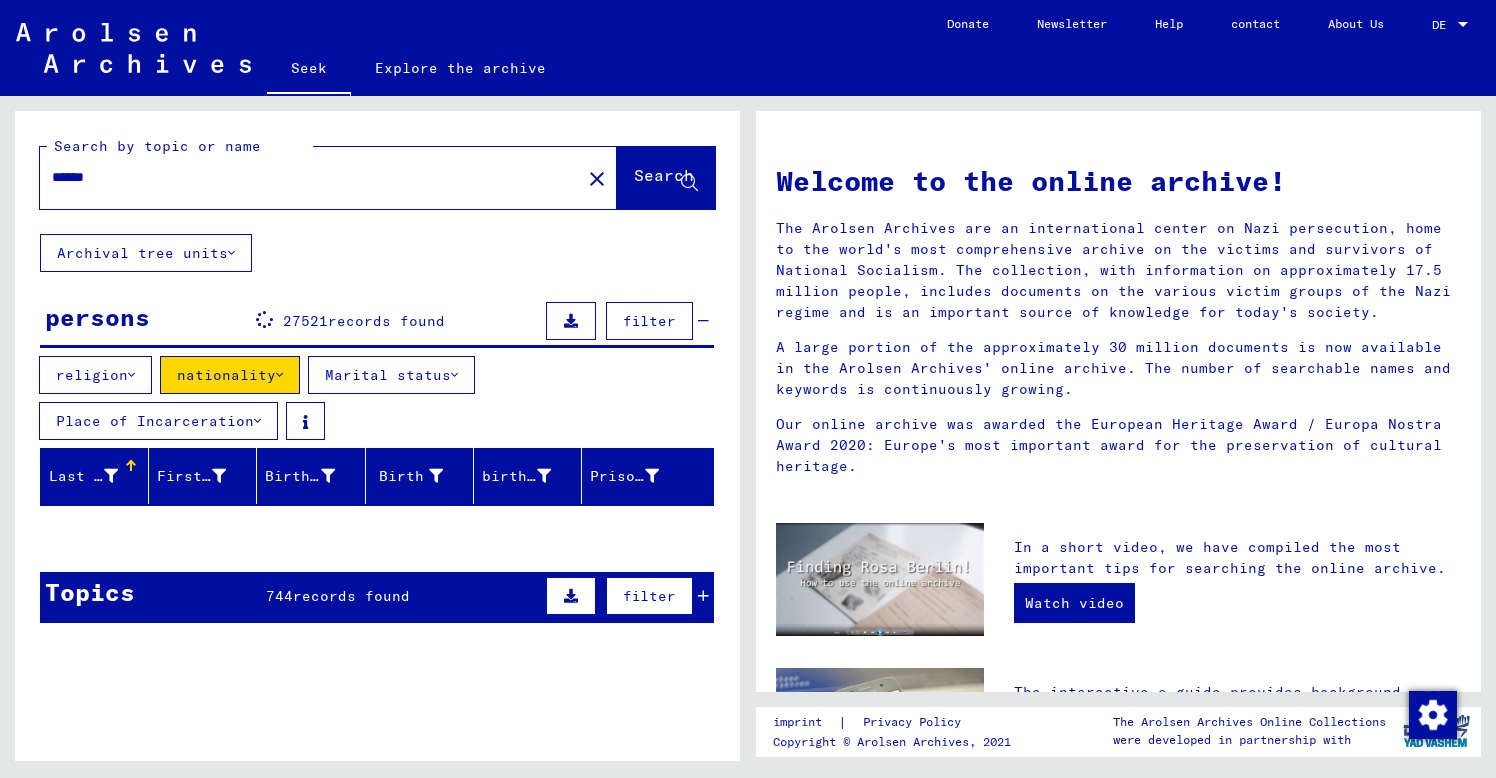 click on "Marital status" at bounding box center (388, 375) 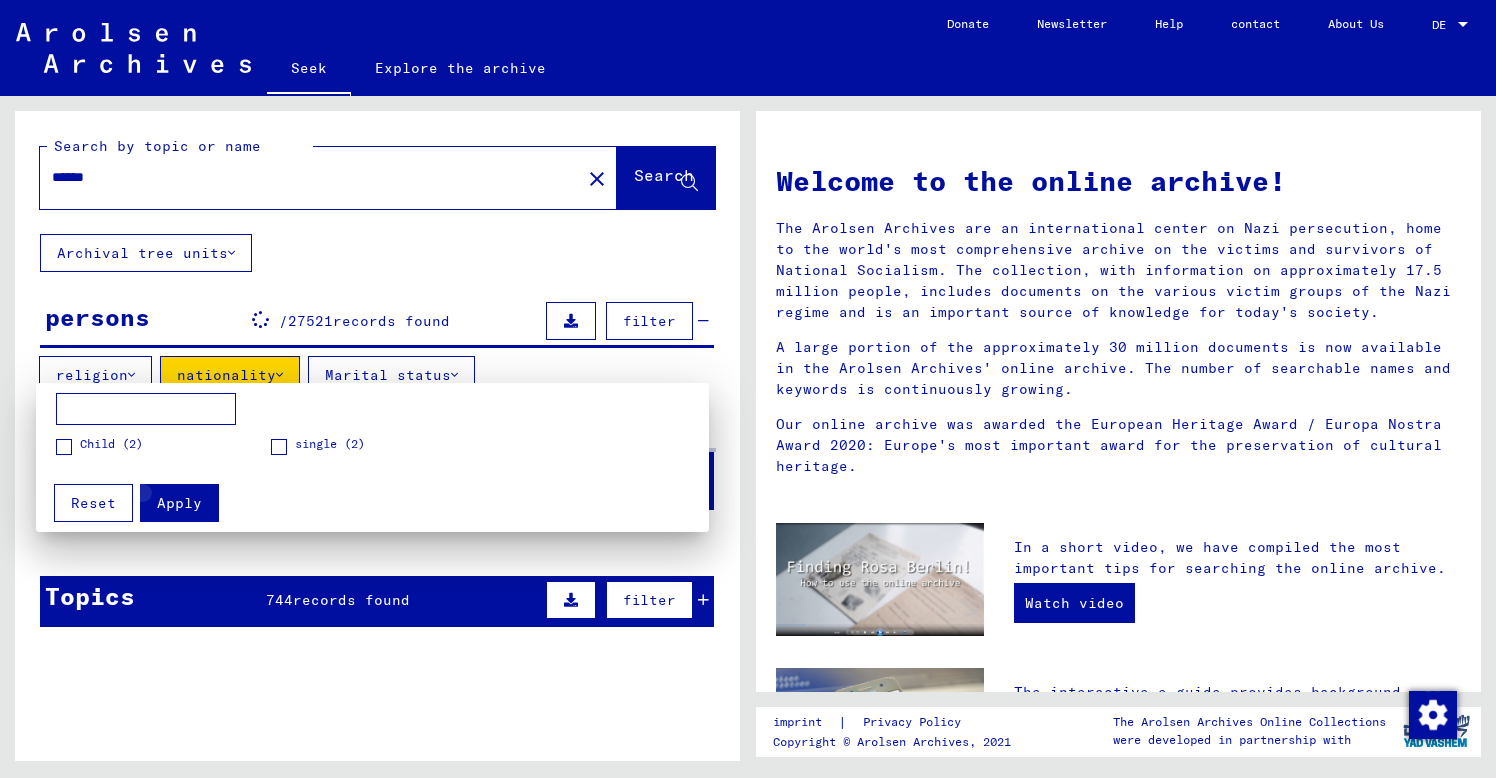 click on "Apply" at bounding box center (179, 503) 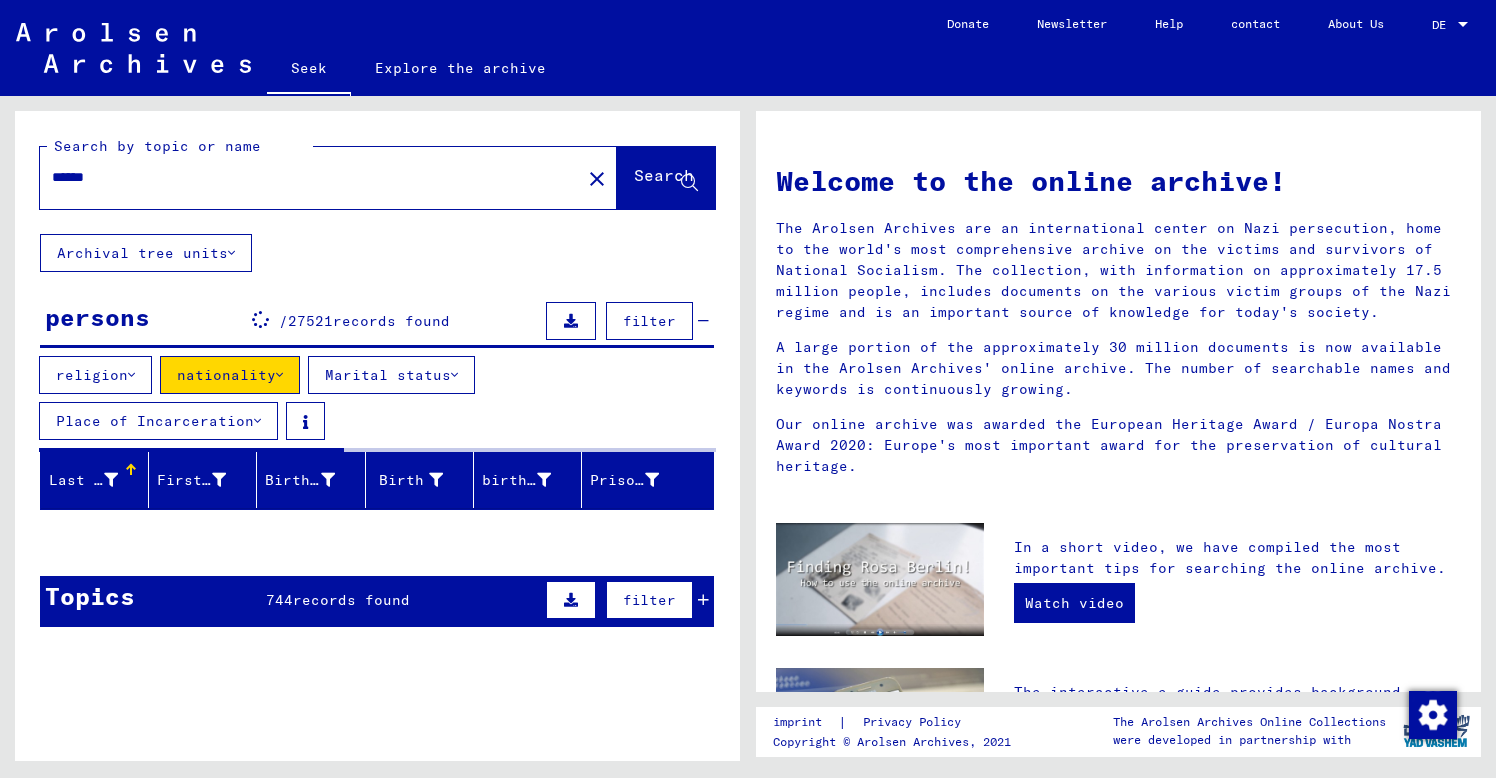 click on "Place of Incarceration" at bounding box center [155, 421] 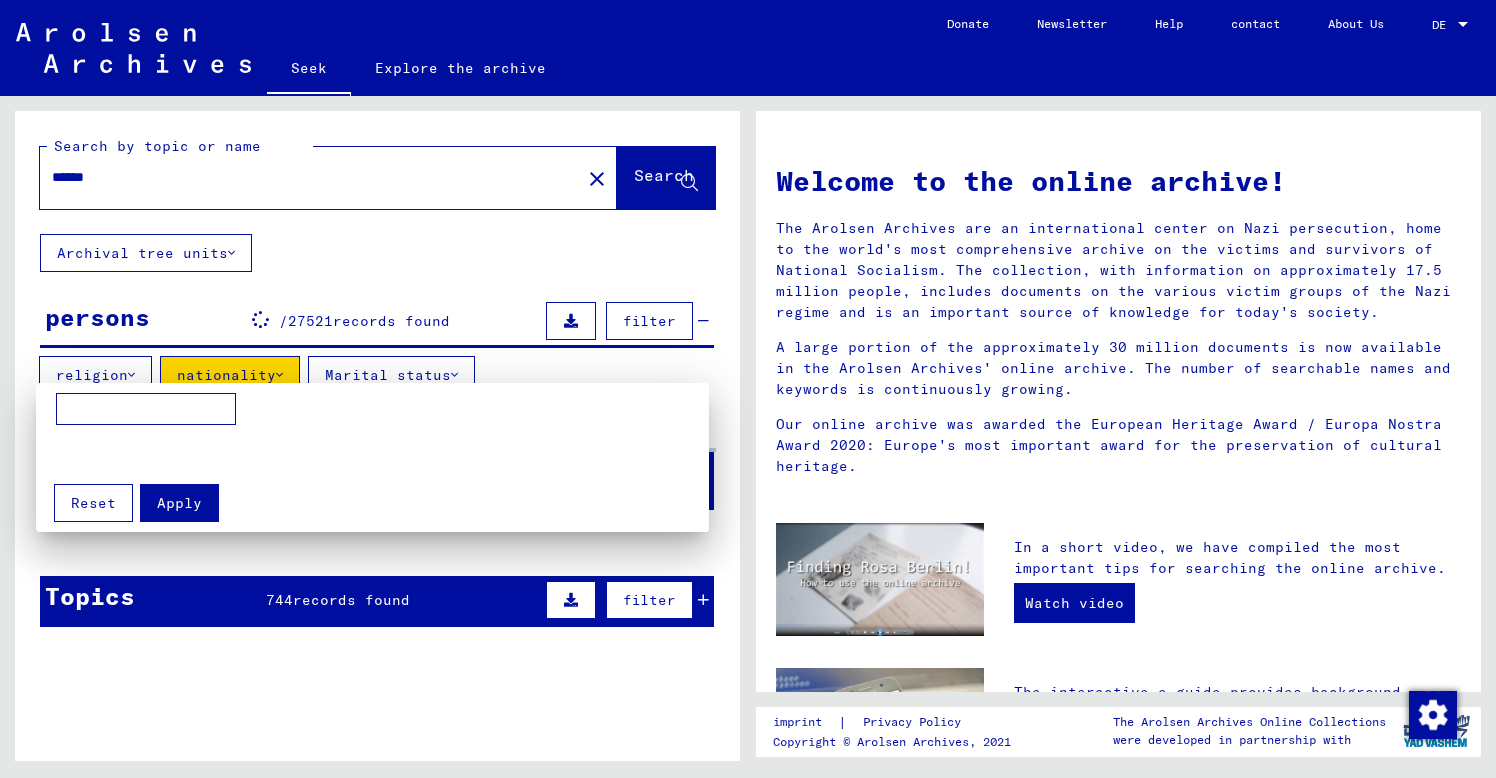 click at bounding box center (146, 409) 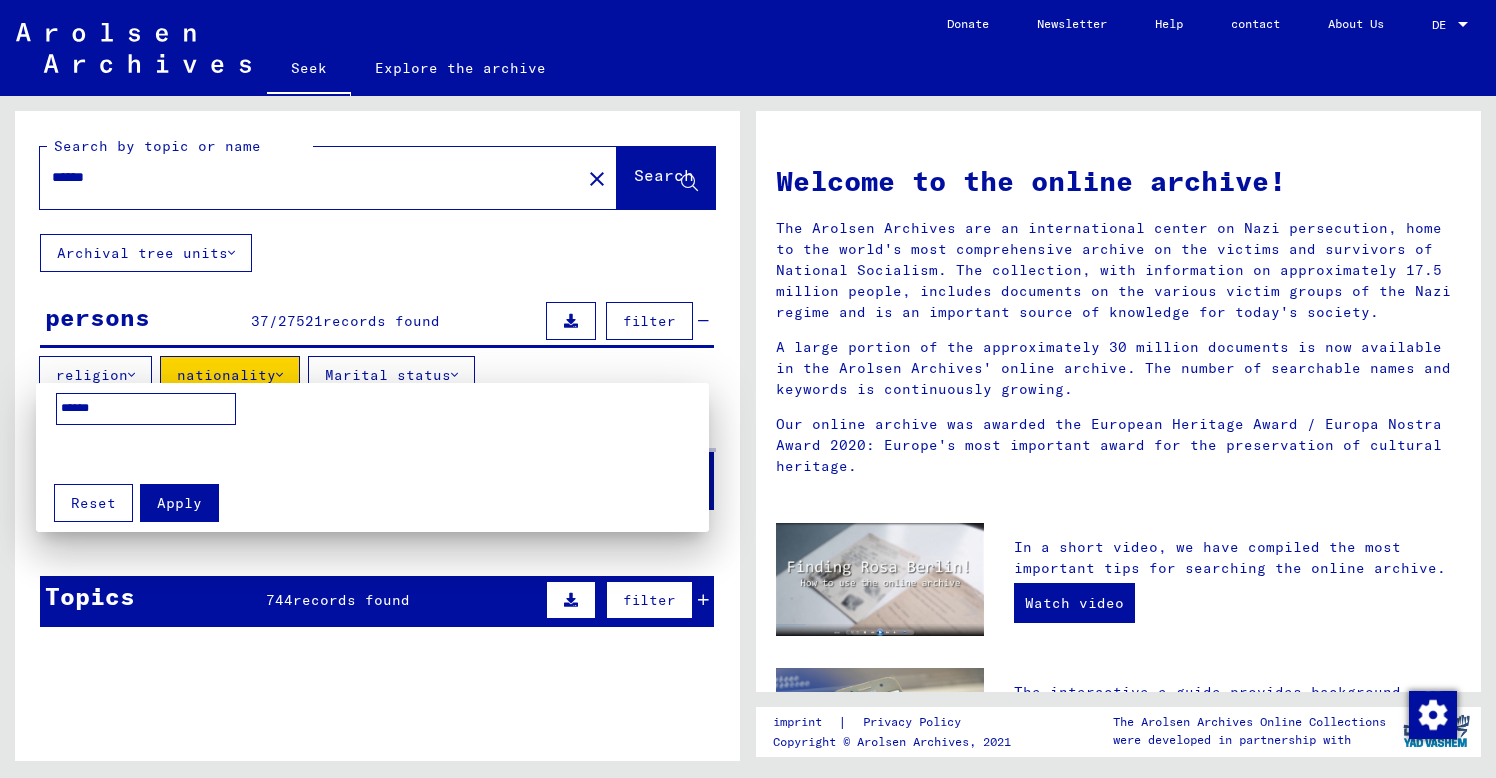 type on "******" 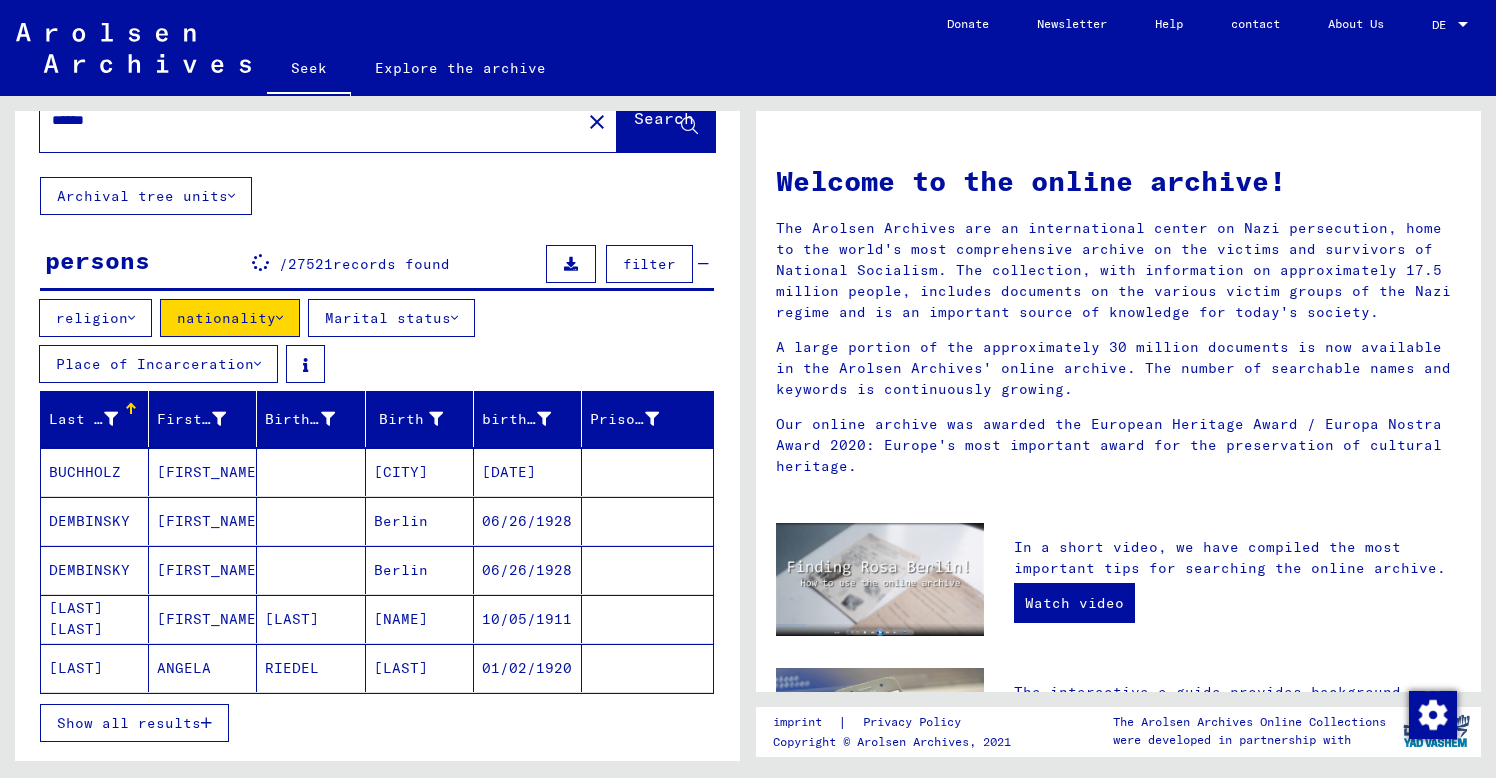 scroll, scrollTop: 81, scrollLeft: 0, axis: vertical 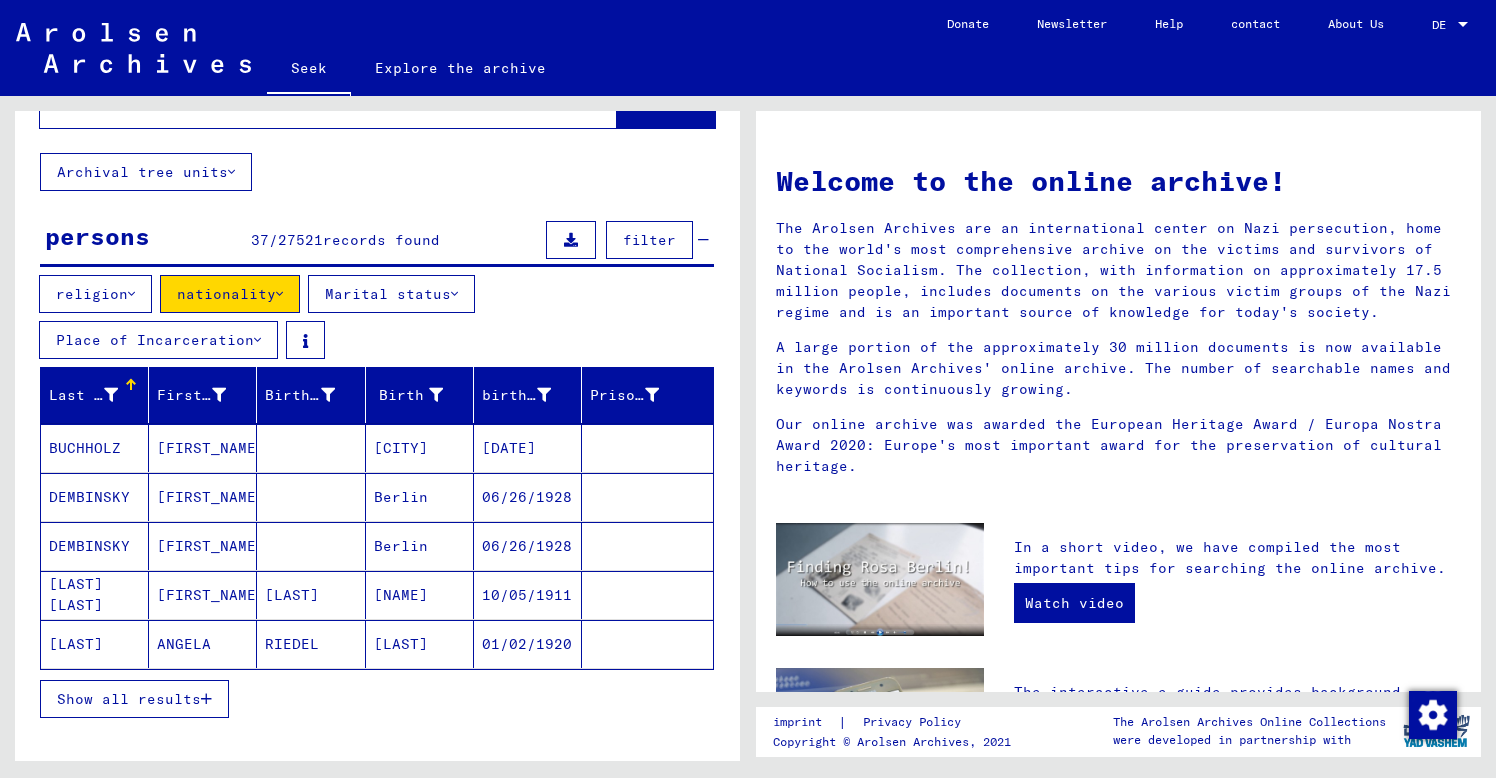 click on "Place of Incarceration" at bounding box center [155, 340] 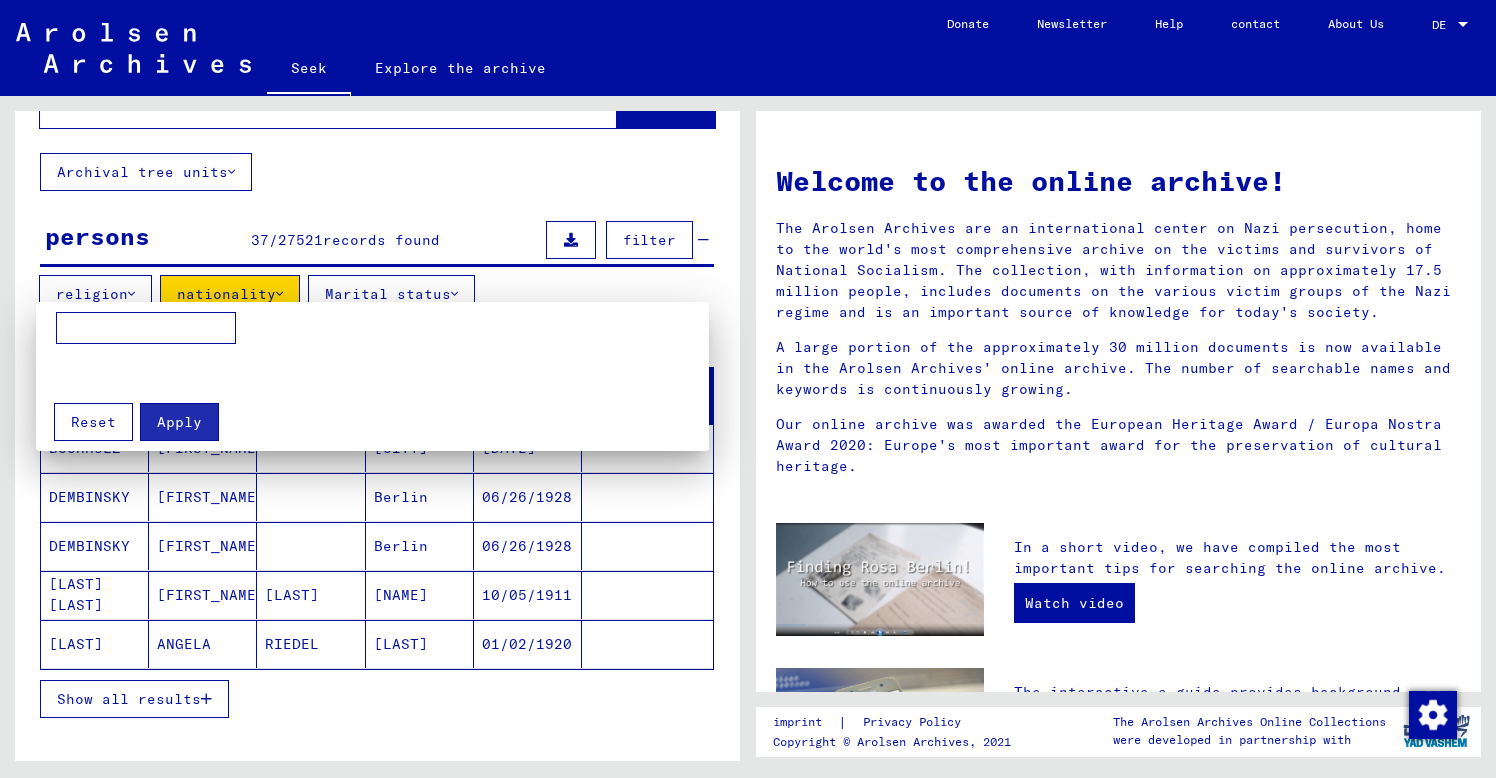 click at bounding box center [146, 328] 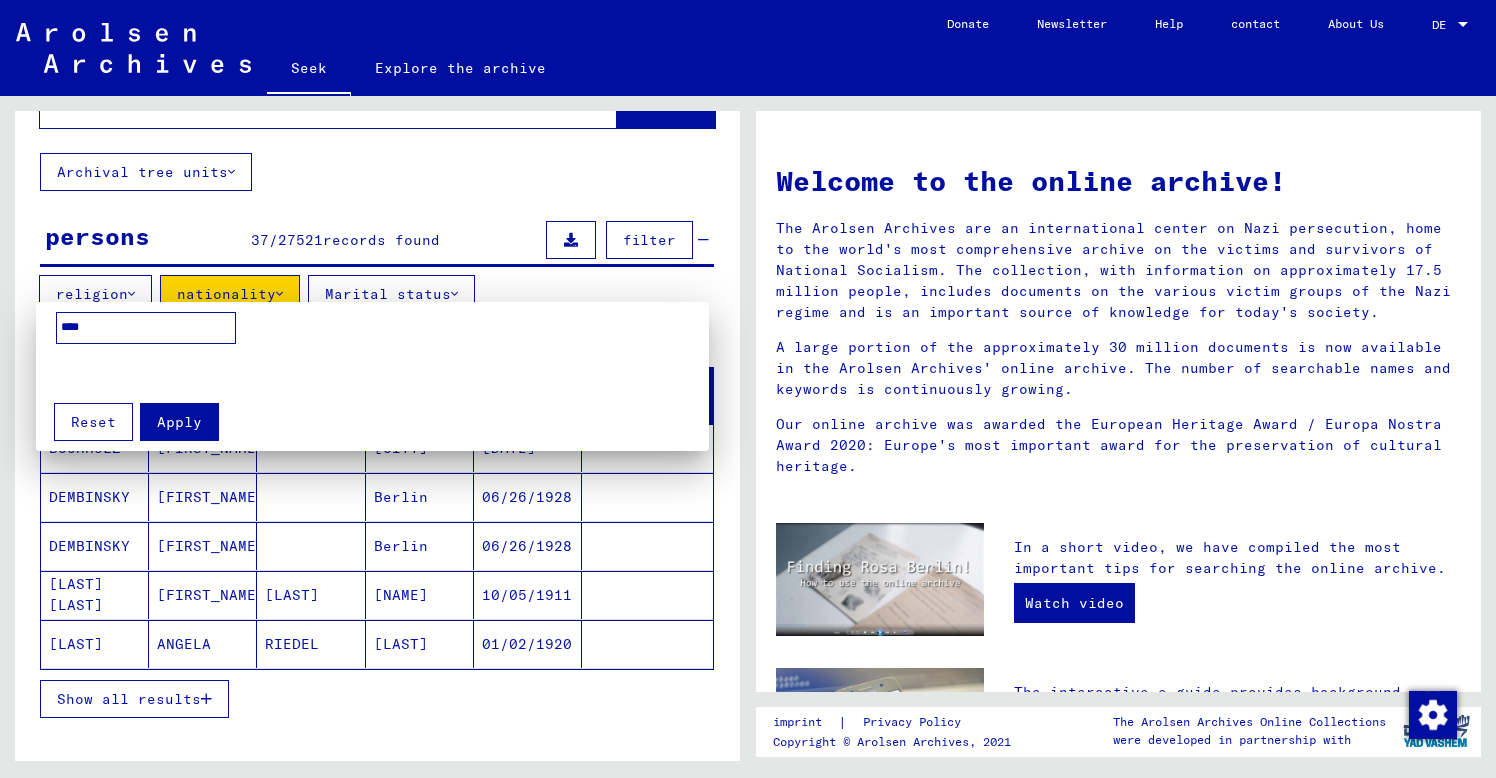 type on "****" 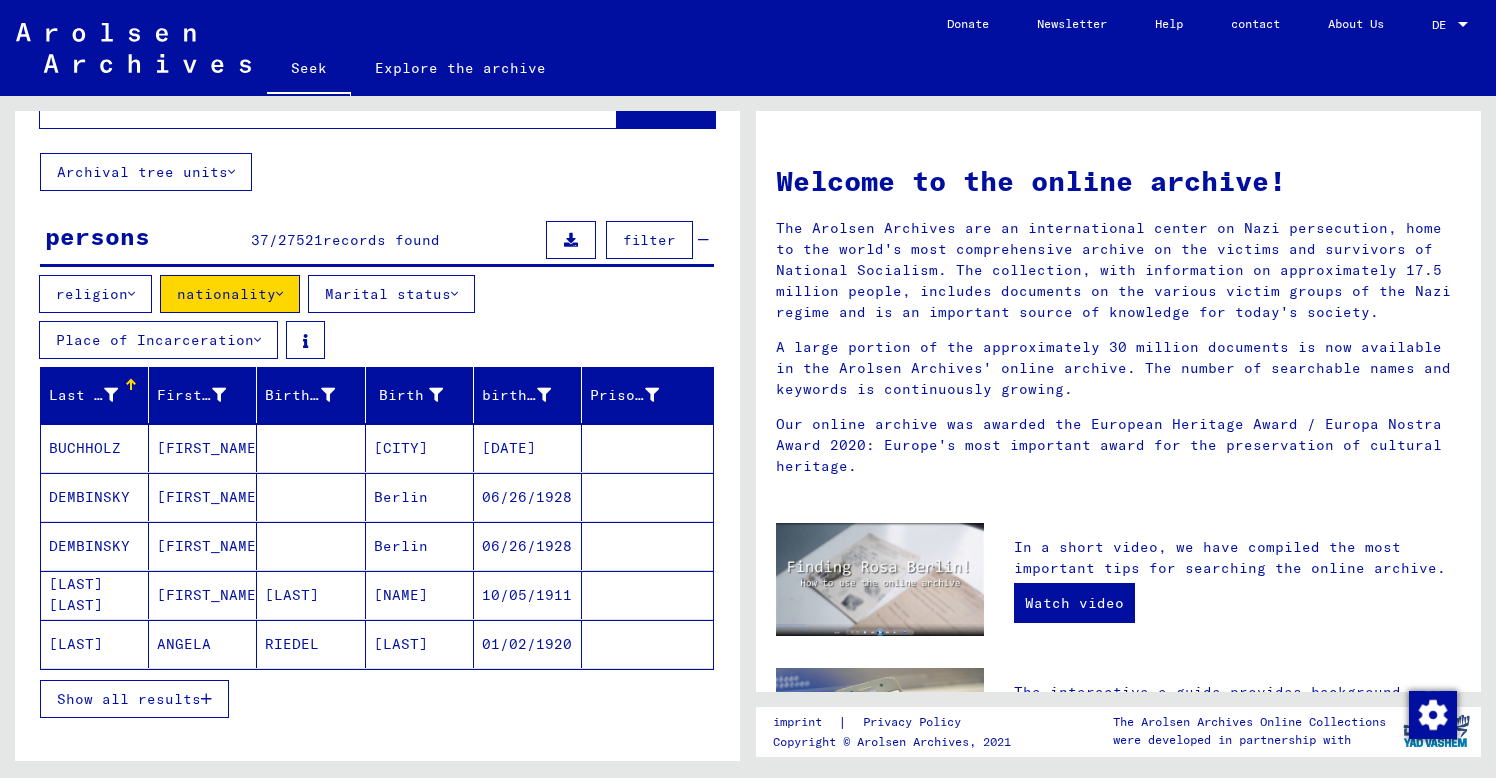 click on "Show all results" at bounding box center [129, 699] 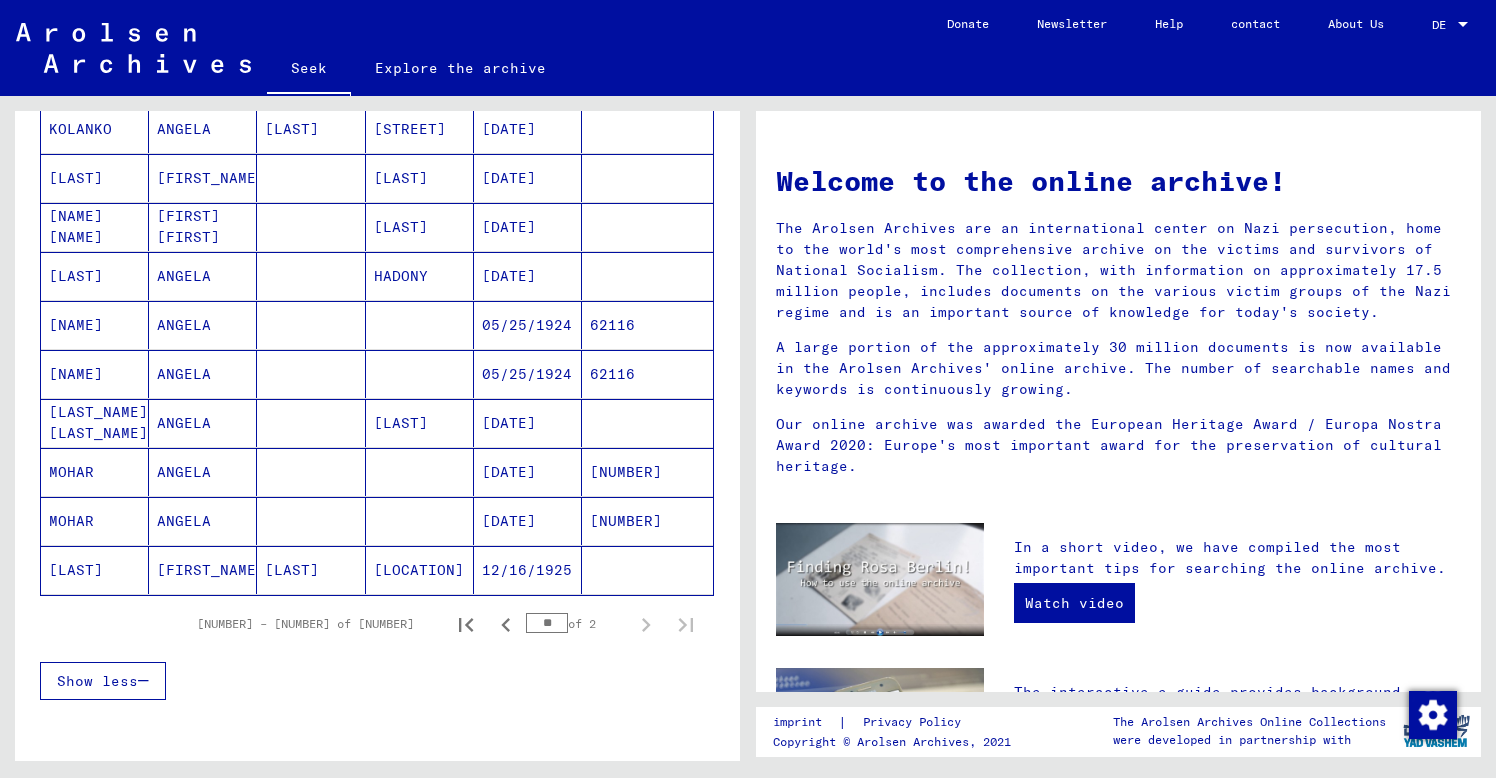 scroll, scrollTop: 1137, scrollLeft: 0, axis: vertical 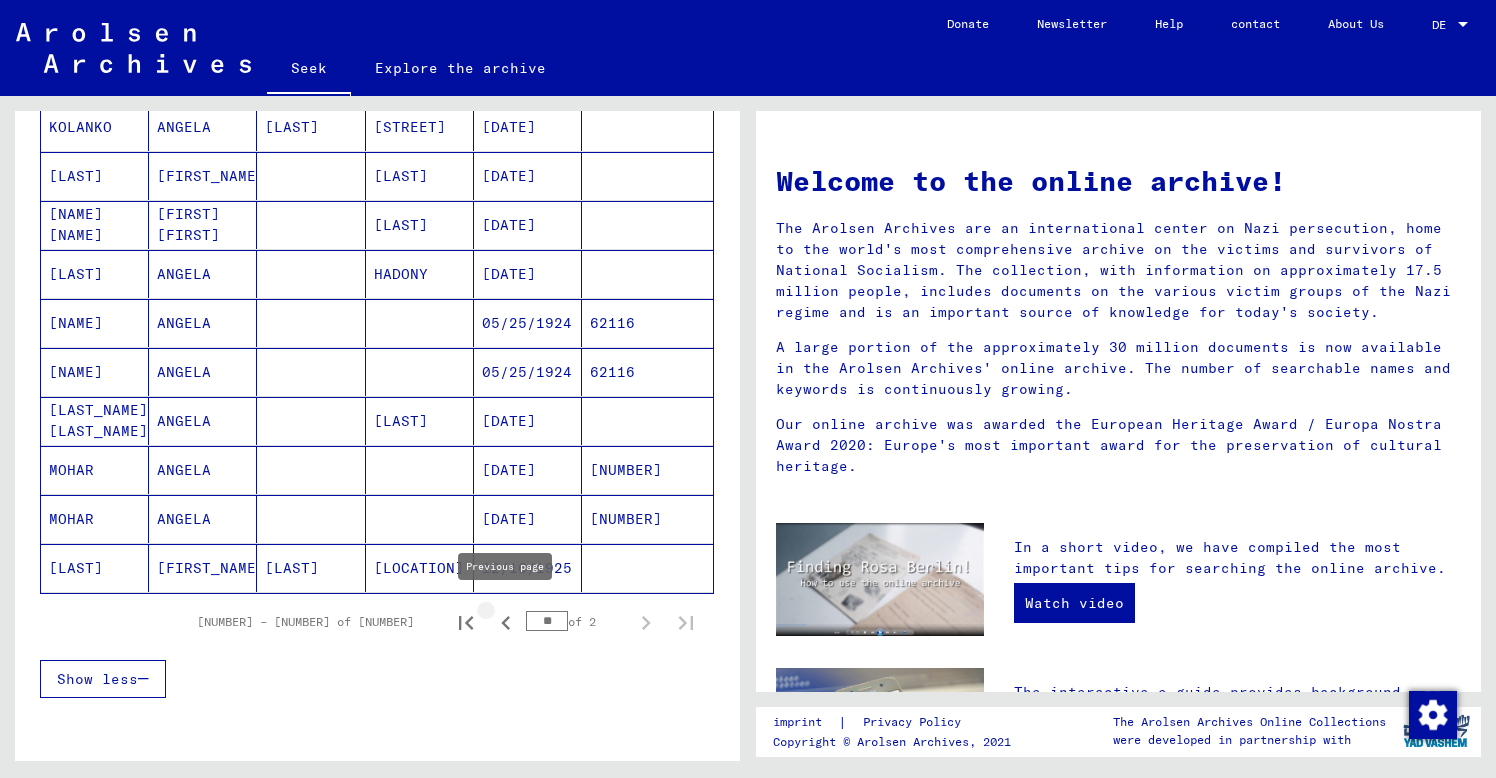 click 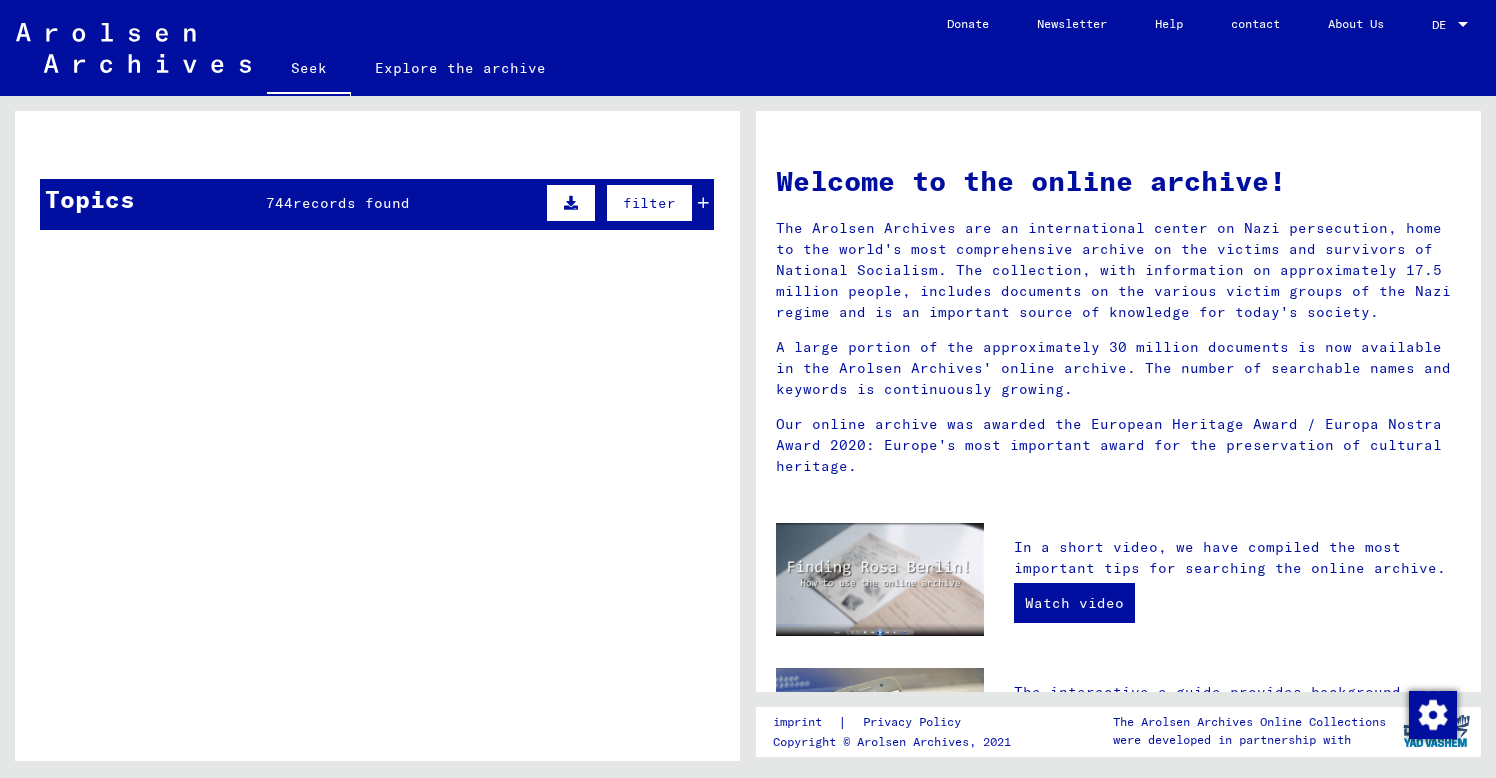 scroll, scrollTop: 0, scrollLeft: 0, axis: both 